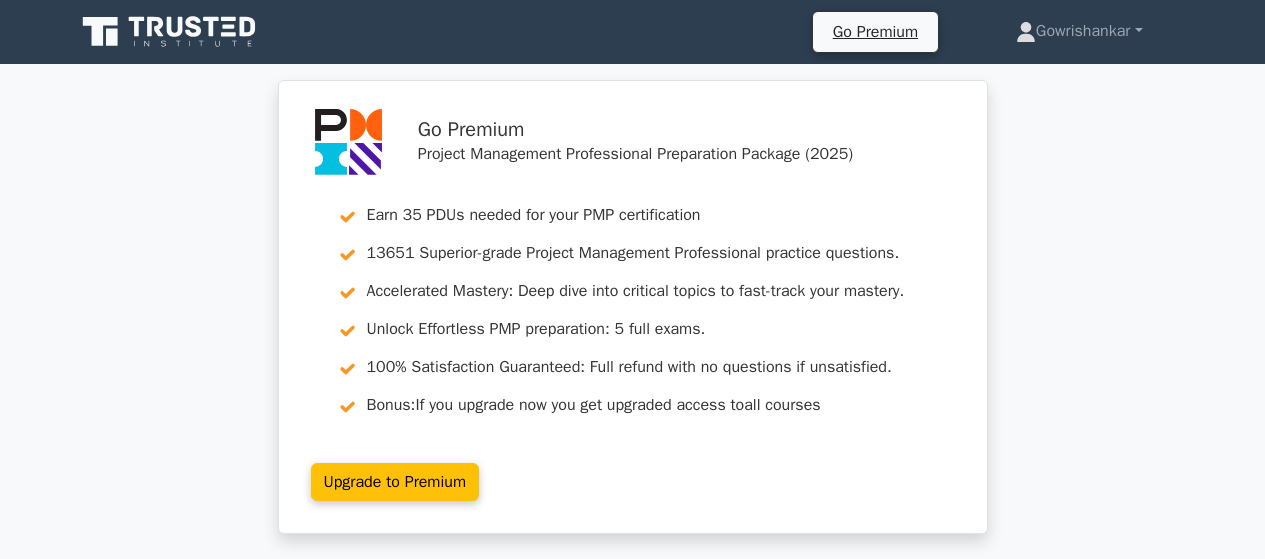 scroll, scrollTop: 9578, scrollLeft: 0, axis: vertical 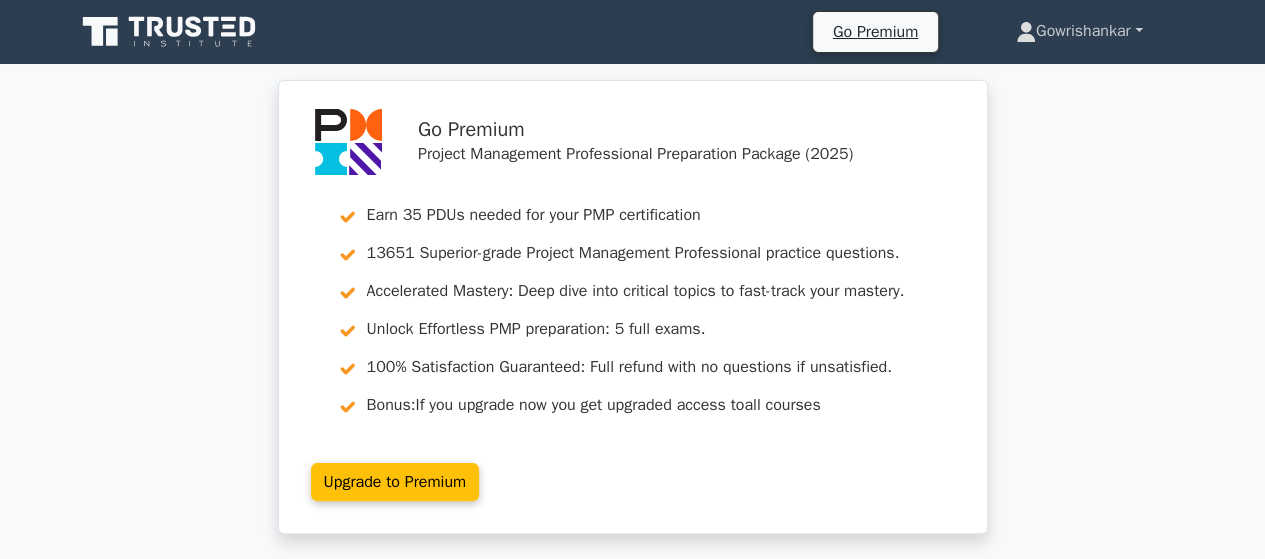 click on "Gowrishankar" at bounding box center [1079, 31] 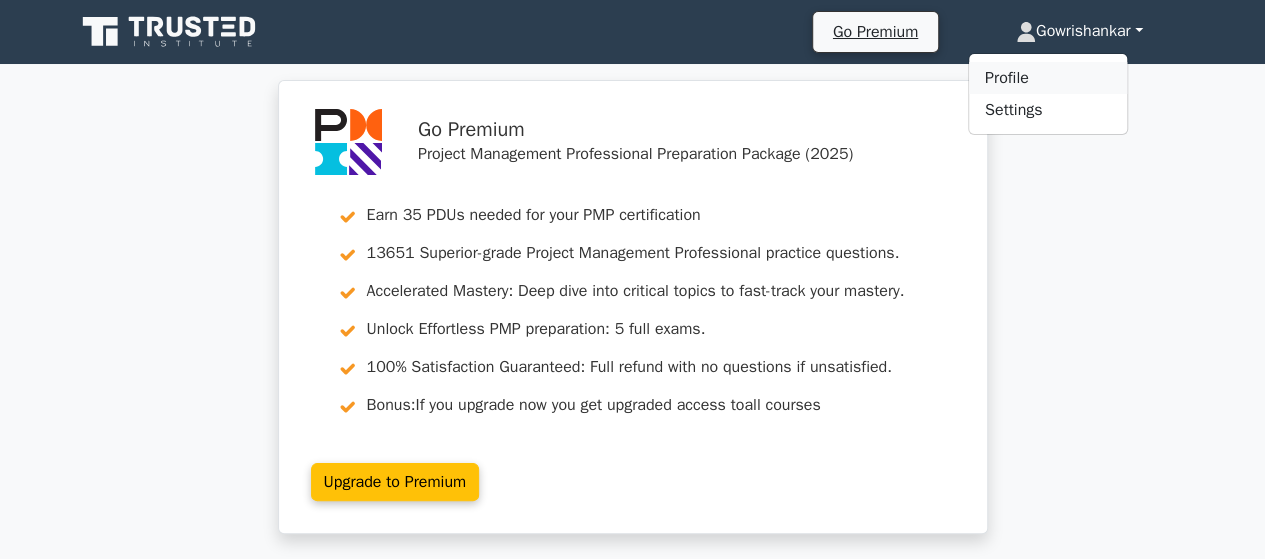 click on "Profile" at bounding box center [1048, 78] 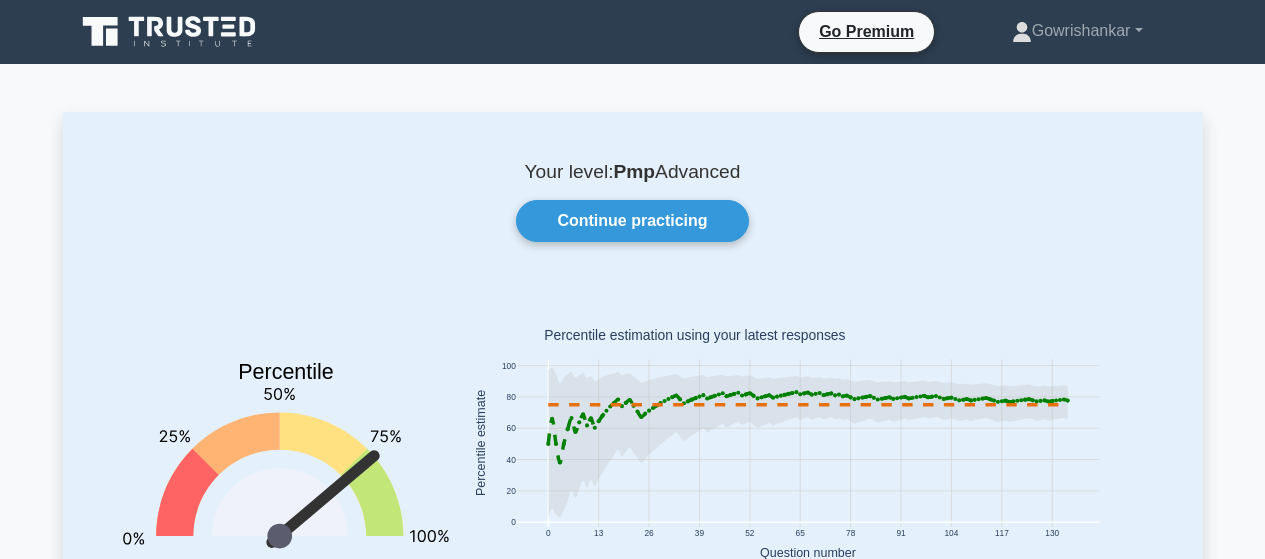 scroll, scrollTop: 0, scrollLeft: 0, axis: both 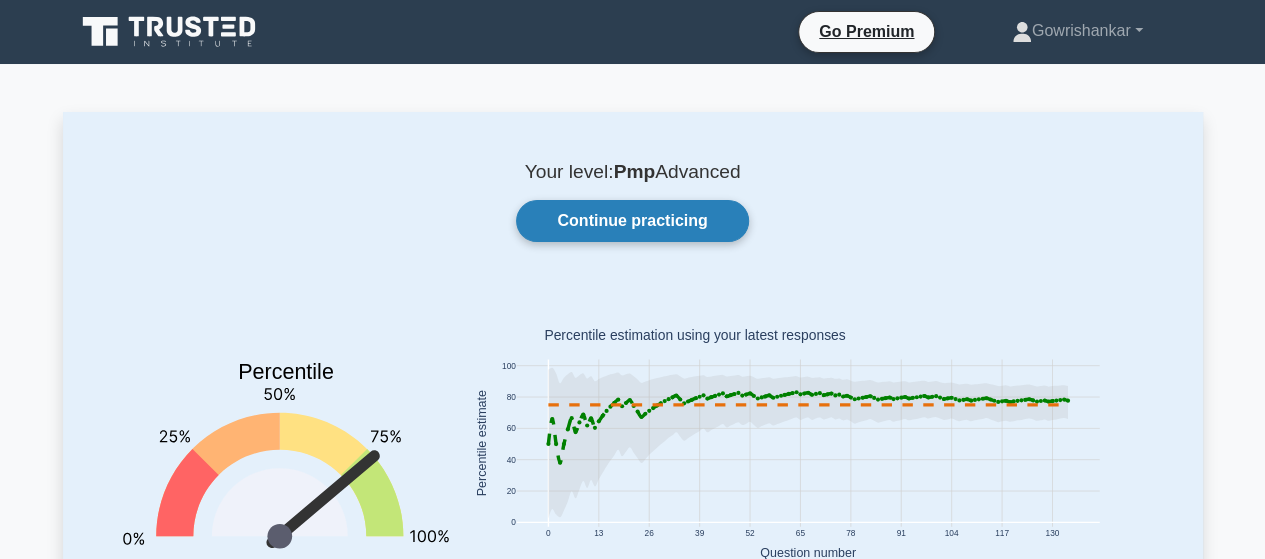 click on "Continue practicing" at bounding box center [632, 221] 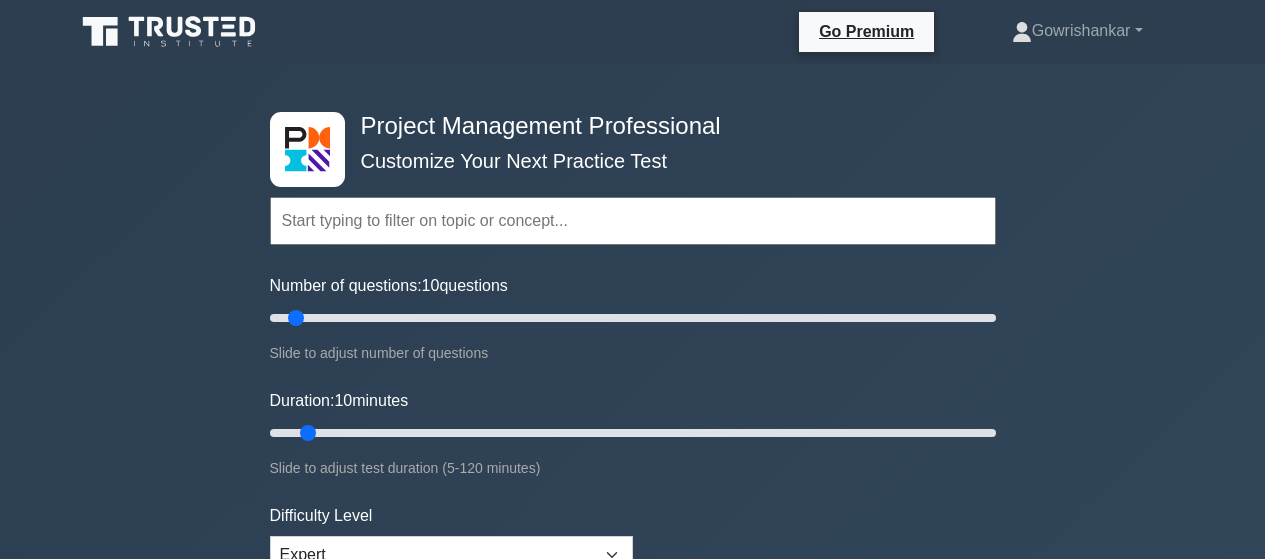 scroll, scrollTop: 0, scrollLeft: 0, axis: both 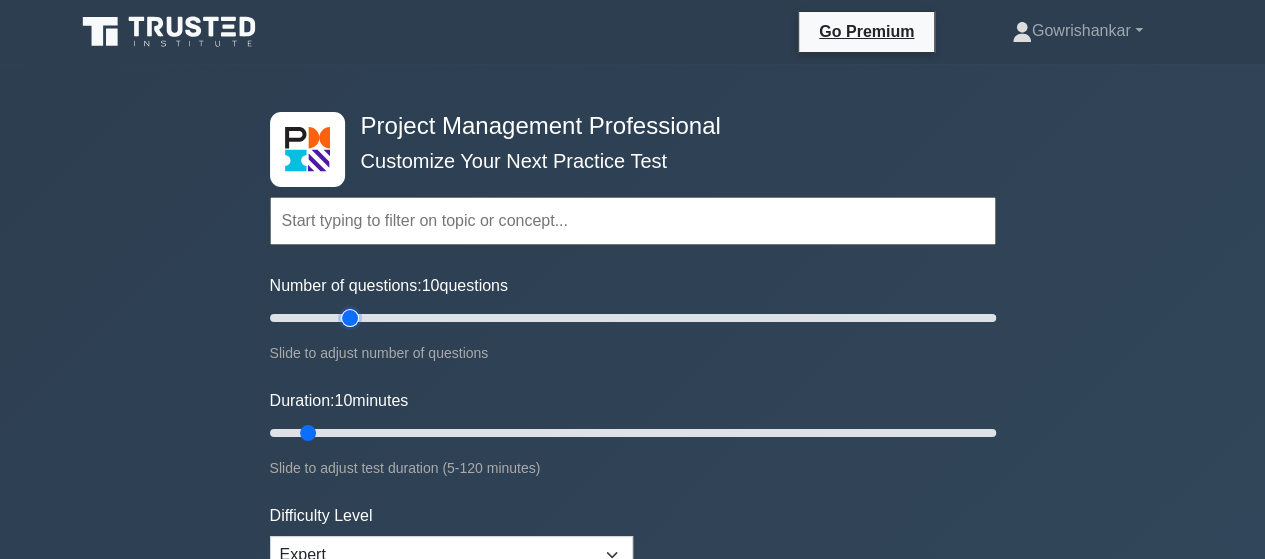 click on "Number of questions:  10  questions" at bounding box center (633, 318) 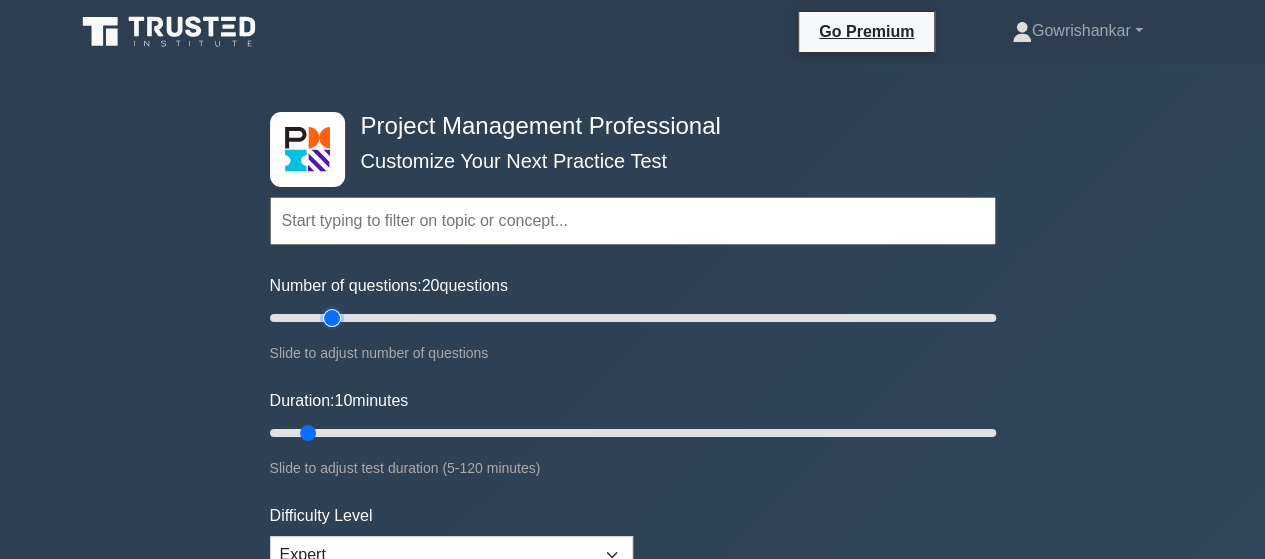 type on "20" 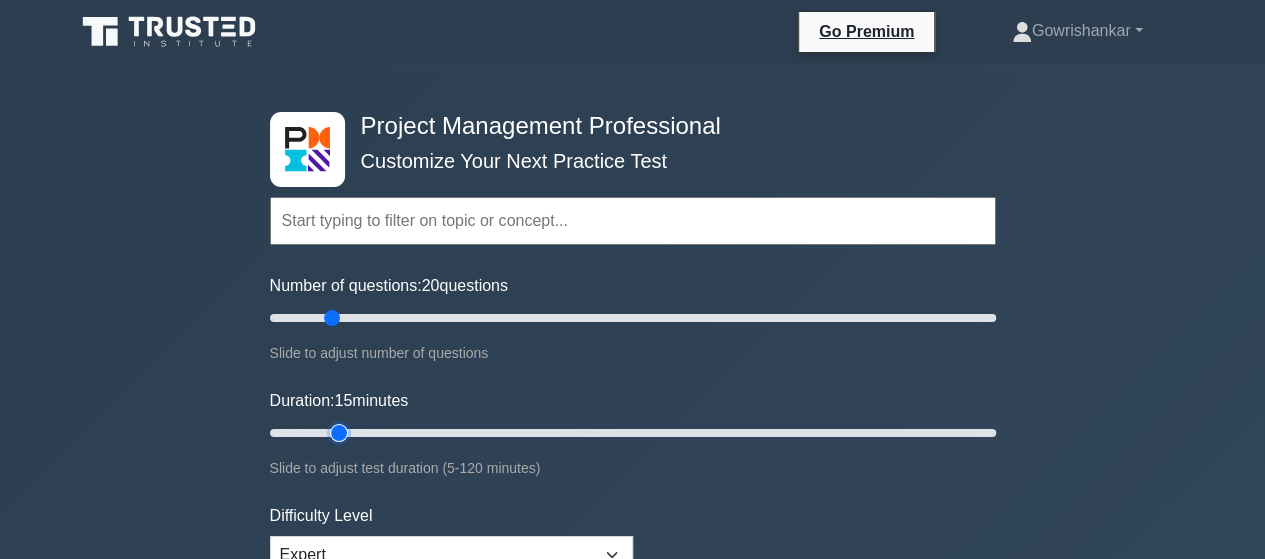 click on "Duration:  15  minutes" at bounding box center [633, 433] 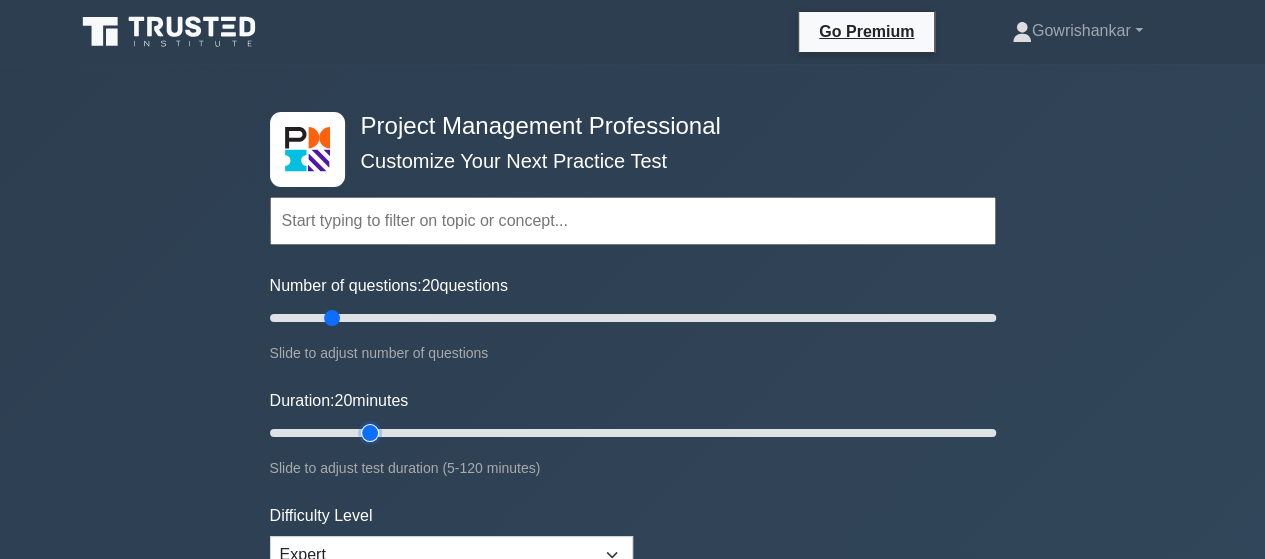 type on "20" 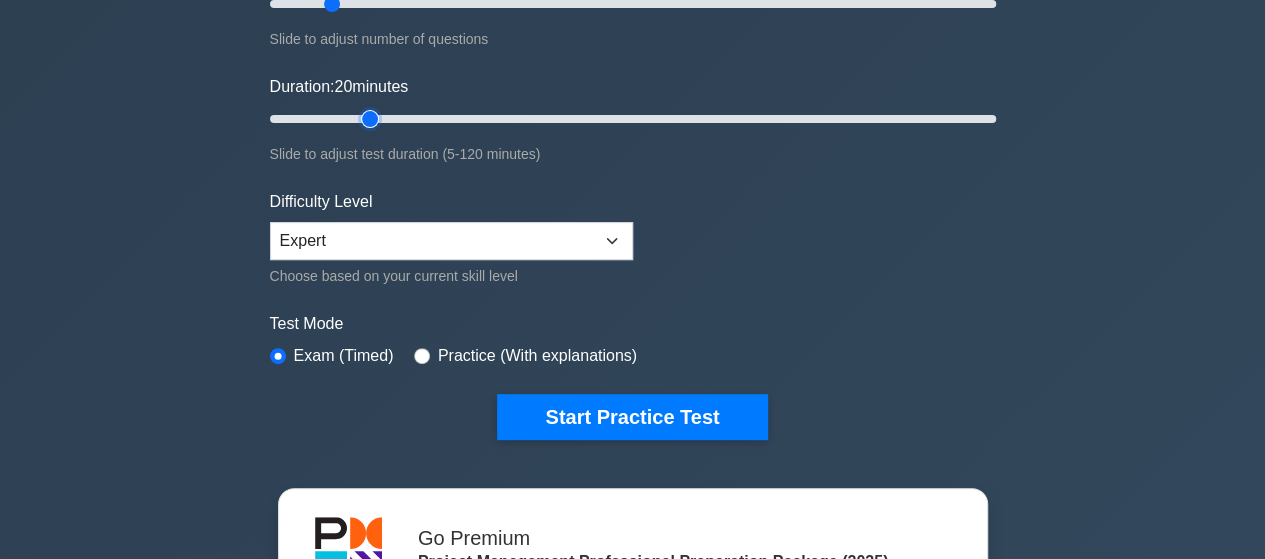 scroll, scrollTop: 320, scrollLeft: 0, axis: vertical 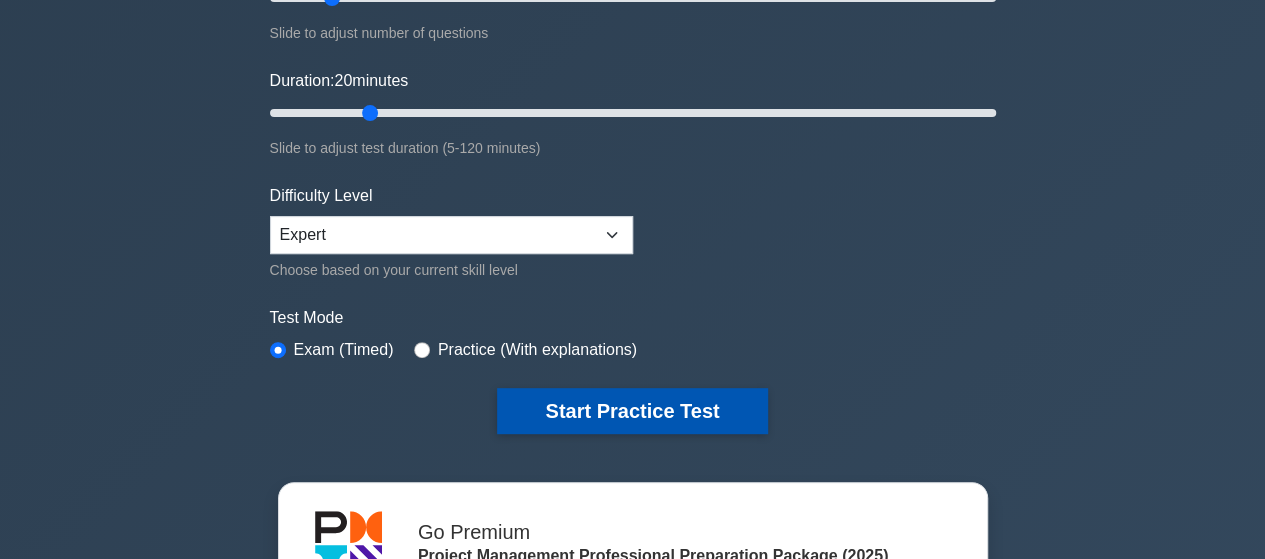 click on "Start Practice Test" at bounding box center [632, 411] 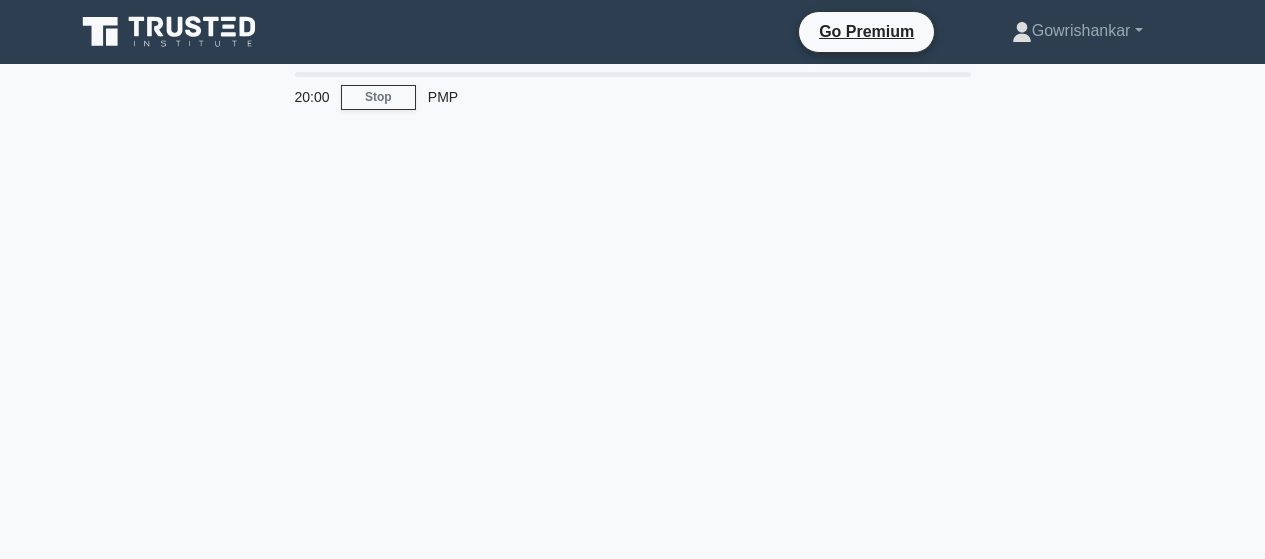 scroll, scrollTop: 0, scrollLeft: 0, axis: both 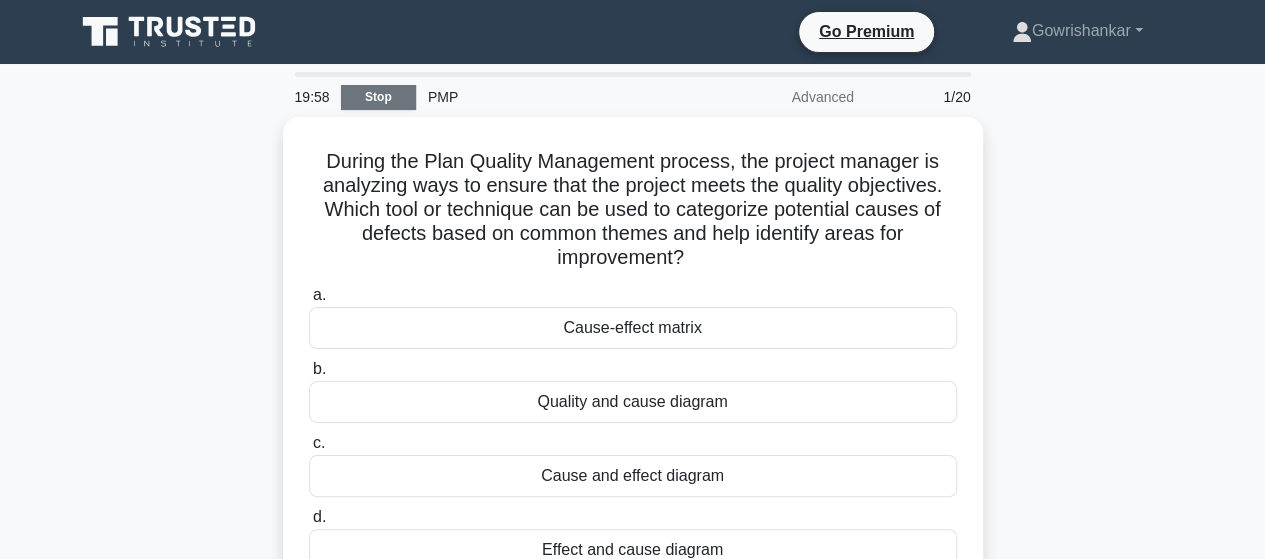click on "Stop" at bounding box center (378, 97) 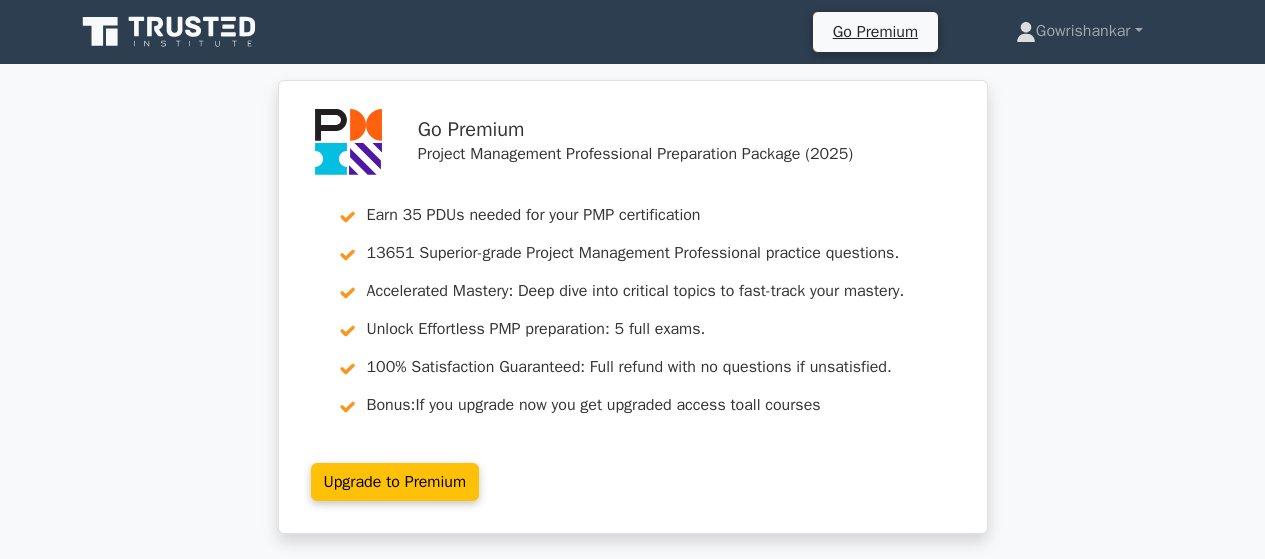 scroll, scrollTop: 0, scrollLeft: 0, axis: both 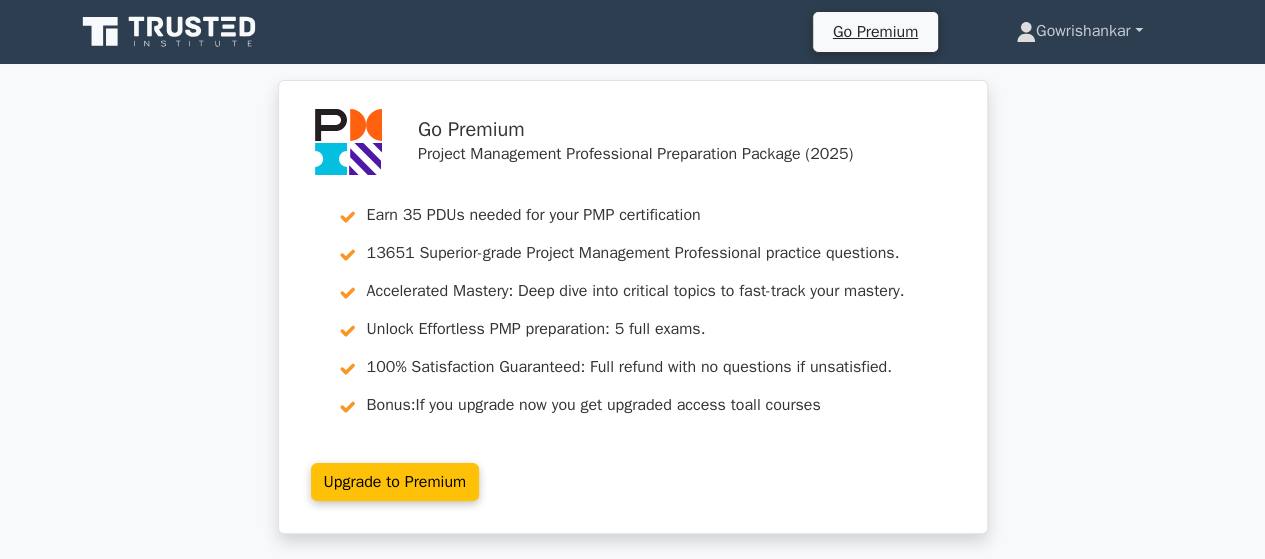 click on "Gowrishankar" at bounding box center (1079, 31) 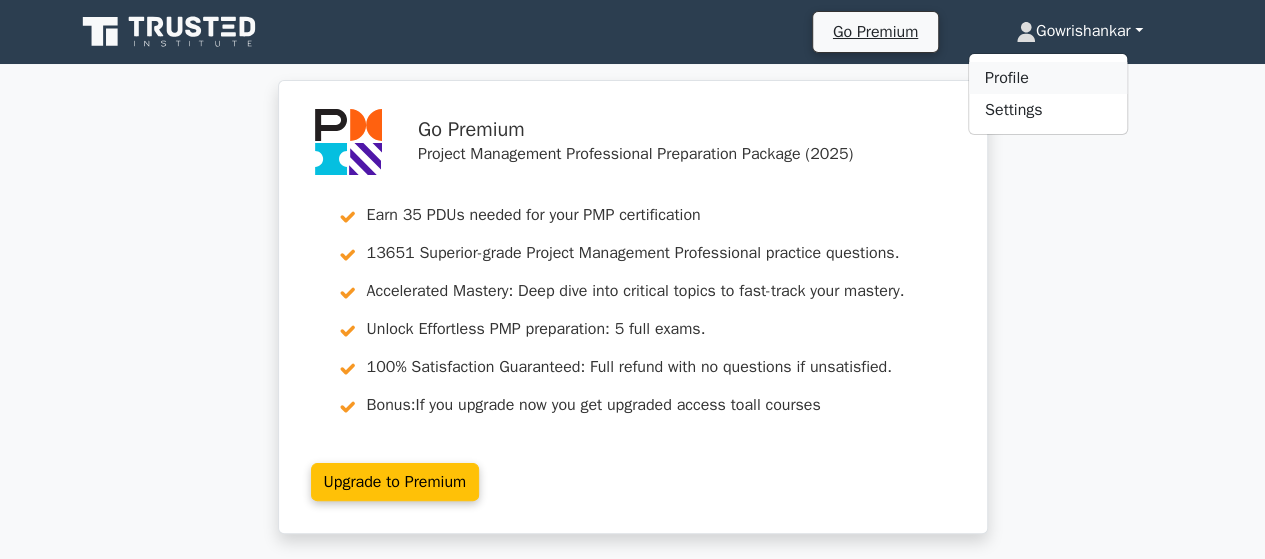click on "Profile" at bounding box center [1048, 78] 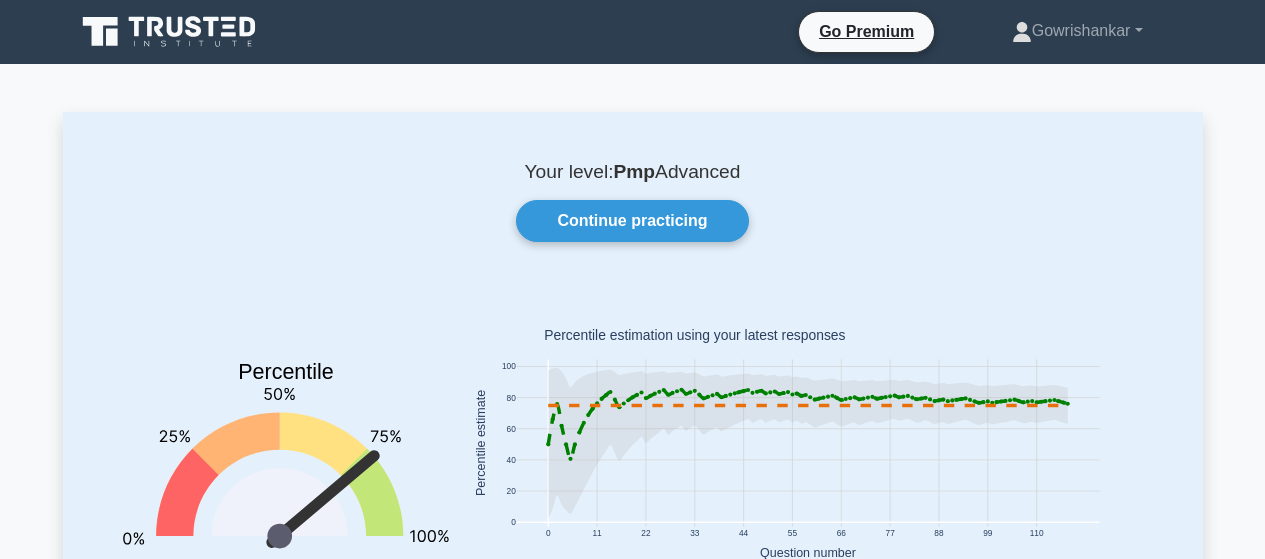 scroll, scrollTop: 0, scrollLeft: 0, axis: both 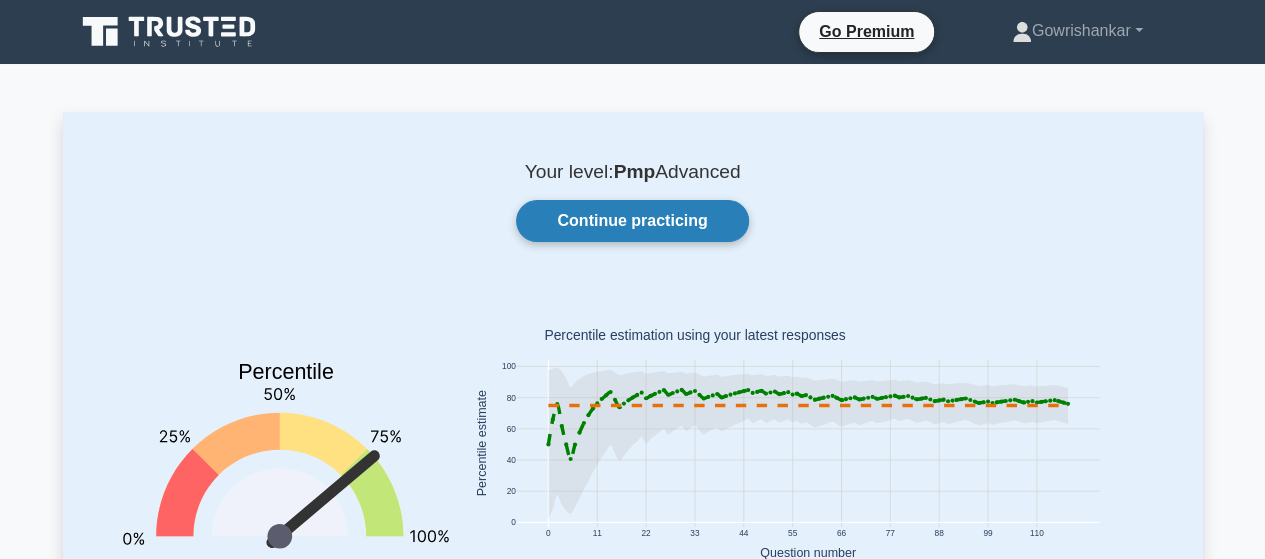 click on "Continue practicing" at bounding box center (632, 221) 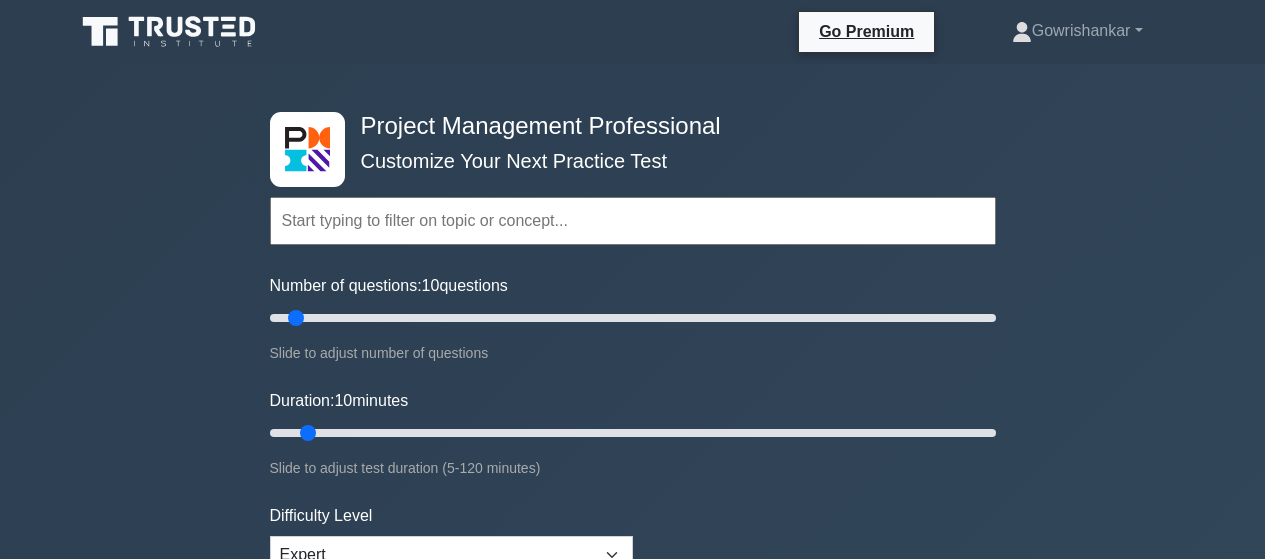 scroll, scrollTop: 0, scrollLeft: 0, axis: both 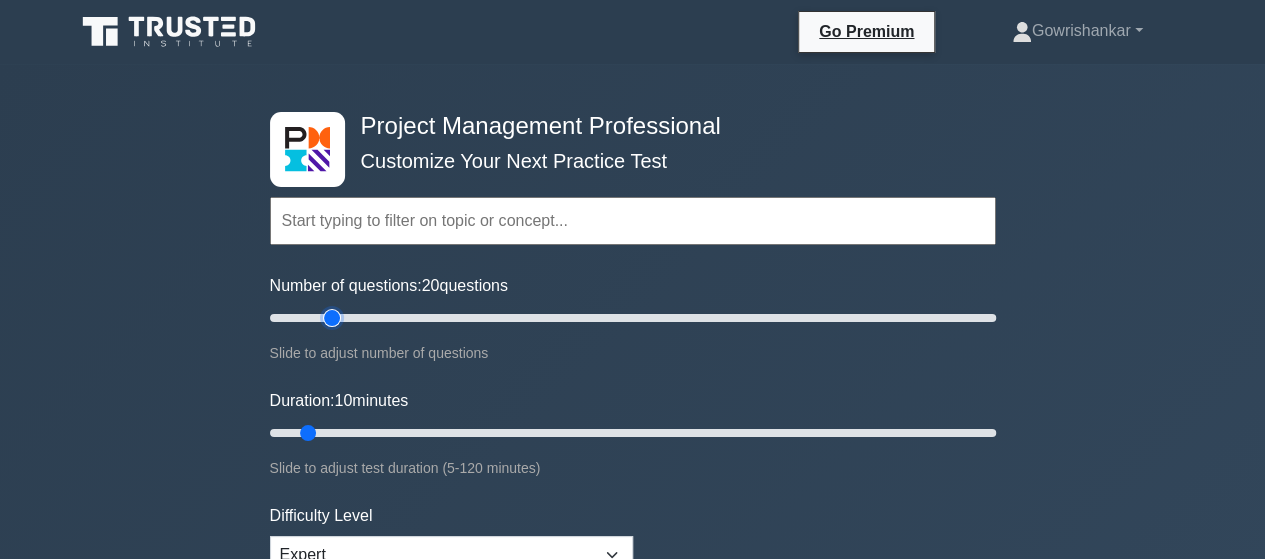type on "20" 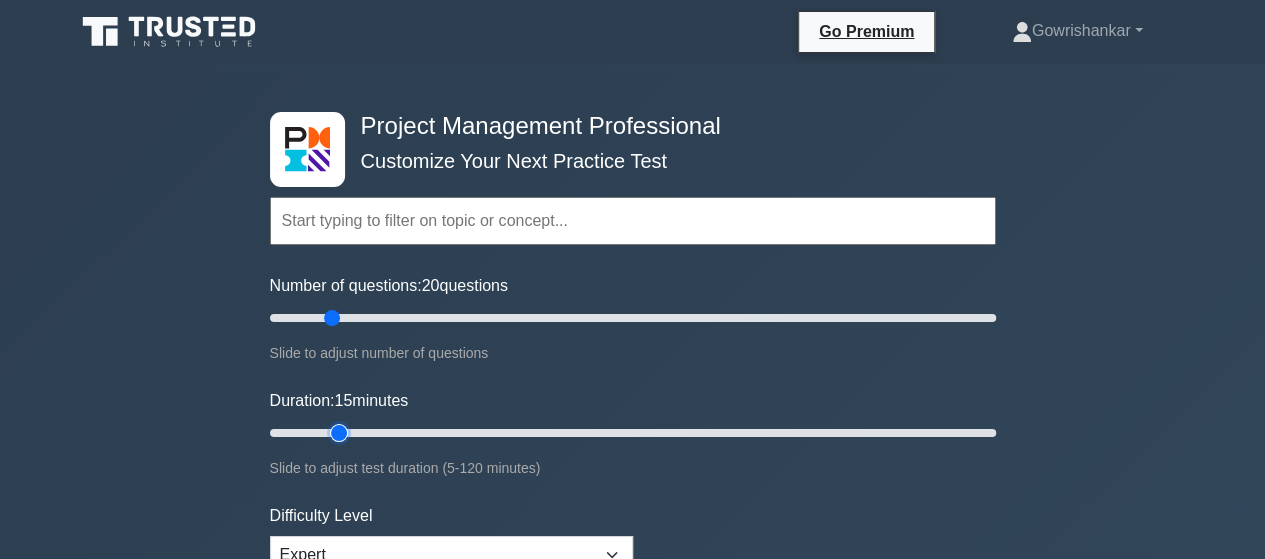 click on "Duration:  15  minutes" at bounding box center [633, 433] 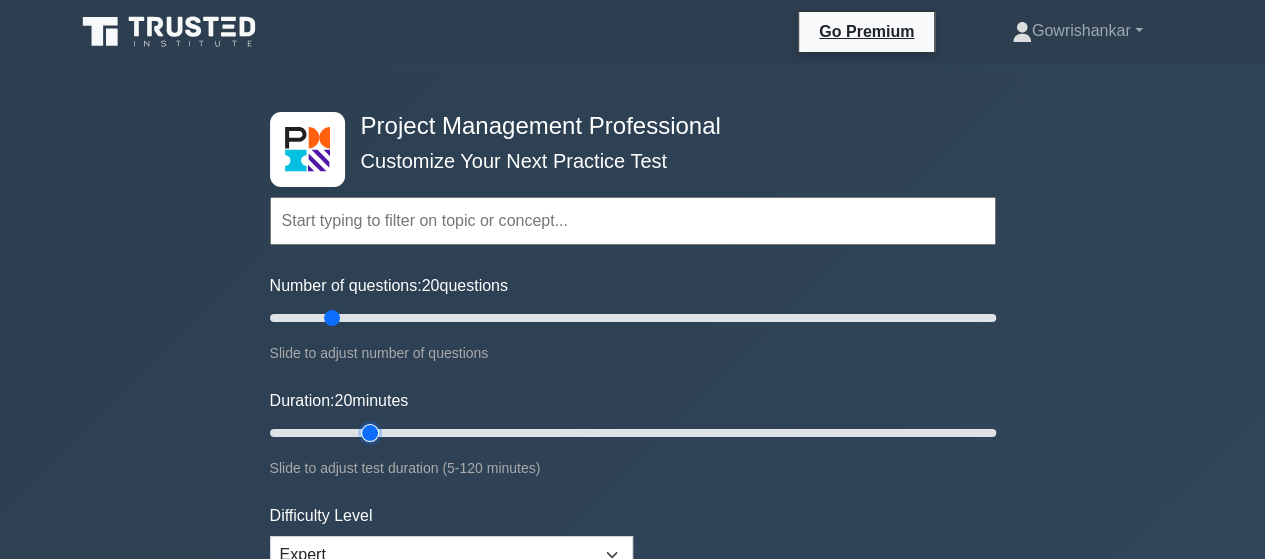type on "20" 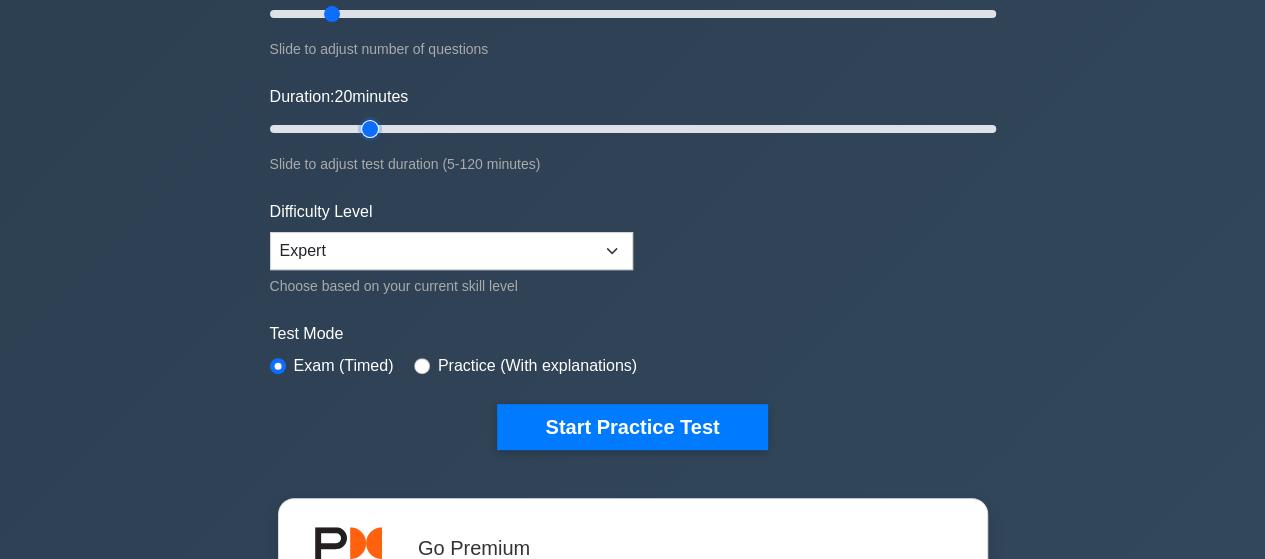 scroll, scrollTop: 320, scrollLeft: 0, axis: vertical 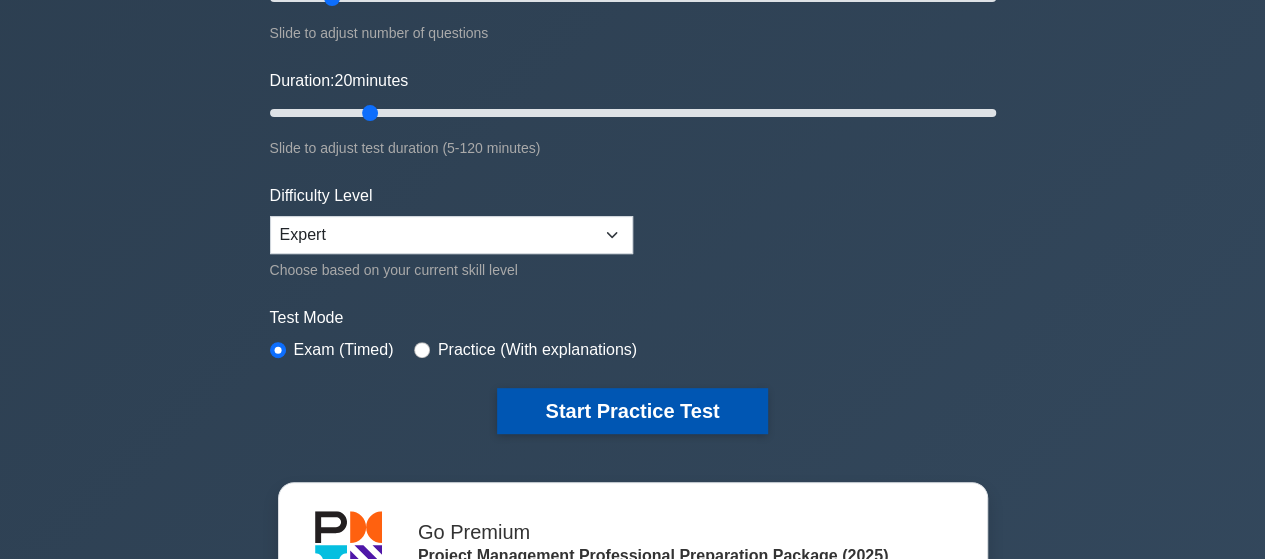 click on "Start Practice Test" at bounding box center (632, 411) 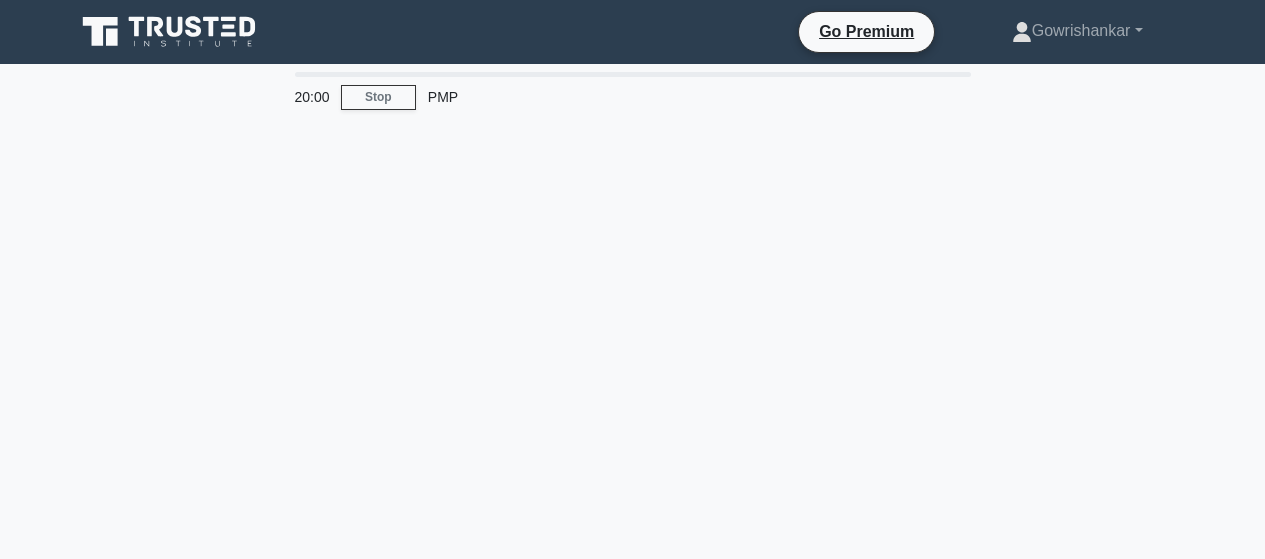scroll, scrollTop: 0, scrollLeft: 0, axis: both 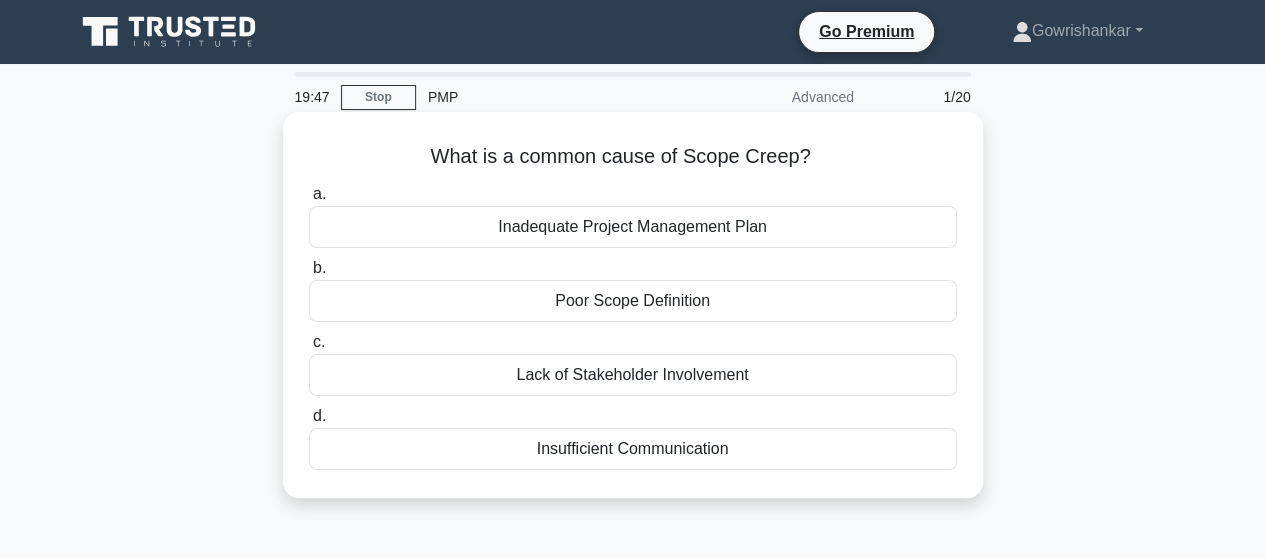 click on "Poor Scope Definition" at bounding box center [633, 301] 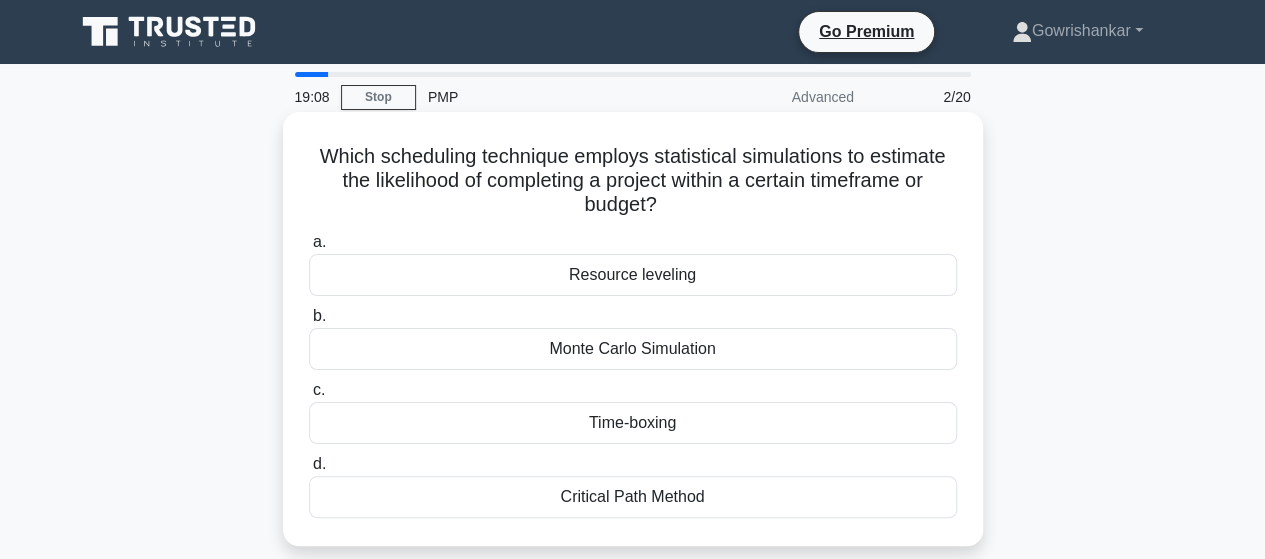 click on "Monte Carlo Simulation" at bounding box center (633, 349) 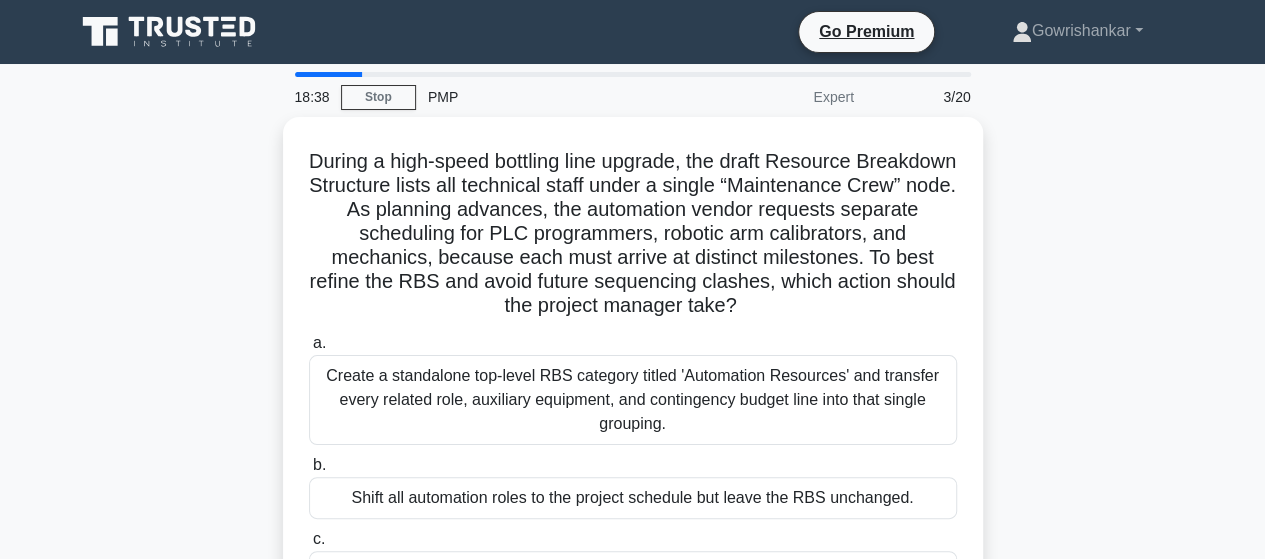 click on "During a high-speed bottling line upgrade, the draft Resource Breakdown Structure lists all technical staff under a single “Maintenance Crew” node. As planning advances, the automation vendor requests separate scheduling for PLC programmers, robotic arm calibrators, and mechanics, because each must arrive at distinct milestones. To best refine the RBS and avoid future sequencing clashes, which action should the project manager take?
.spinner_0XTQ{transform-origin:center;animation:spinner_y6GP .75s linear infinite}@keyframes spinner_y6GP{100%{transform:rotate(360deg)}}
a." at bounding box center [633, 442] 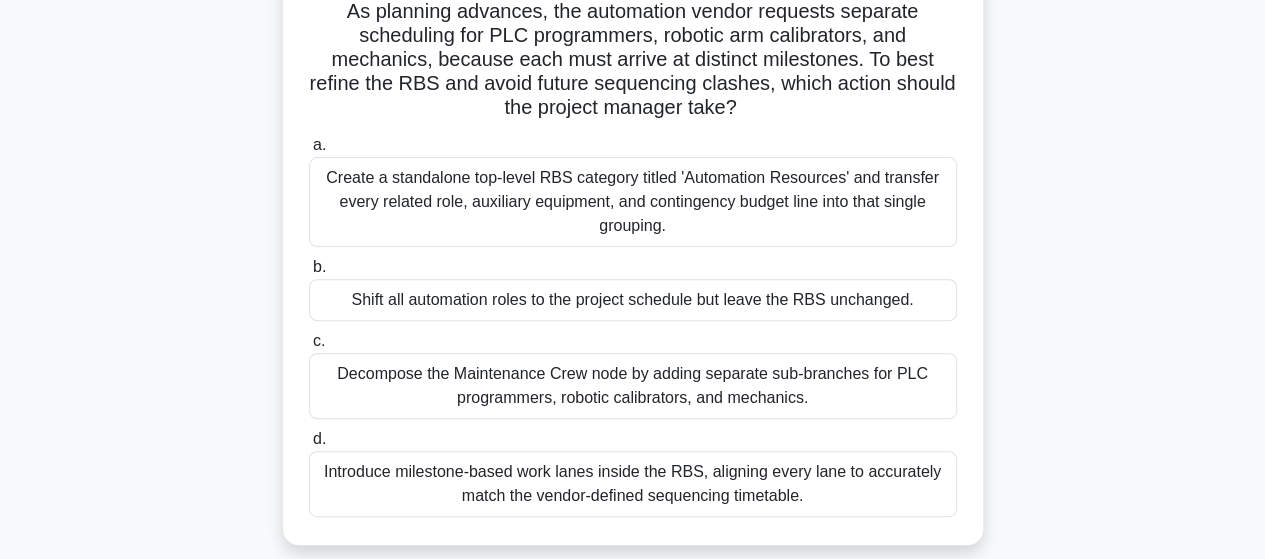 scroll, scrollTop: 200, scrollLeft: 0, axis: vertical 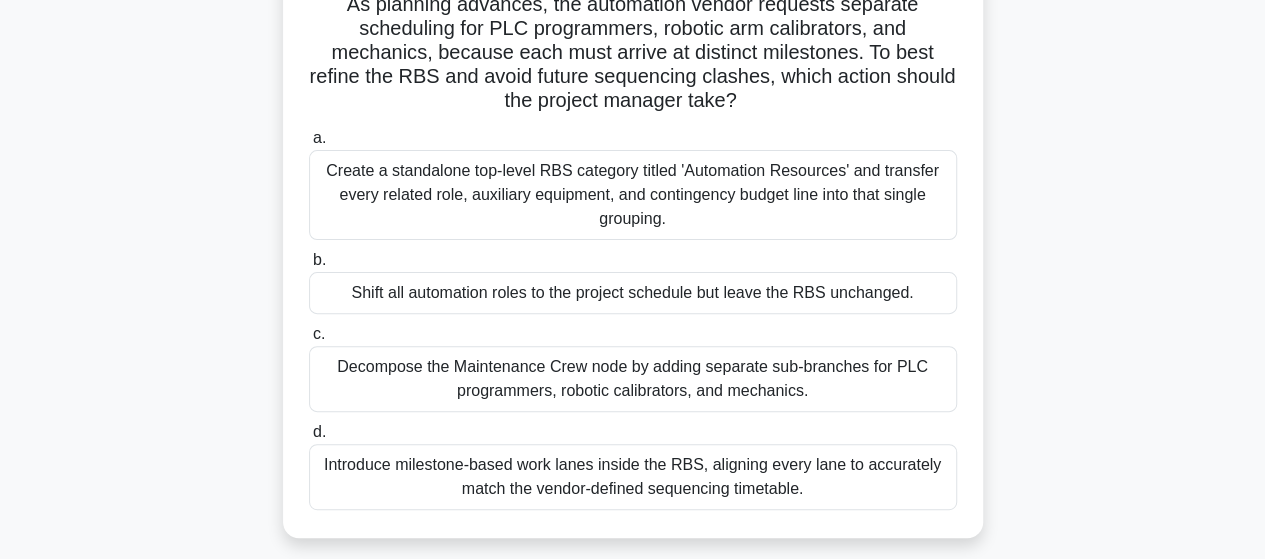 click on "Introduce milestone-based work lanes inside the RBS, aligning every lane to accurately match the vendor-defined sequencing timetable." at bounding box center (633, 477) 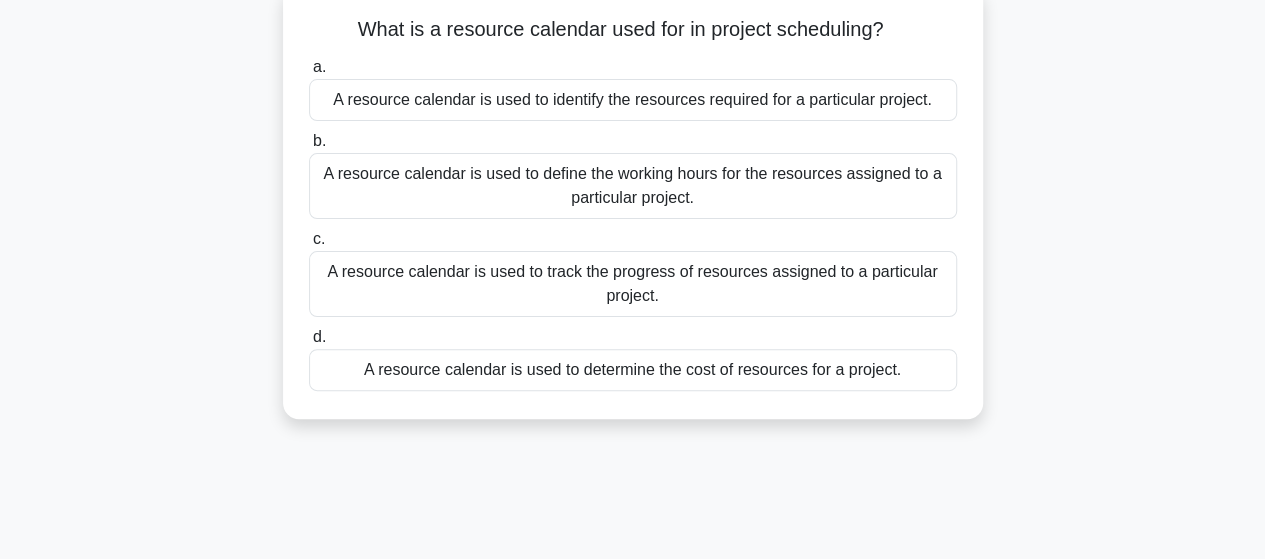 scroll, scrollTop: 0, scrollLeft: 0, axis: both 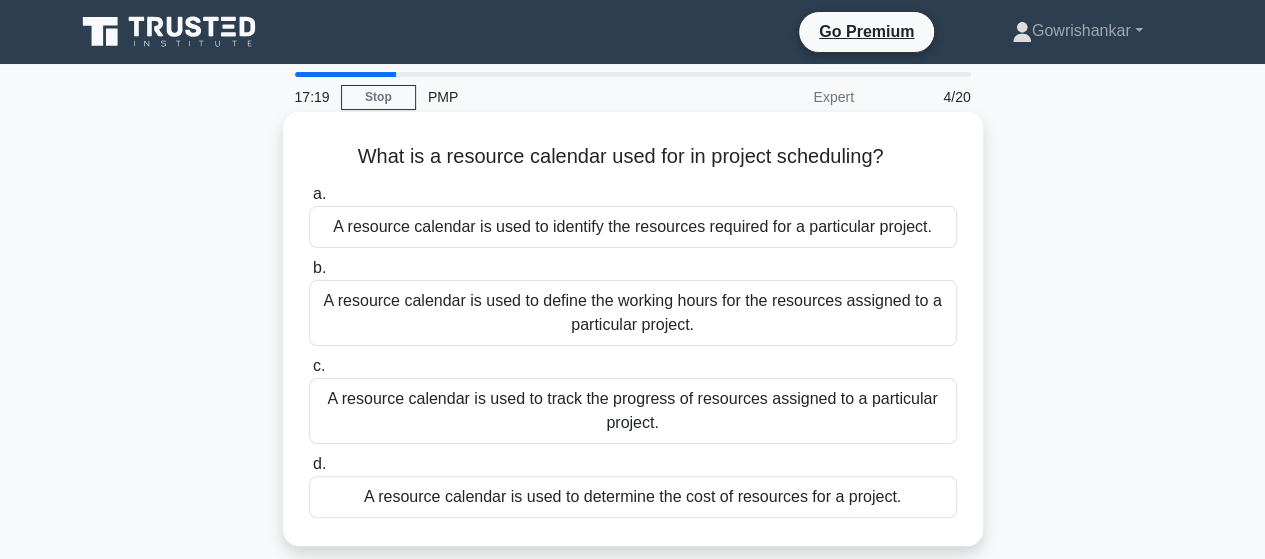 click on "A resource calendar is used to define the working hours for the resources assigned to a particular project." at bounding box center [633, 313] 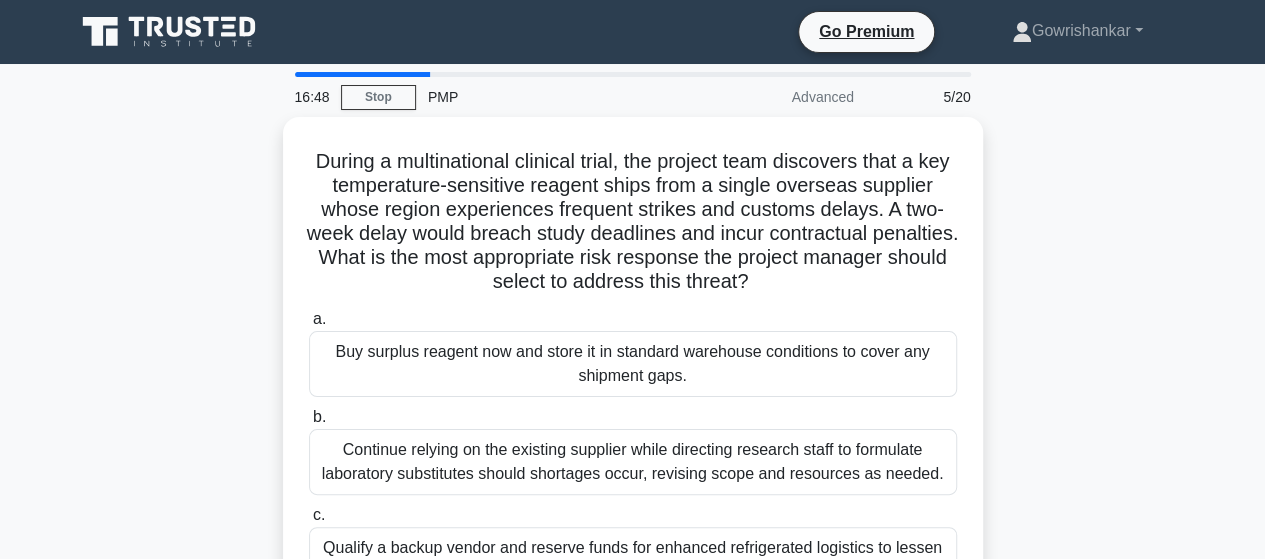 click on "During a multinational clinical trial, the project team discovers that a key temperature-sensitive reagent ships from a single overseas supplier whose region experiences frequent strikes and customs delays. A two-week delay would breach study deadlines and incur contractual penalties. What is the most appropriate risk response the project manager should select to address this threat?
.spinner_0XTQ{transform-origin:center;animation:spinner_y6GP .75s linear infinite}@keyframes spinner_y6GP{100%{transform:rotate(360deg)}}
a.
b. c. d." at bounding box center (633, 430) 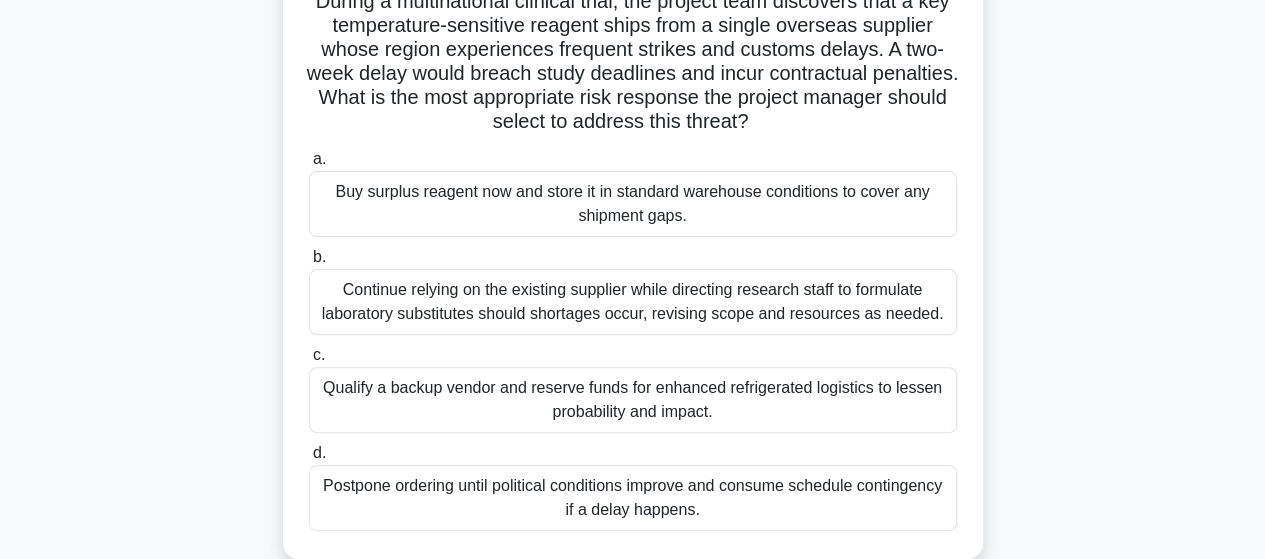 scroll, scrollTop: 200, scrollLeft: 0, axis: vertical 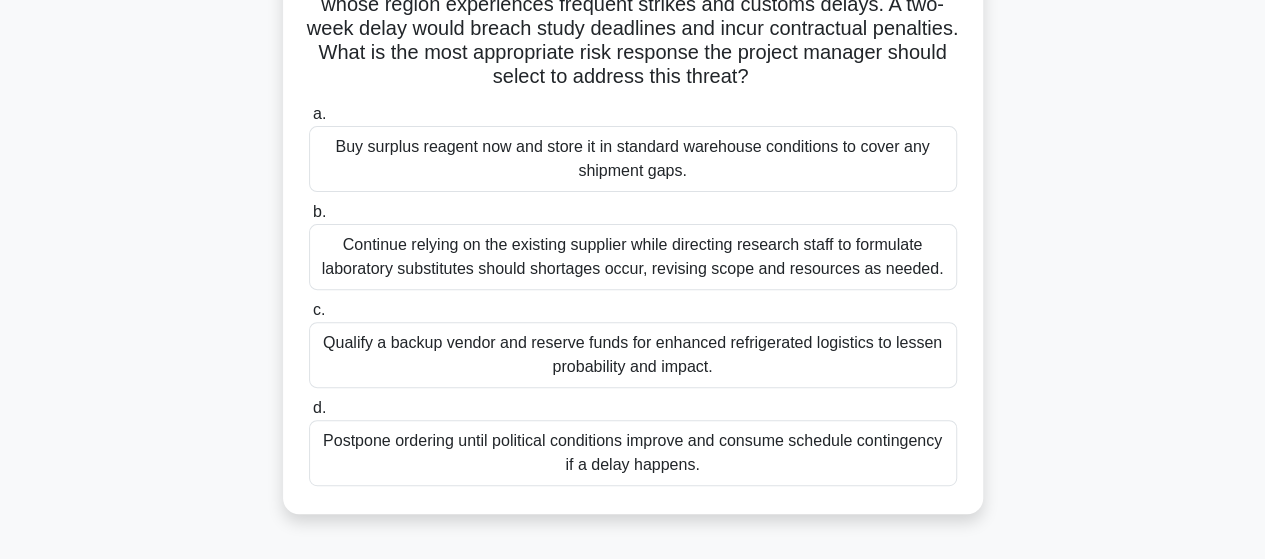 click on "Qualify a backup vendor and reserve funds for enhanced refrigerated logistics to lessen probability and impact." at bounding box center [633, 355] 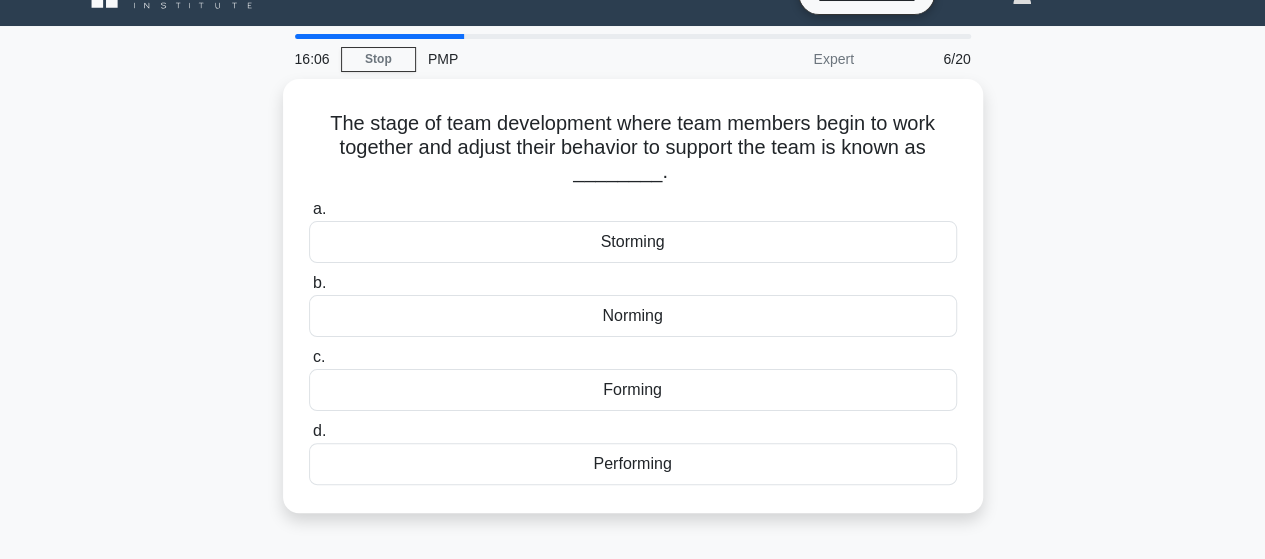 scroll, scrollTop: 40, scrollLeft: 0, axis: vertical 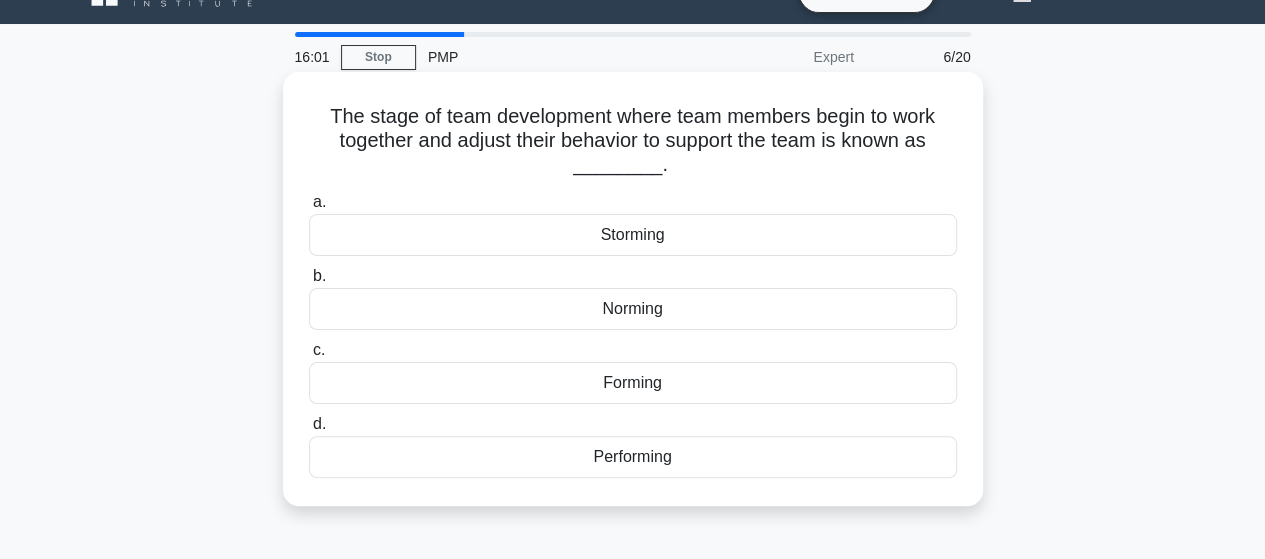 click on "Performing" at bounding box center [633, 457] 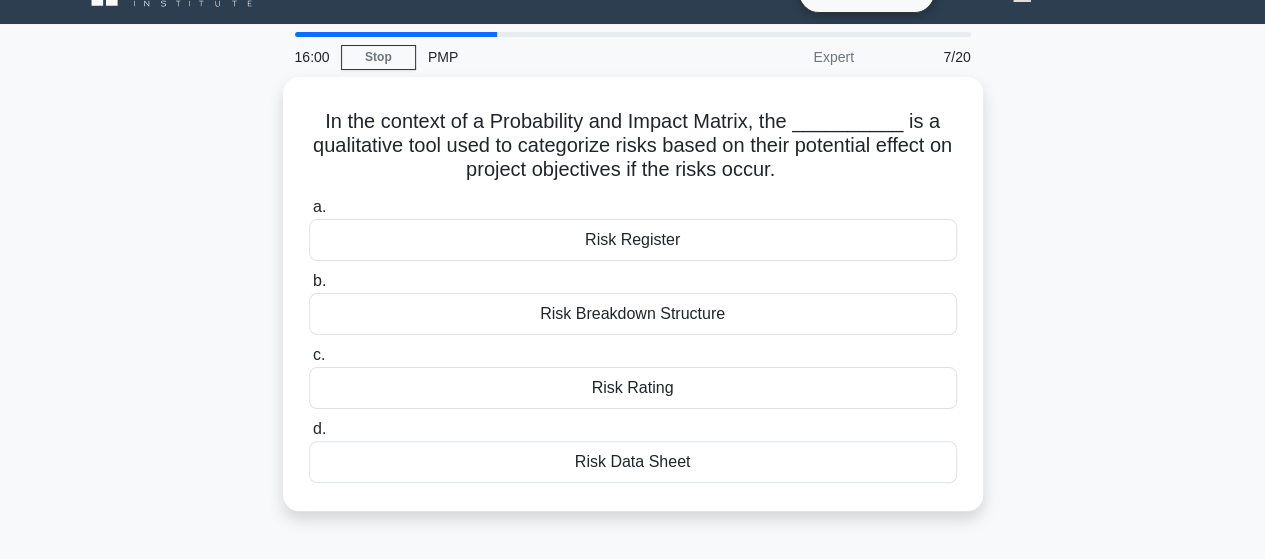 scroll, scrollTop: 0, scrollLeft: 0, axis: both 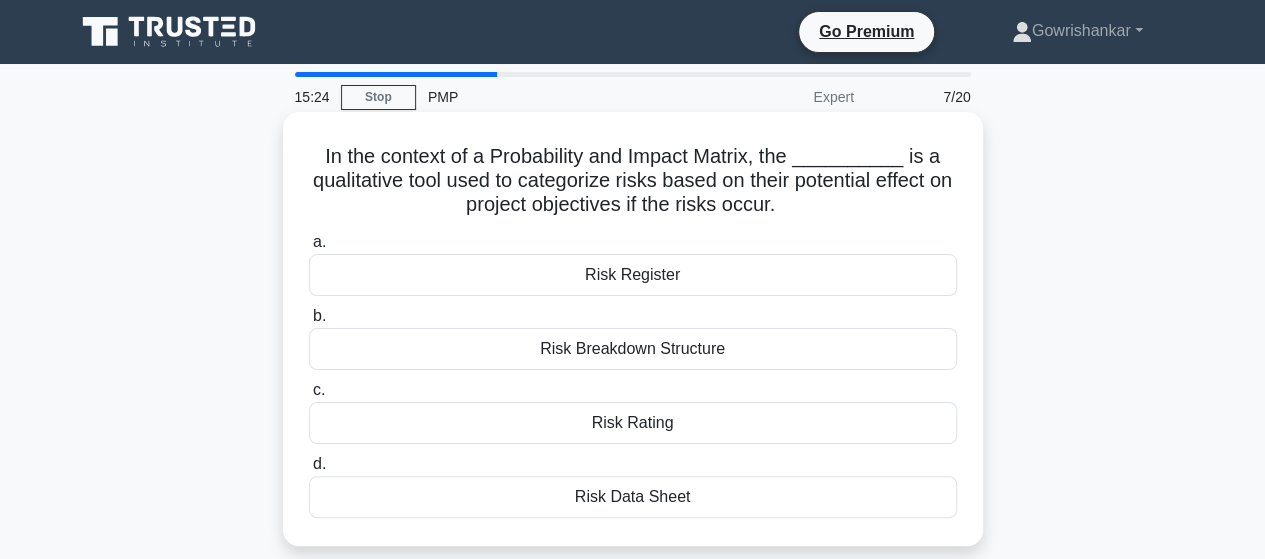 click on "Risk Register" at bounding box center [633, 275] 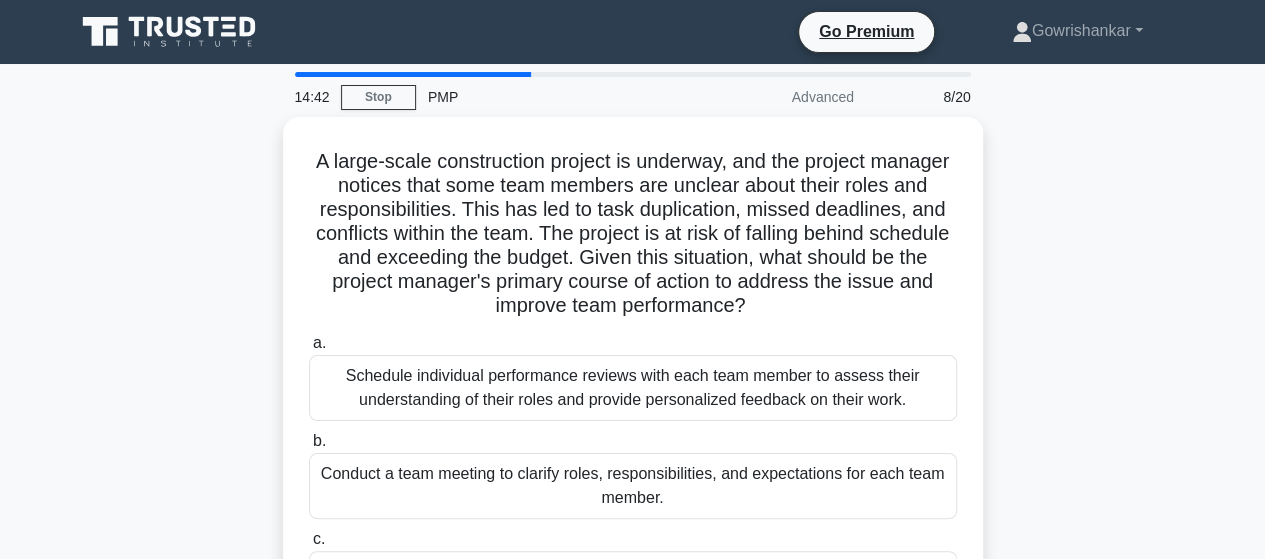 click on "A large-scale construction project is underway, and the project manager notices that some team members are unclear about their roles and responsibilities. This has led to task duplication, missed deadlines, and conflicts within the team. The project is at risk of falling behind schedule and exceeding the budget. Given this situation, what should be the project manager's primary course of action to address the issue and improve team performance?
.spinner_0XTQ{transform-origin:center;animation:spinner_y6GP .75s linear infinite}@keyframes spinner_y6GP{100%{transform:rotate(360deg)}}
a." at bounding box center [633, 442] 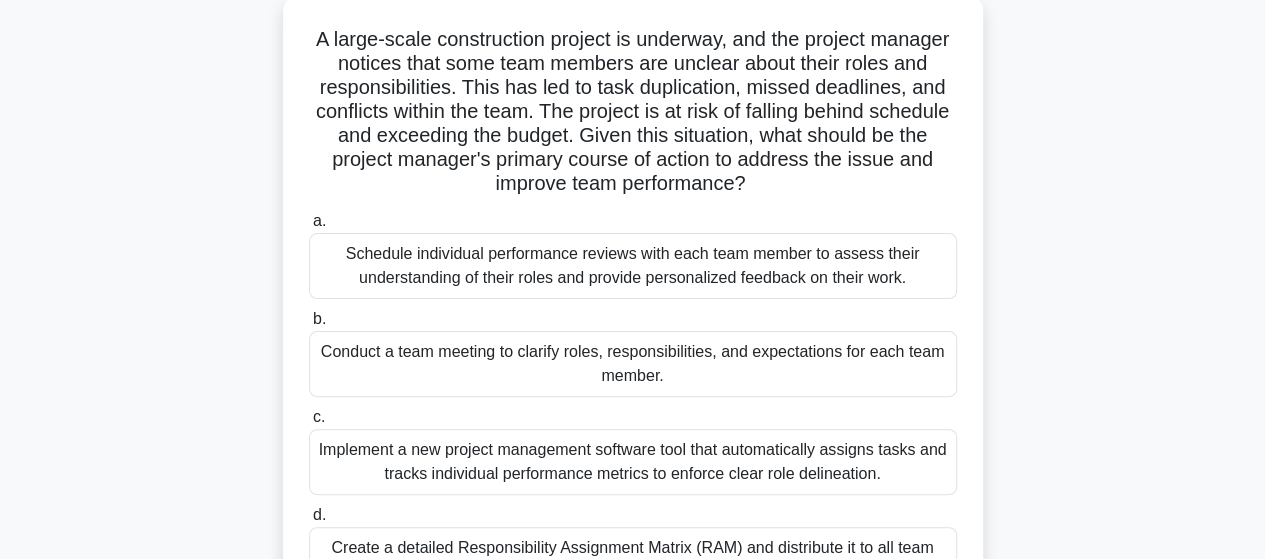 scroll, scrollTop: 120, scrollLeft: 0, axis: vertical 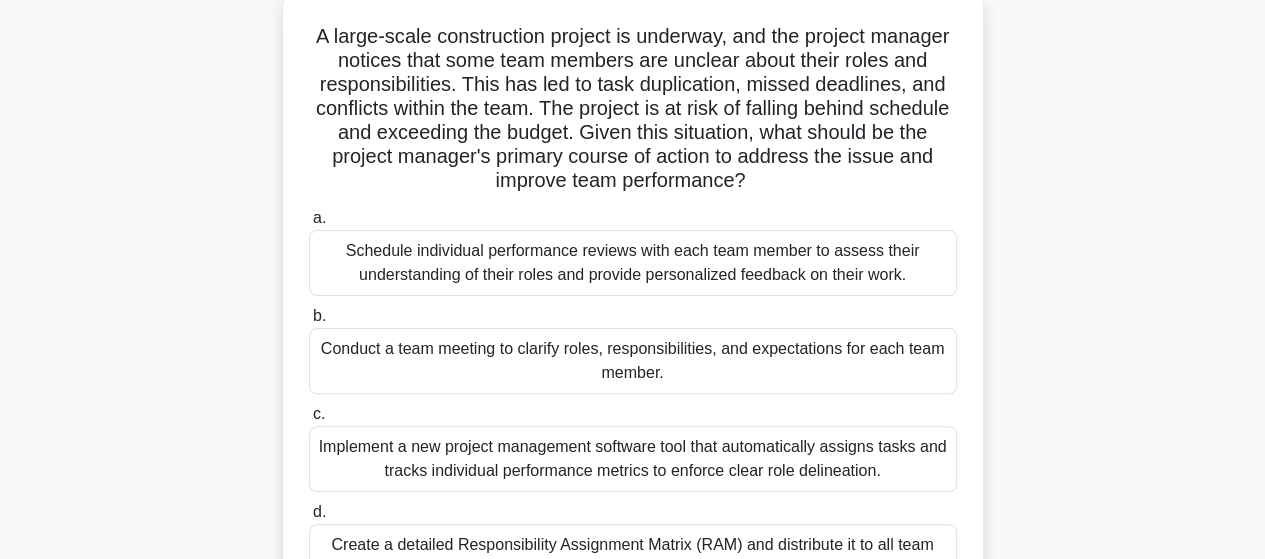click on "Conduct a team meeting to clarify roles, responsibilities, and expectations for each team member." at bounding box center (633, 361) 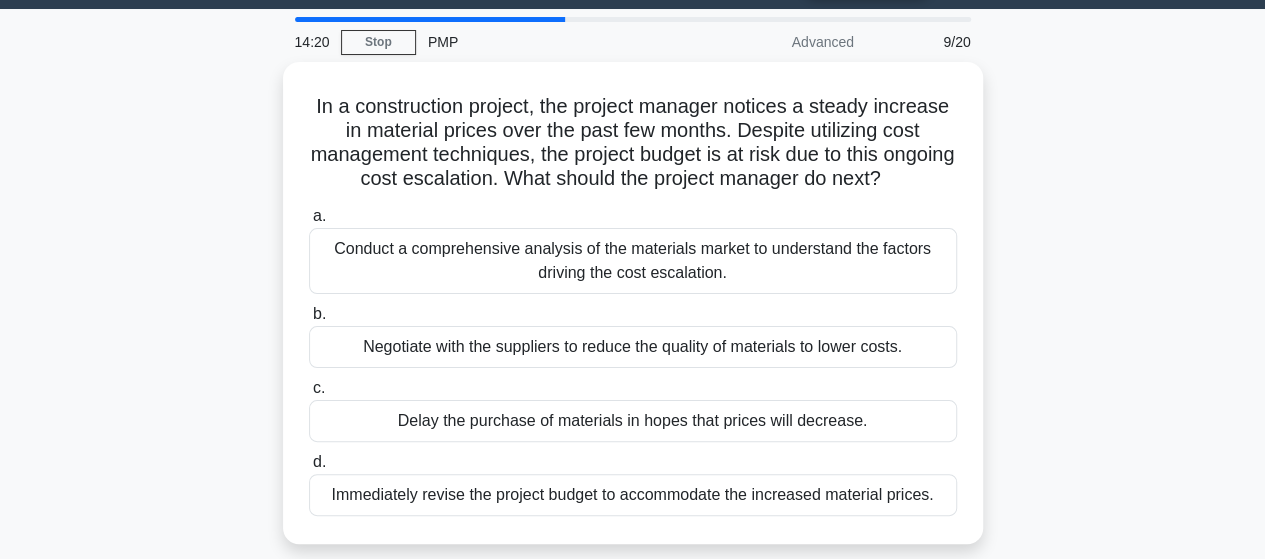 scroll, scrollTop: 0, scrollLeft: 0, axis: both 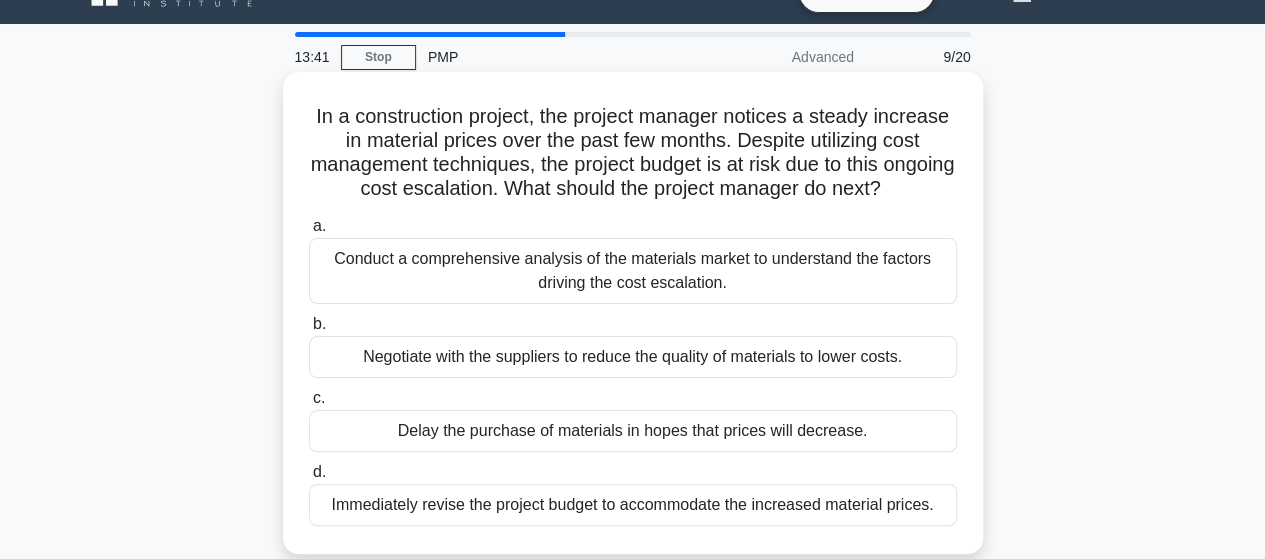click on "Conduct a comprehensive analysis of the materials market to understand the factors driving the cost escalation." at bounding box center [633, 271] 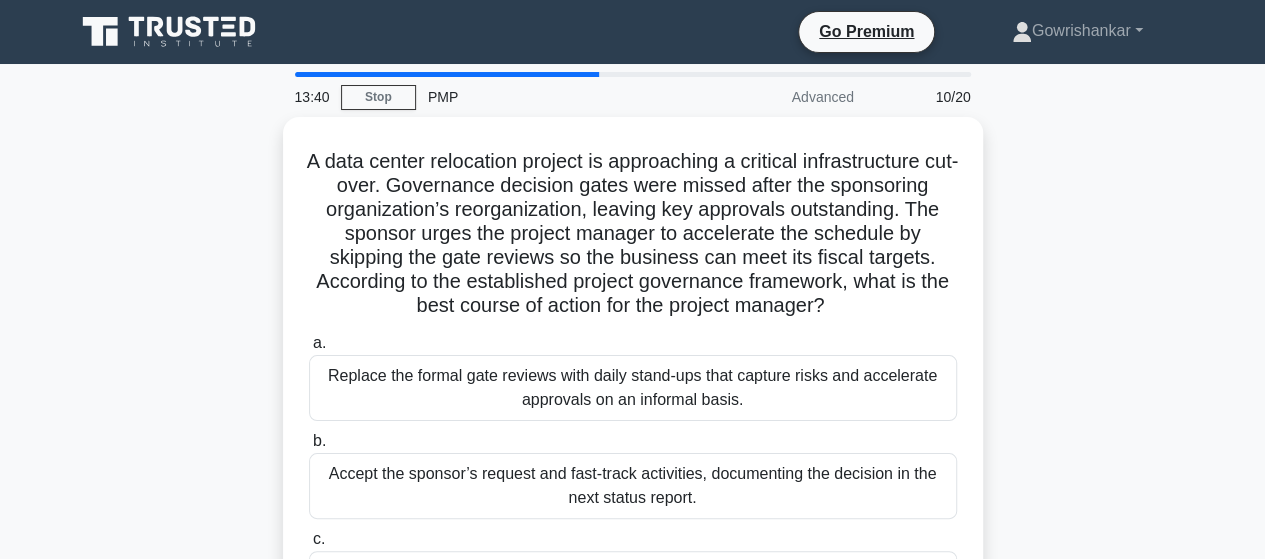 scroll, scrollTop: 0, scrollLeft: 0, axis: both 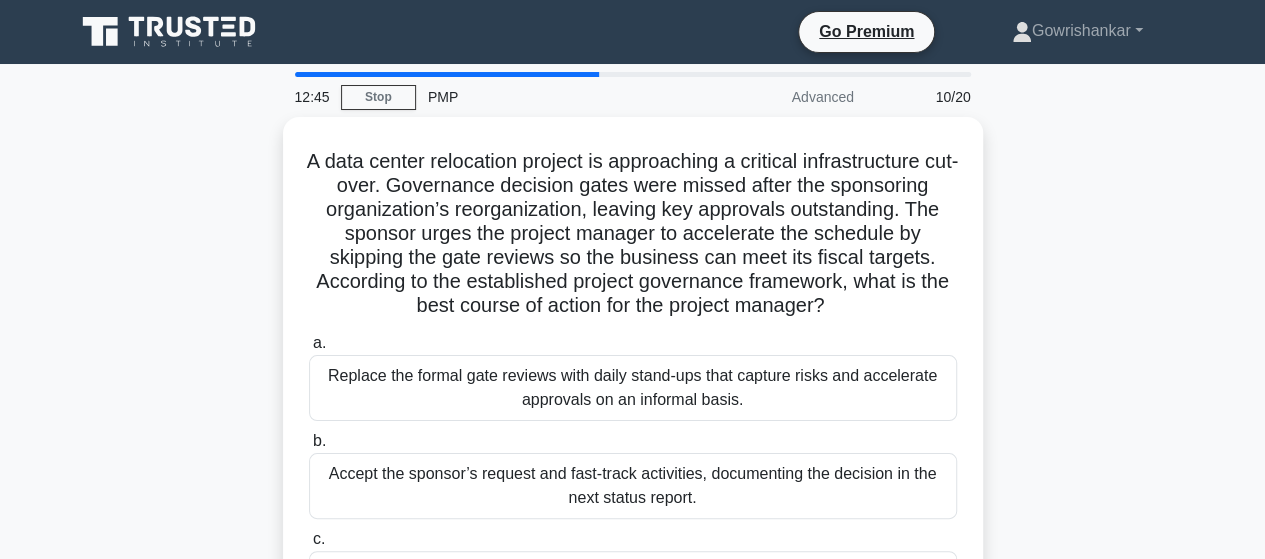 click on "A data center relocation project is approaching a critical infrastructure cut-over. Governance decision gates were missed after the sponsoring organization’s reorganization, leaving key approvals outstanding. The sponsor urges the project manager to accelerate the schedule by skipping the gate reviews so the business can meet its fiscal targets. According to the established project governance framework, what is the best course of action for the project manager?
.spinner_0XTQ{transform-origin:center;animation:spinner_y6GP .75s linear infinite}@keyframes spinner_y6GP{100%{transform:rotate(360deg)}}
a. b. c." at bounding box center [633, 442] 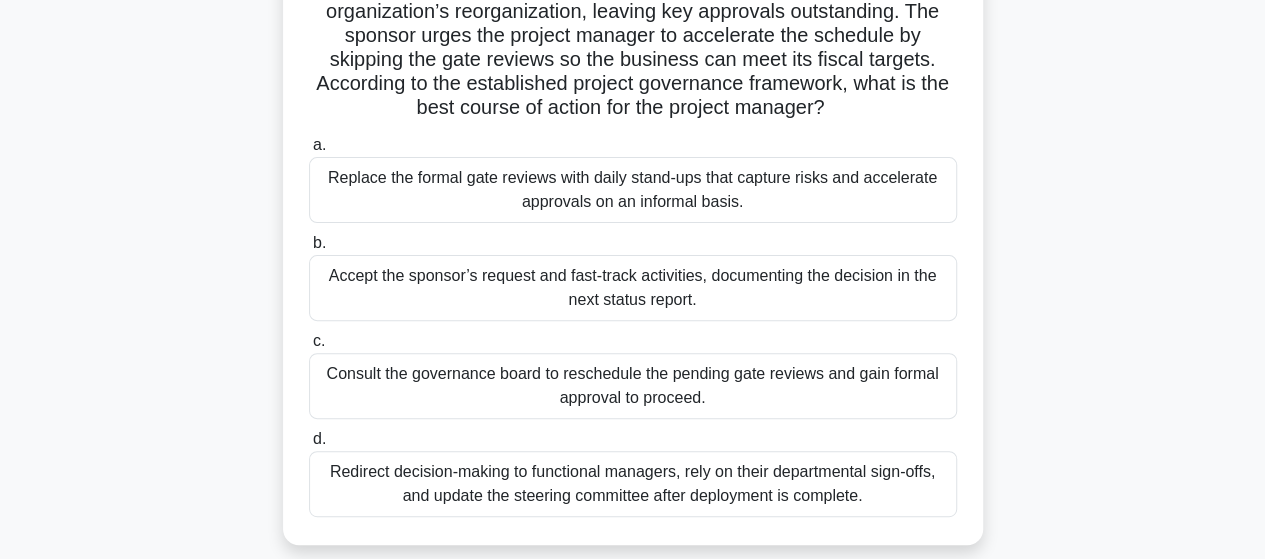 scroll, scrollTop: 200, scrollLeft: 0, axis: vertical 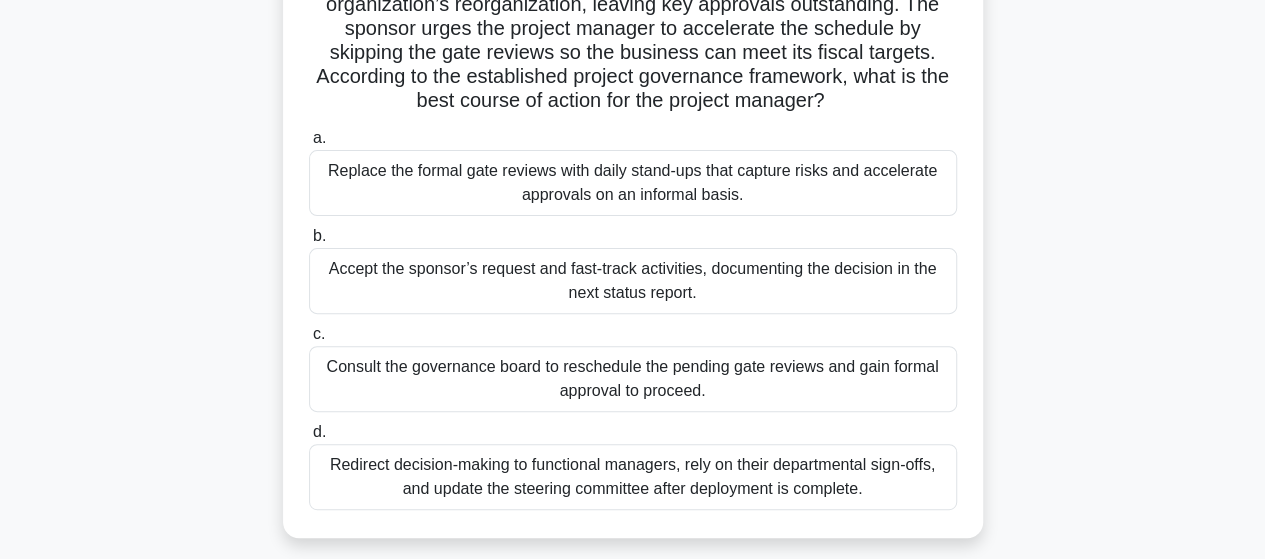click on "Consult the governance board to reschedule the pending gate reviews and gain formal approval to proceed." at bounding box center (633, 379) 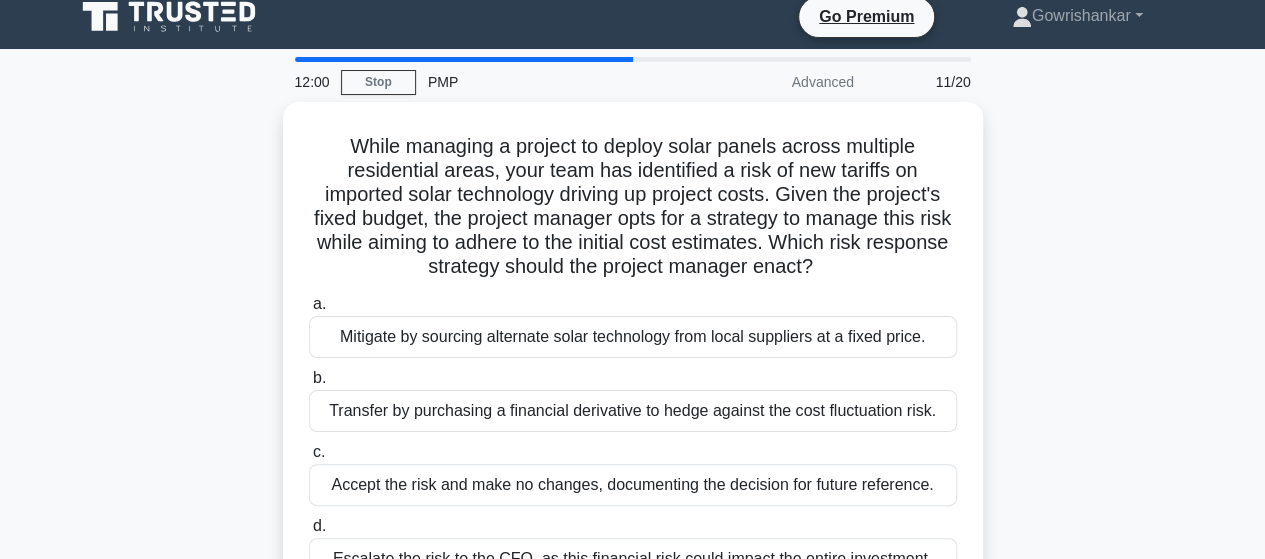 scroll, scrollTop: 0, scrollLeft: 0, axis: both 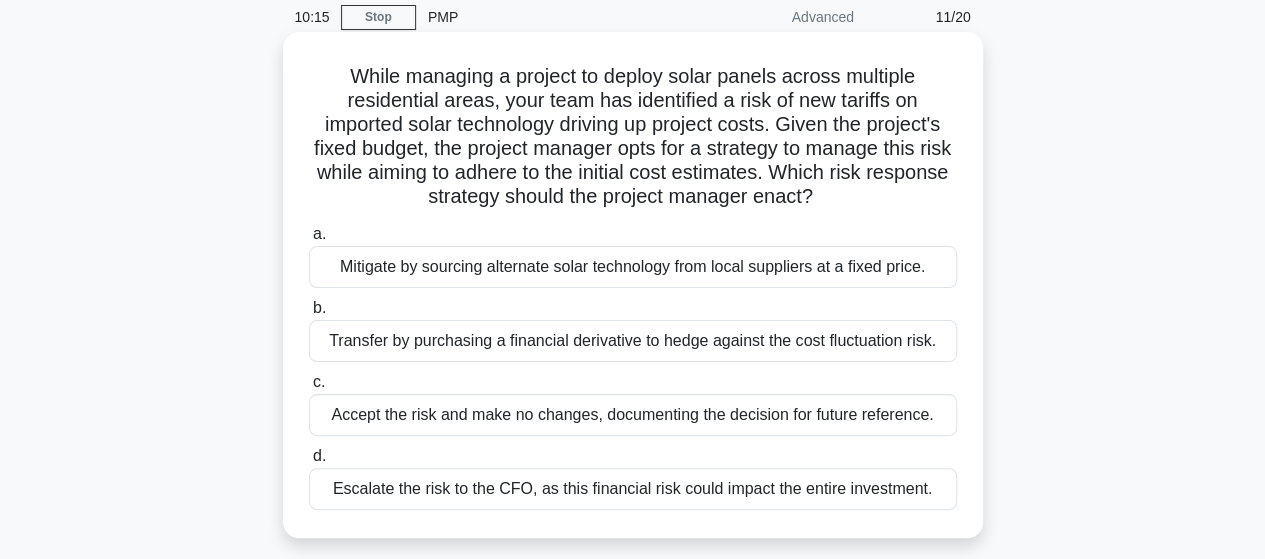 click on "Mitigate by sourcing alternate solar technology from local suppliers at a fixed price." at bounding box center (633, 267) 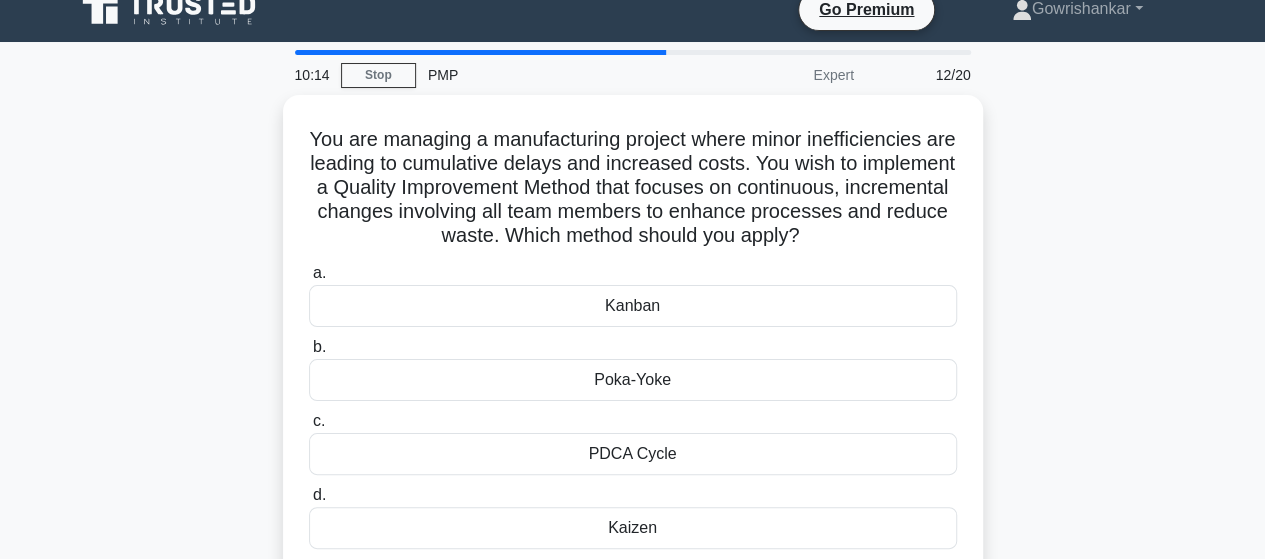 scroll, scrollTop: 0, scrollLeft: 0, axis: both 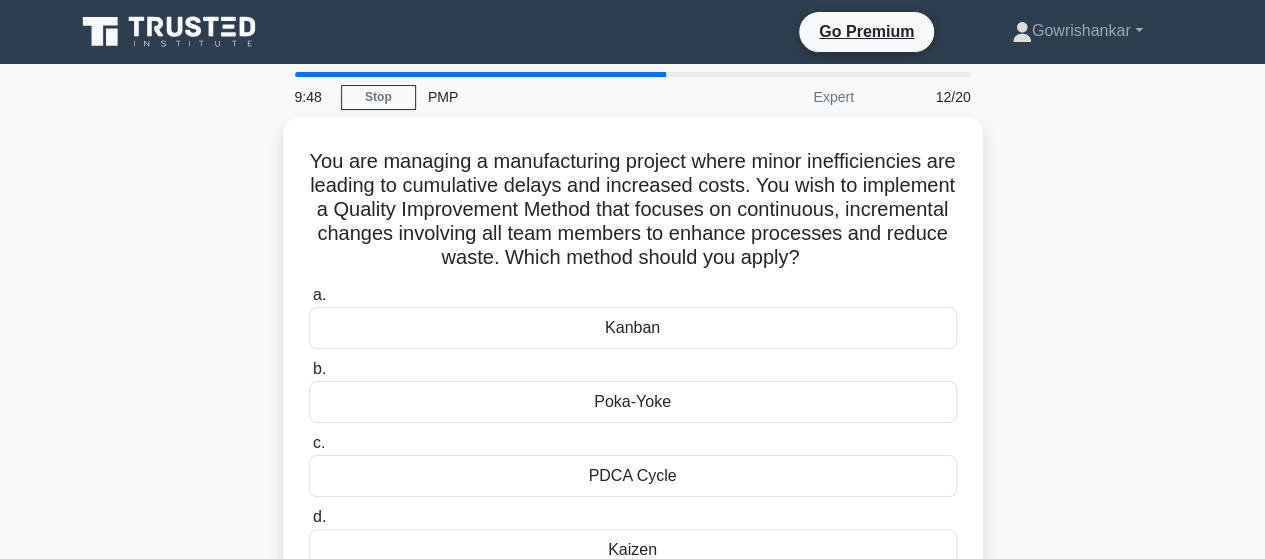 click on "You are managing a manufacturing project where minor inefficiencies are leading to cumulative delays and increased costs. You wish to implement a Quality Improvement Method that focuses on continuous, incremental changes involving all team members to enhance processes and reduce waste. Which method should you apply?
.spinner_0XTQ{transform-origin:center;animation:spinner_y6GP .75s linear infinite}@keyframes spinner_y6GP{100%{transform:rotate(360deg)}}
a.
b. c. d." at bounding box center (633, 370) 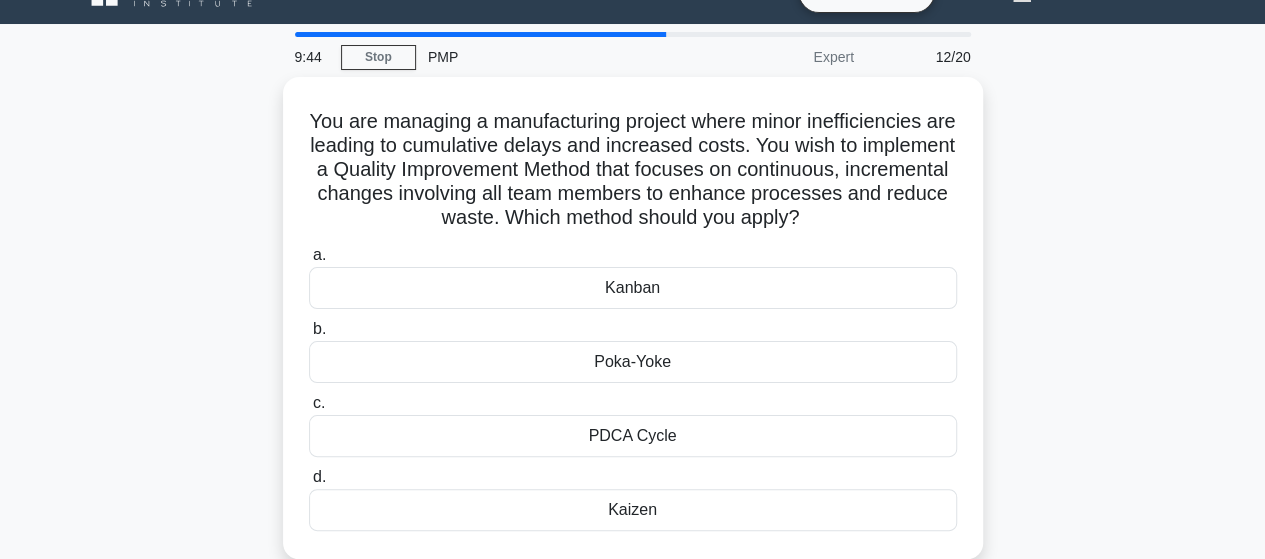 scroll, scrollTop: 80, scrollLeft: 0, axis: vertical 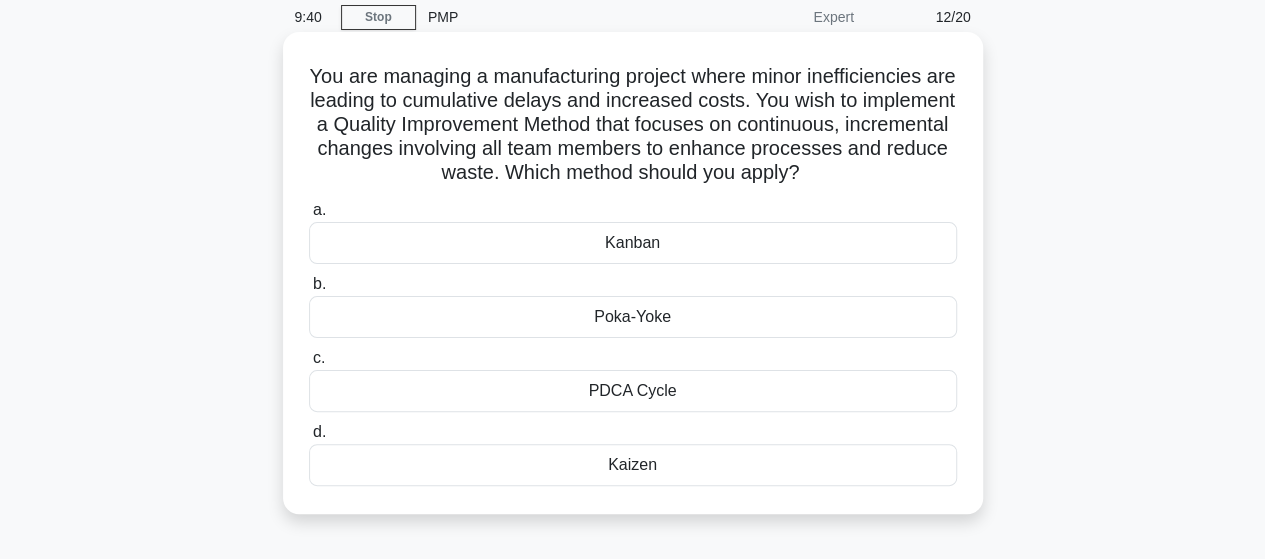 click on "Kaizen" at bounding box center [633, 465] 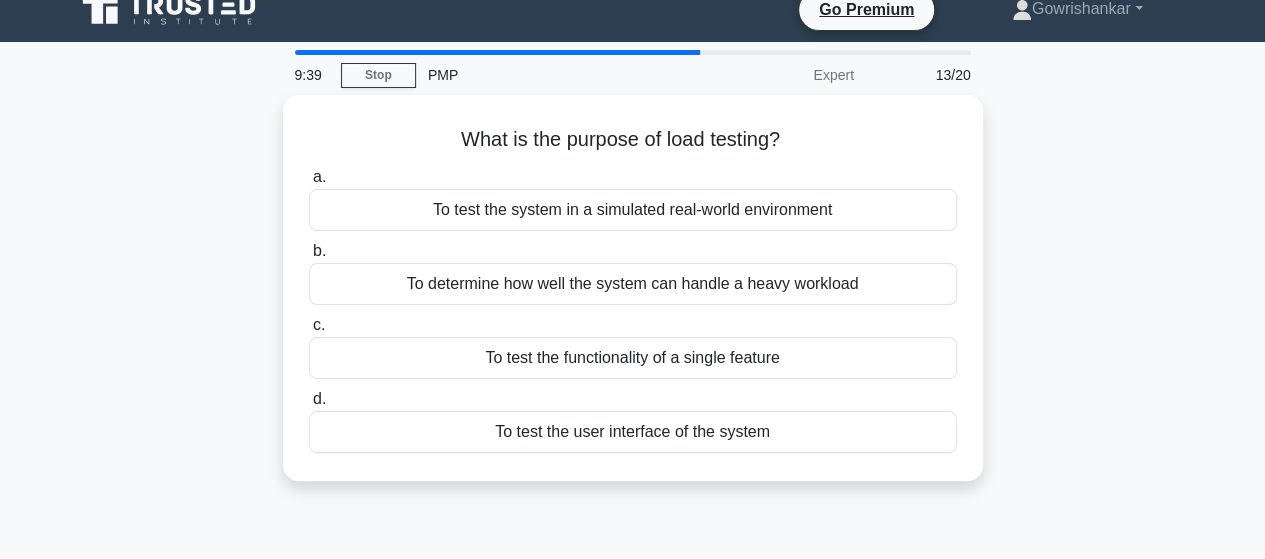 scroll, scrollTop: 0, scrollLeft: 0, axis: both 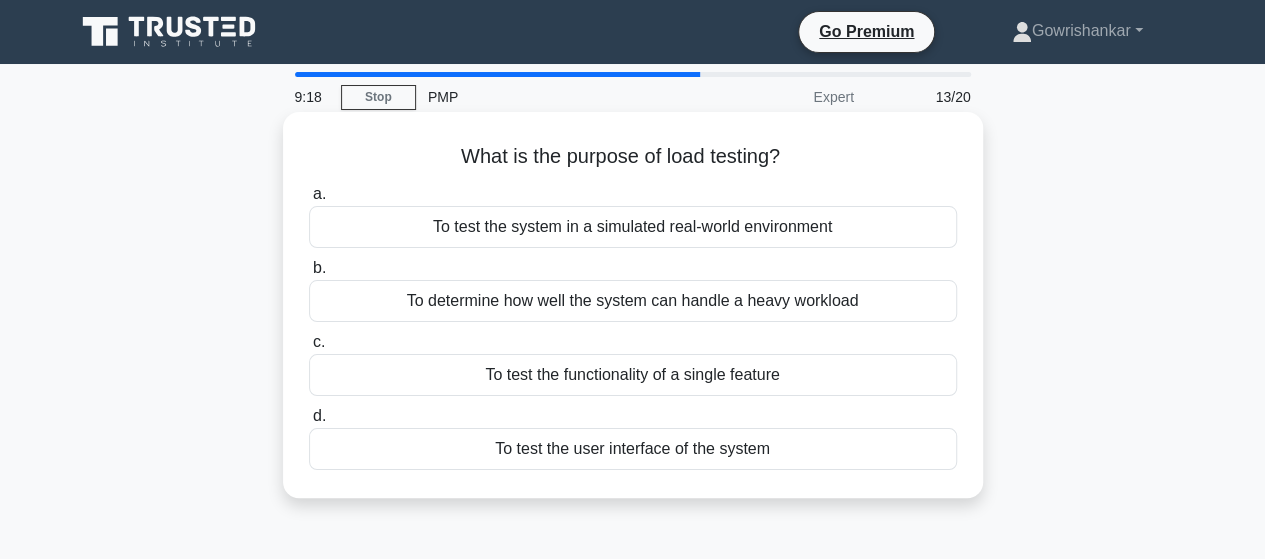 click on "To determine how well the system can handle a heavy workload" at bounding box center (633, 301) 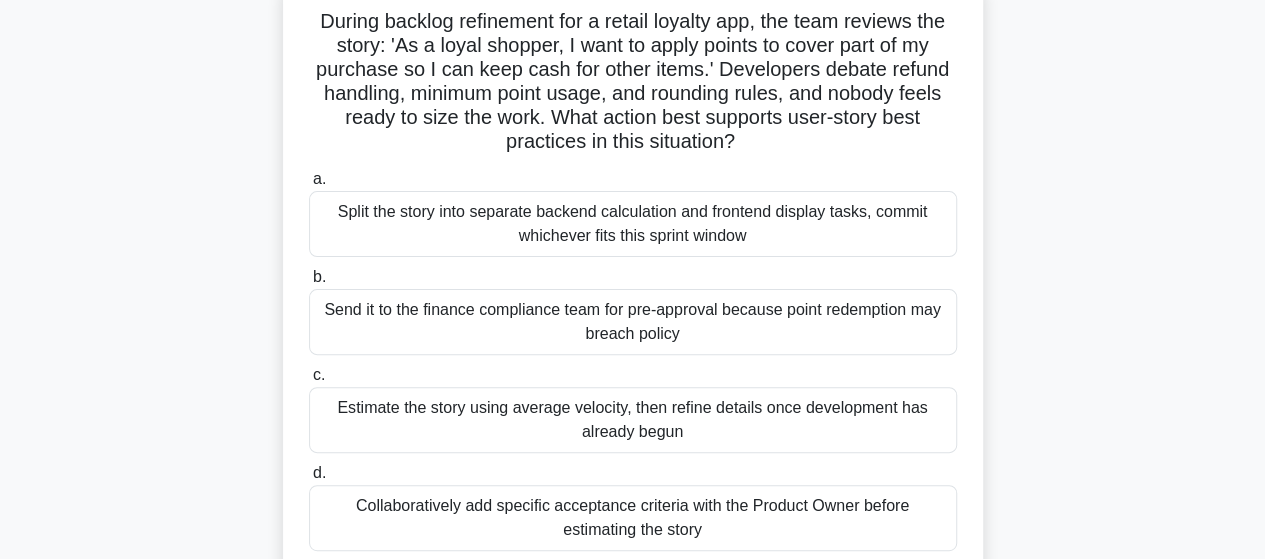 scroll, scrollTop: 160, scrollLeft: 0, axis: vertical 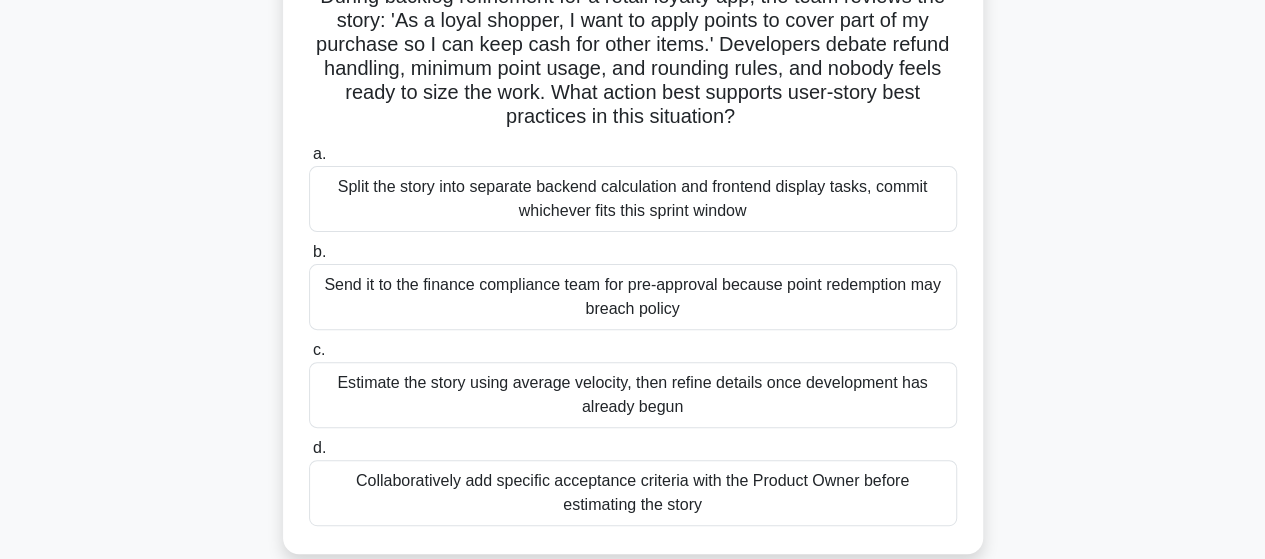 click on "Collaboratively add specific acceptance criteria with the Product Owner before estimating the story" at bounding box center (633, 493) 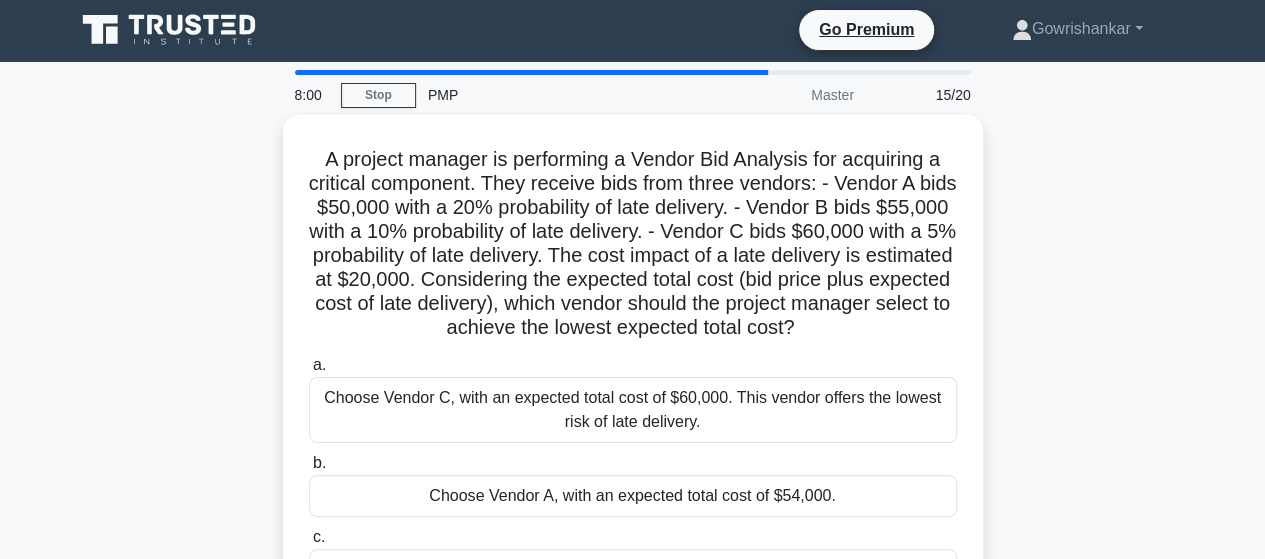 scroll, scrollTop: 0, scrollLeft: 0, axis: both 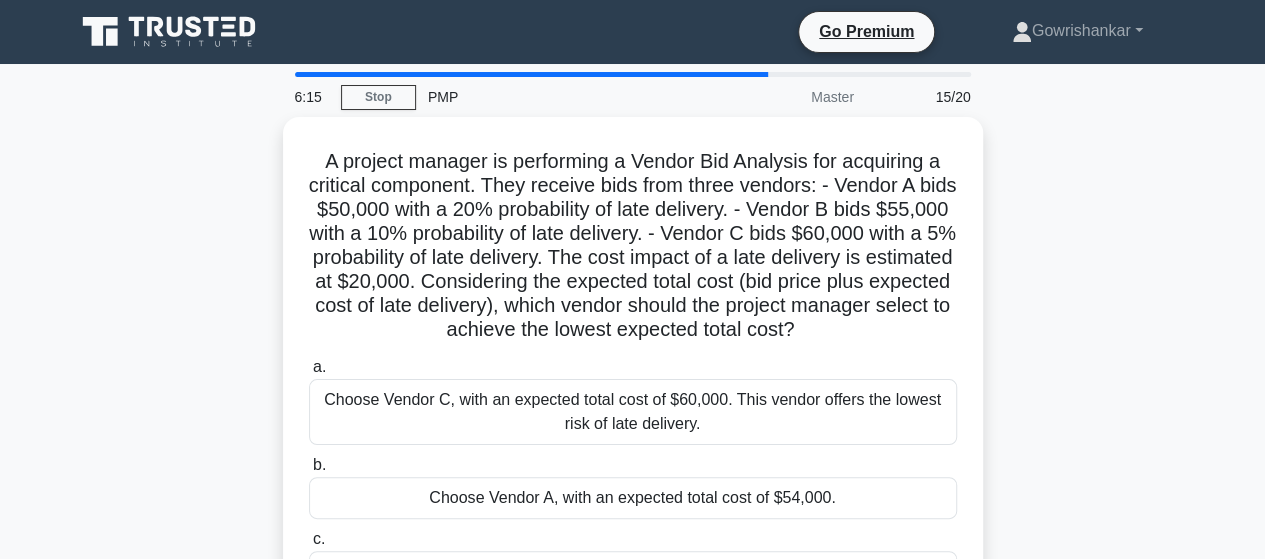 click on "A project manager is performing a Vendor Bid Analysis for acquiring a critical component. They receive bids from three vendors:
- Vendor A bids $50,000 with a 20% probability of late delivery.
- Vendor B bids $55,000 with a 10% probability of late delivery.
- Vendor C bids $60,000 with a 5% probability of late delivery.
The cost impact of a late delivery is estimated at $20,000. Considering the expected total cost (bid price plus expected cost of late delivery), which vendor should the project manager select to achieve the lowest expected total cost?
.spinner_0XTQ{transform-origin:center;animation:spinner_y6GP .75s linear infinite}@keyframes spinner_y6GP{100%{transform:rotate(360deg)}}
a. b. c. d." at bounding box center [633, 418] 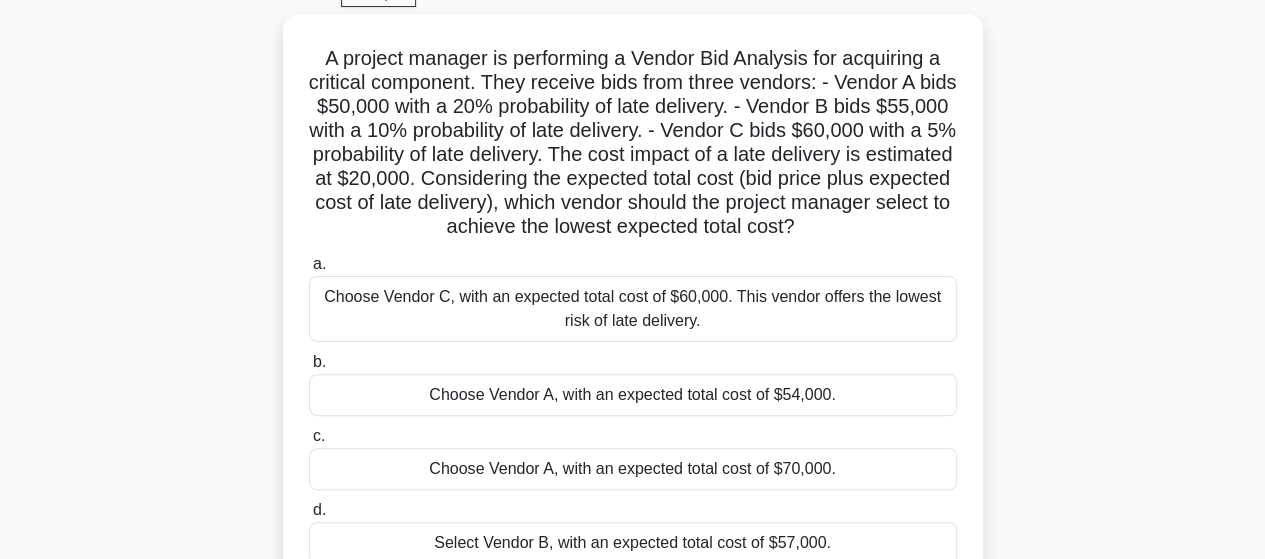 scroll, scrollTop: 120, scrollLeft: 0, axis: vertical 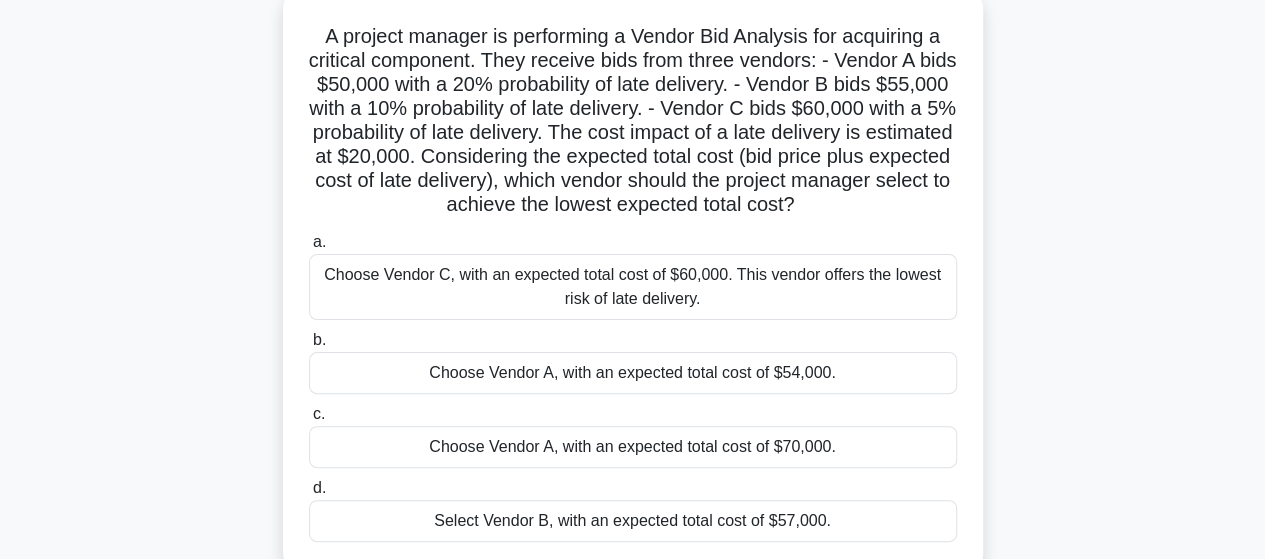 click on "Choose Vendor A, with an expected total cost of $54,000." at bounding box center [633, 373] 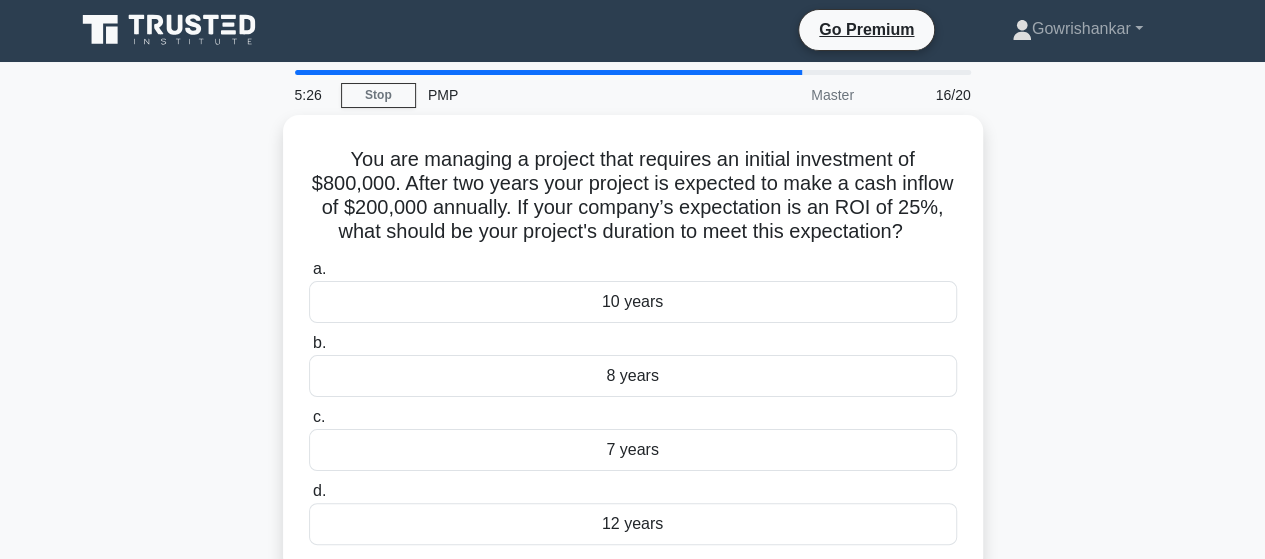 scroll, scrollTop: 0, scrollLeft: 0, axis: both 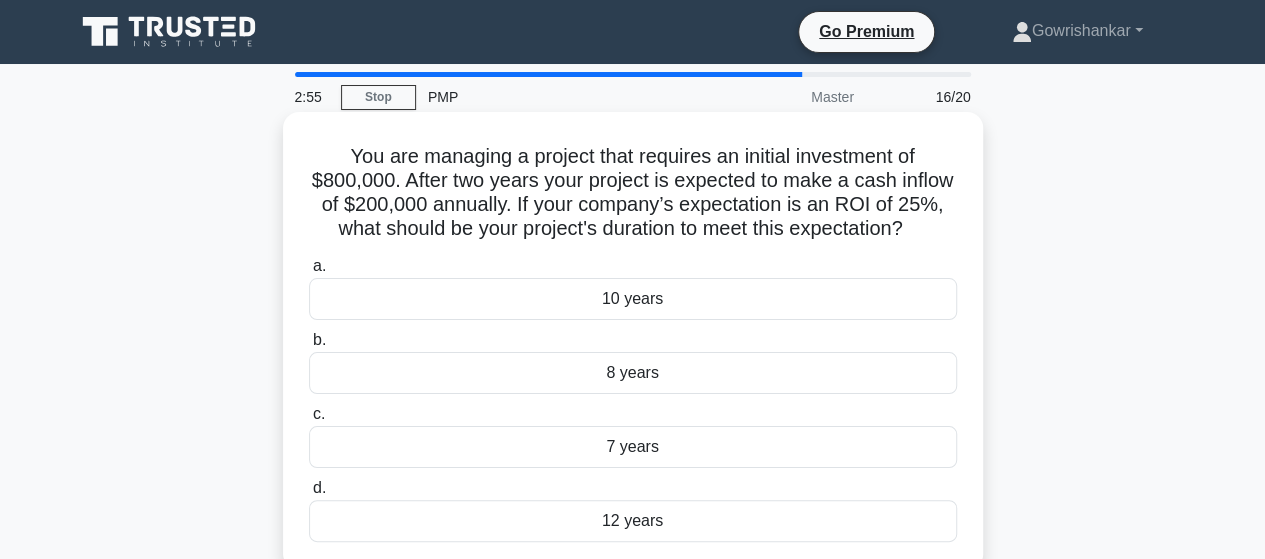 click on "8 years" at bounding box center [633, 373] 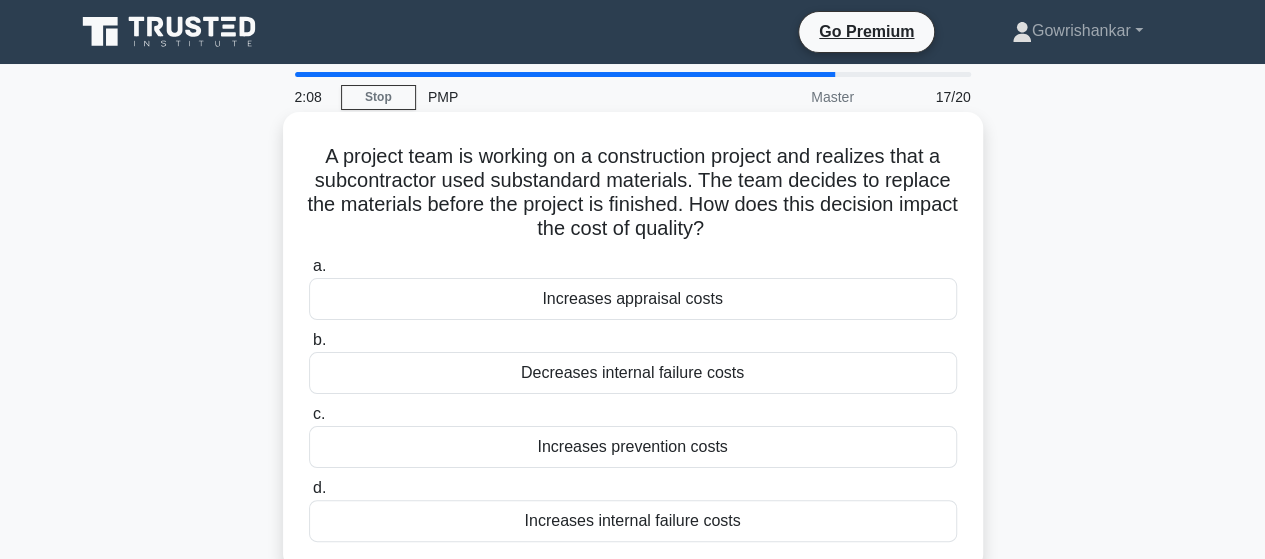 click on "Increases prevention costs" at bounding box center [633, 447] 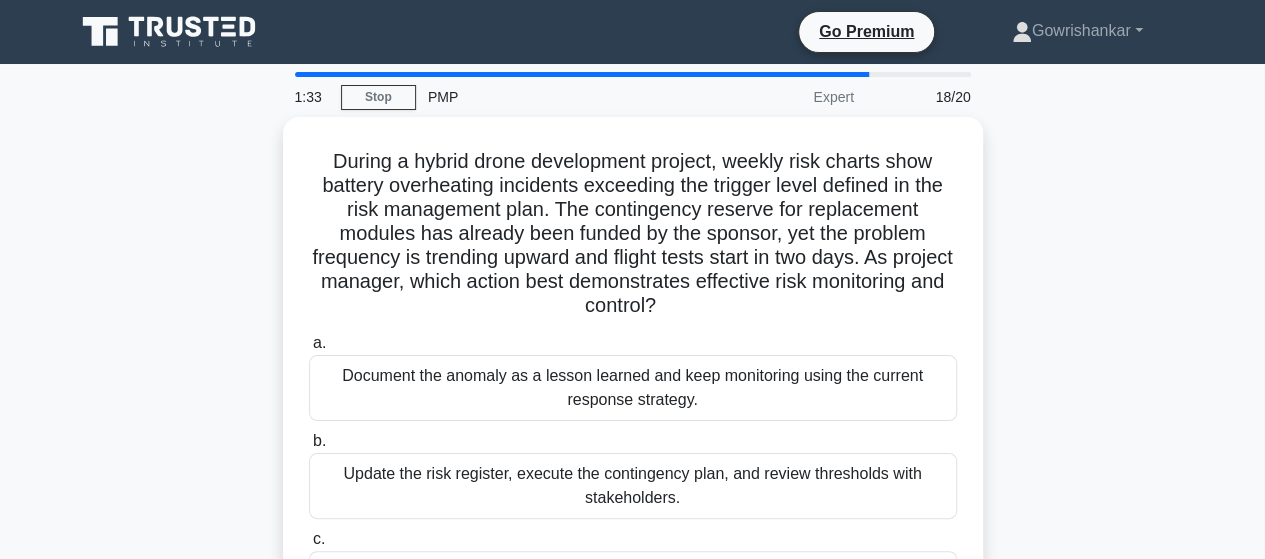 click on "During a hybrid drone development project, weekly risk charts show battery overheating incidents exceeding the trigger level defined in the risk management plan. The contingency reserve for replacement modules has already been funded by the sponsor, yet the problem frequency is trending upward and flight tests start in two days. As project manager, which action best demonstrates effective risk monitoring and control?
.spinner_0XTQ{transform-origin:center;animation:spinner_y6GP .75s linear infinite}@keyframes spinner_y6GP{100%{transform:rotate(360deg)}}
a.
b. c. d." at bounding box center [633, 442] 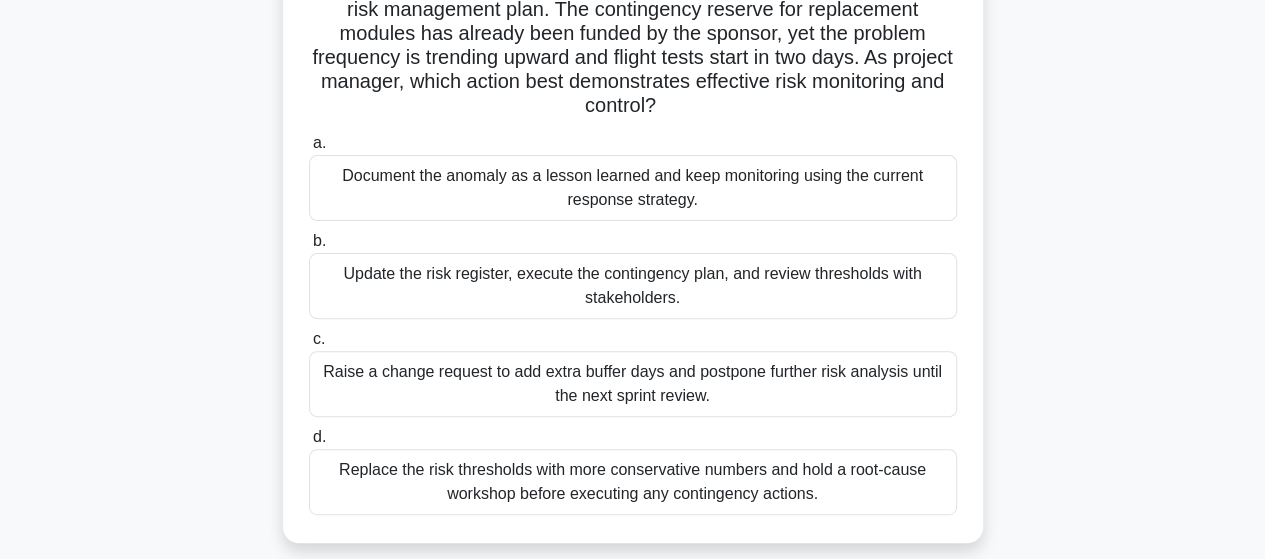 scroll, scrollTop: 240, scrollLeft: 0, axis: vertical 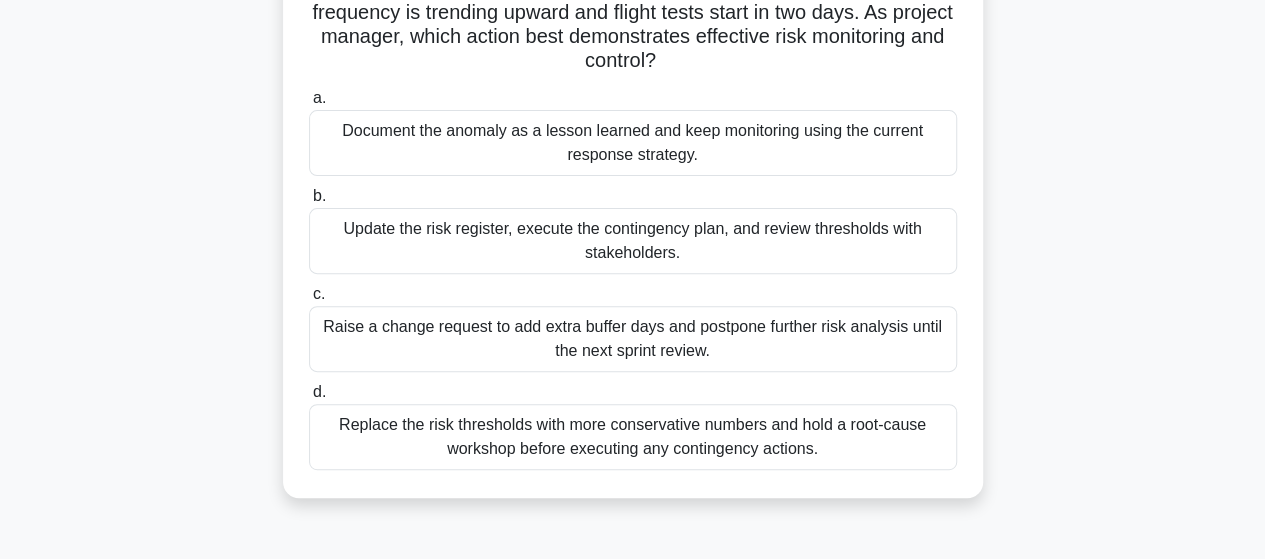 click on "Replace the risk thresholds with more conservative numbers and hold a root-cause workshop before executing any contingency actions." at bounding box center [633, 437] 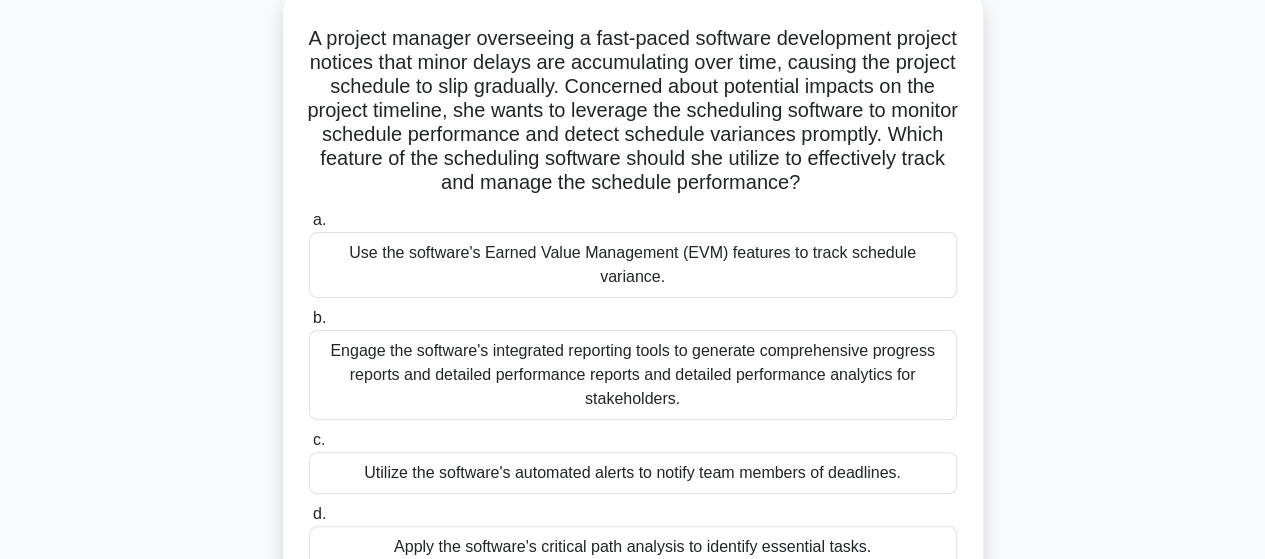 scroll, scrollTop: 120, scrollLeft: 0, axis: vertical 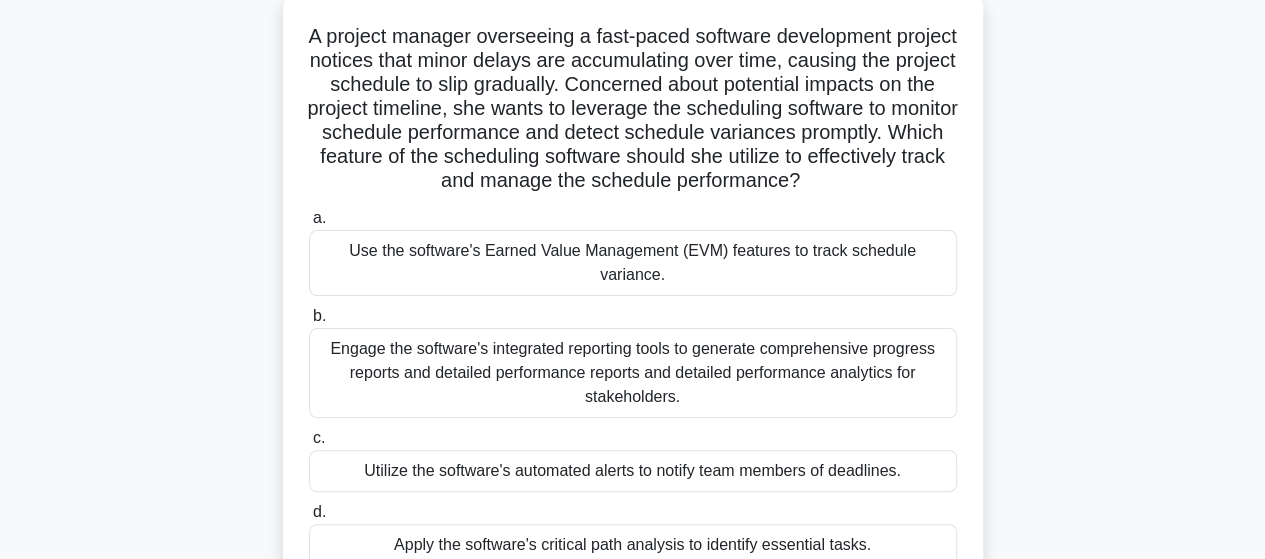 click on "Use the software's Earned Value Management (EVM) features to track schedule variance." at bounding box center [633, 263] 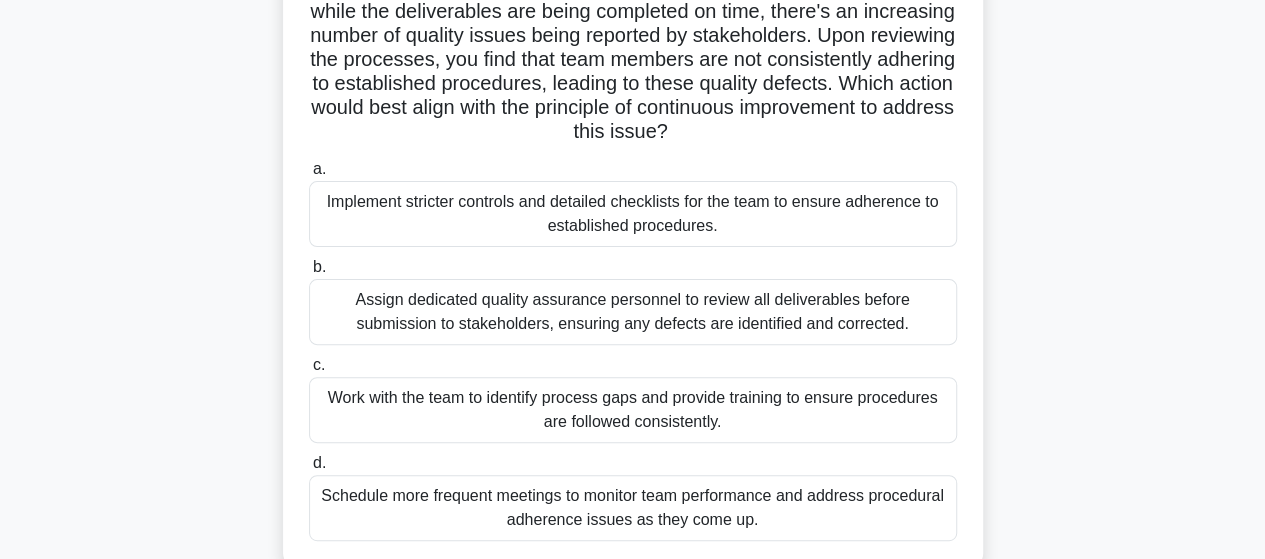 scroll, scrollTop: 200, scrollLeft: 0, axis: vertical 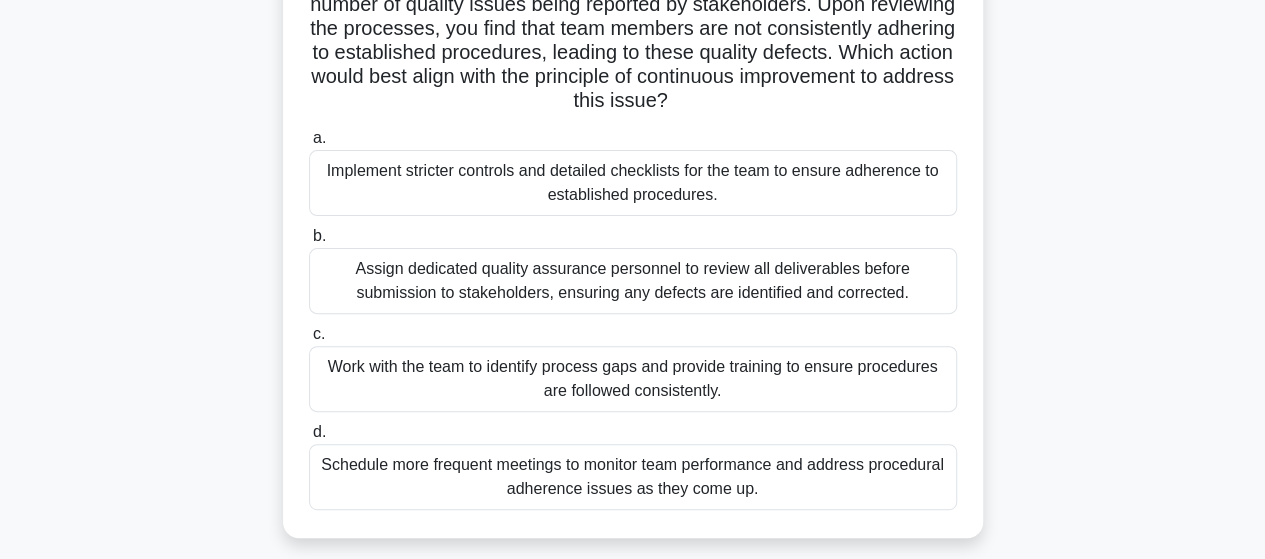 click on "Work with the team to identify process gaps and provide training to ensure procedures are followed consistently." at bounding box center (633, 379) 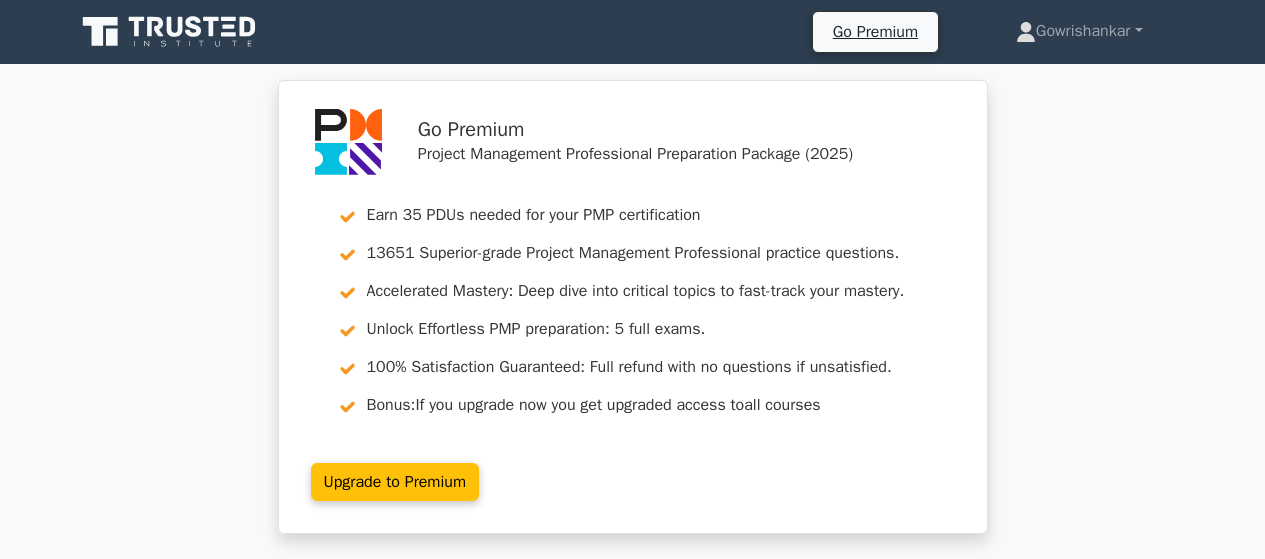 scroll, scrollTop: 0, scrollLeft: 0, axis: both 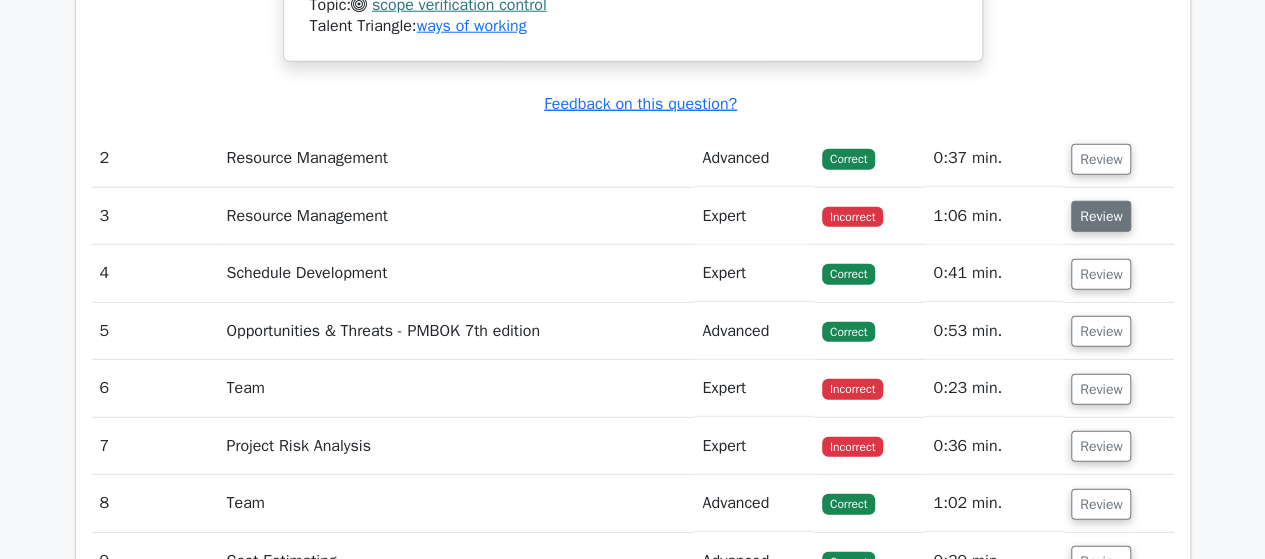 click on "Review" at bounding box center (1101, 216) 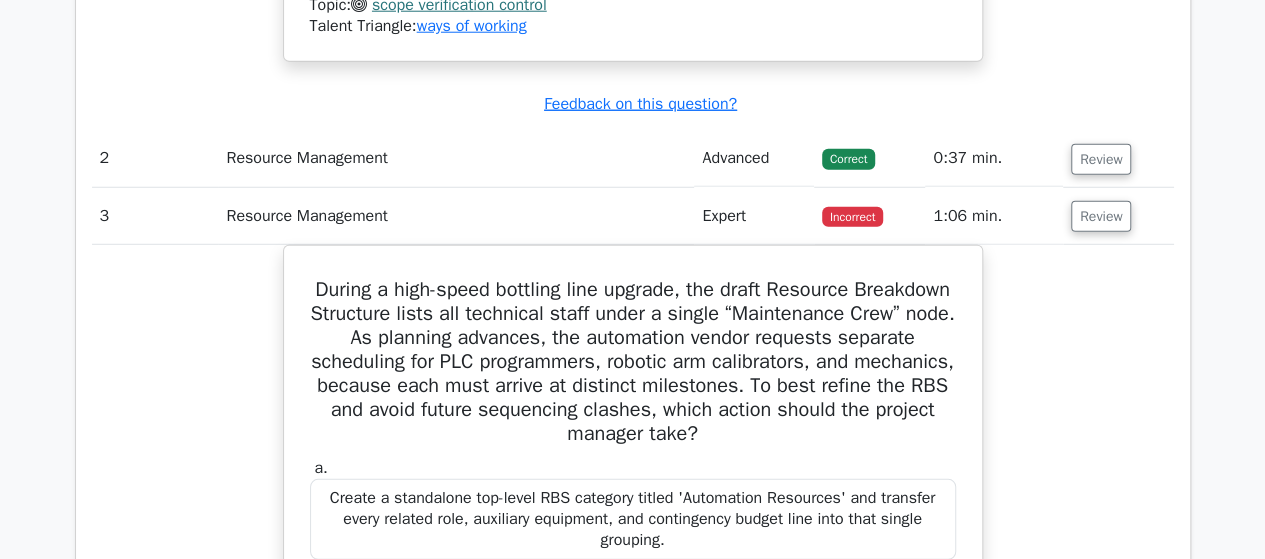click on "During a high-speed bottling line upgrade, the draft Resource Breakdown Structure lists all technical staff under a single “Maintenance Crew” node. As planning advances, the automation vendor requests separate scheduling for PLC programmers, robotic arm calibrators, and mechanics, because each must arrive at distinct milestones. To best refine the RBS and avoid future sequencing clashes, which action should the project manager take?
a.
b.
c. d." at bounding box center (633, 783) 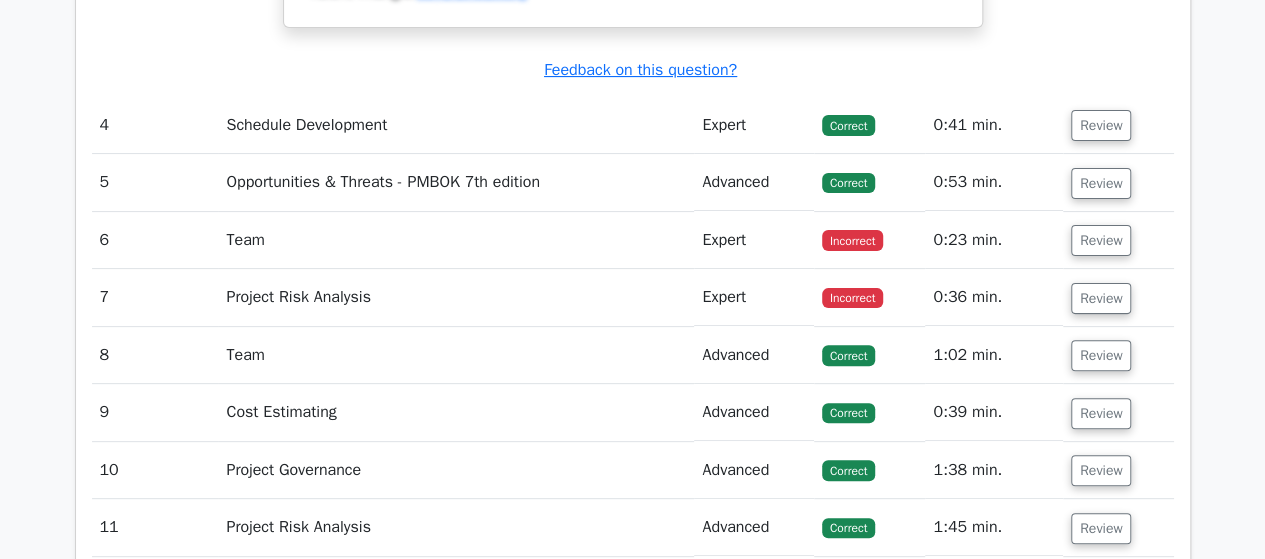 scroll, scrollTop: 3966, scrollLeft: 0, axis: vertical 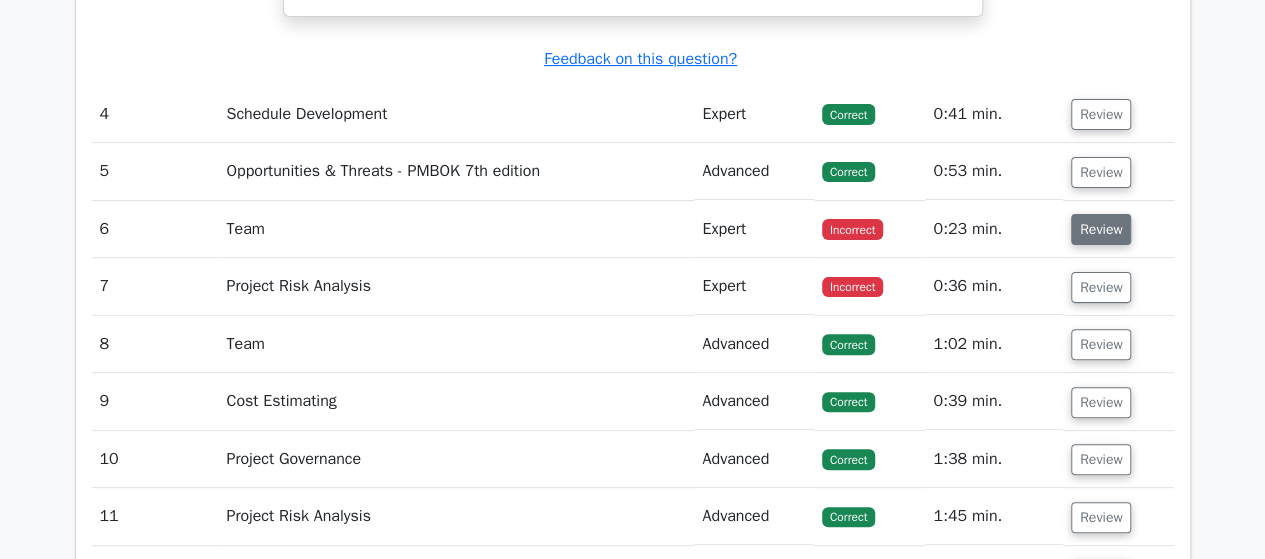 click on "Review" at bounding box center (1101, 229) 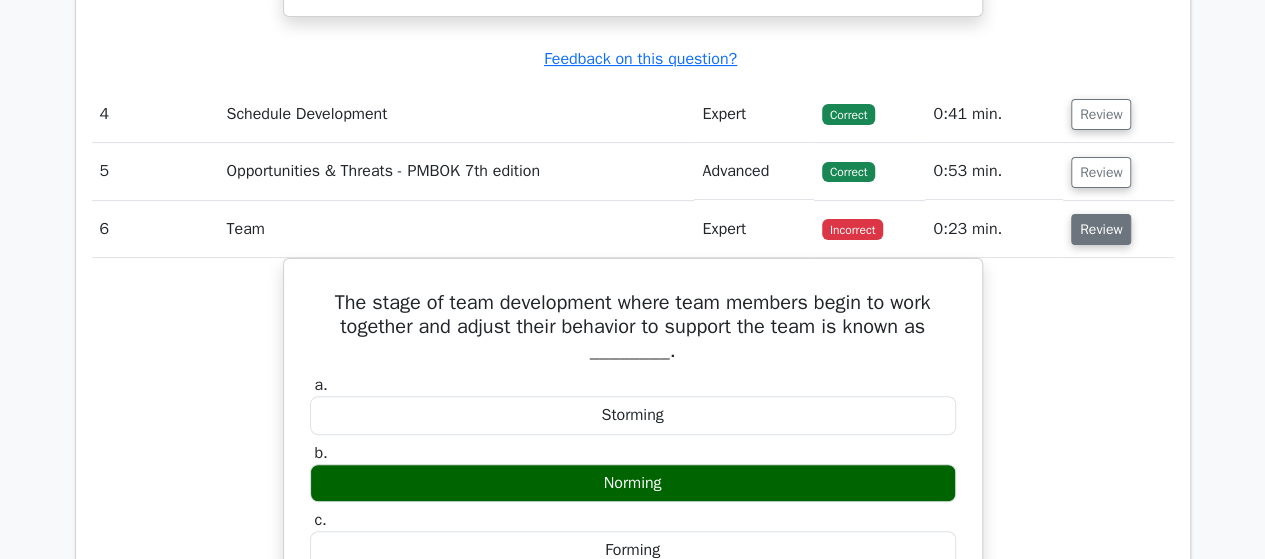 type 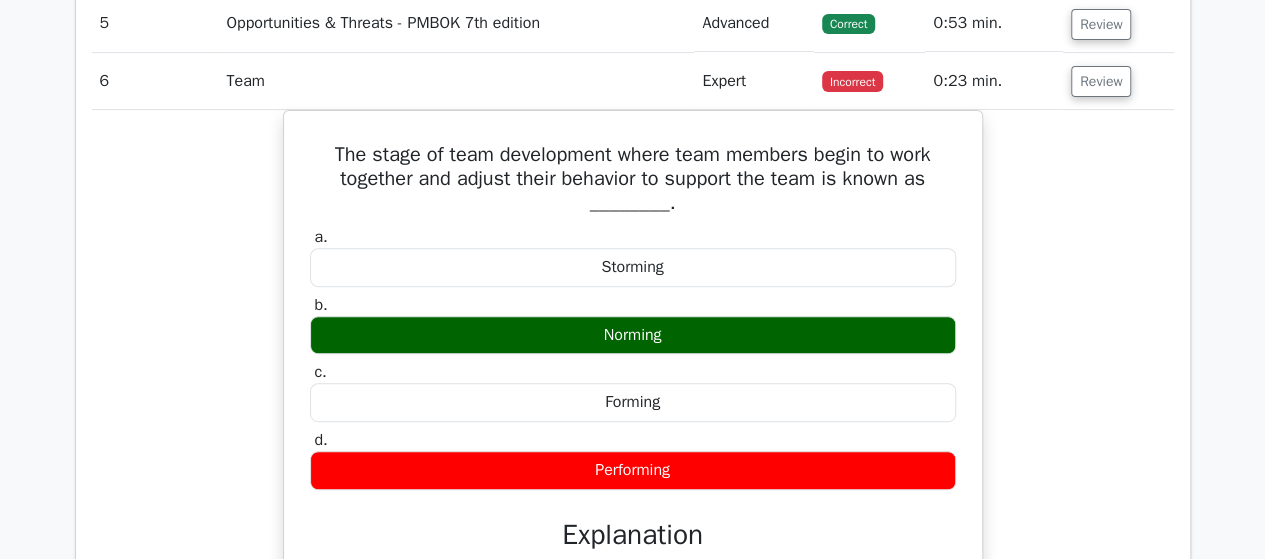 scroll, scrollTop: 4126, scrollLeft: 0, axis: vertical 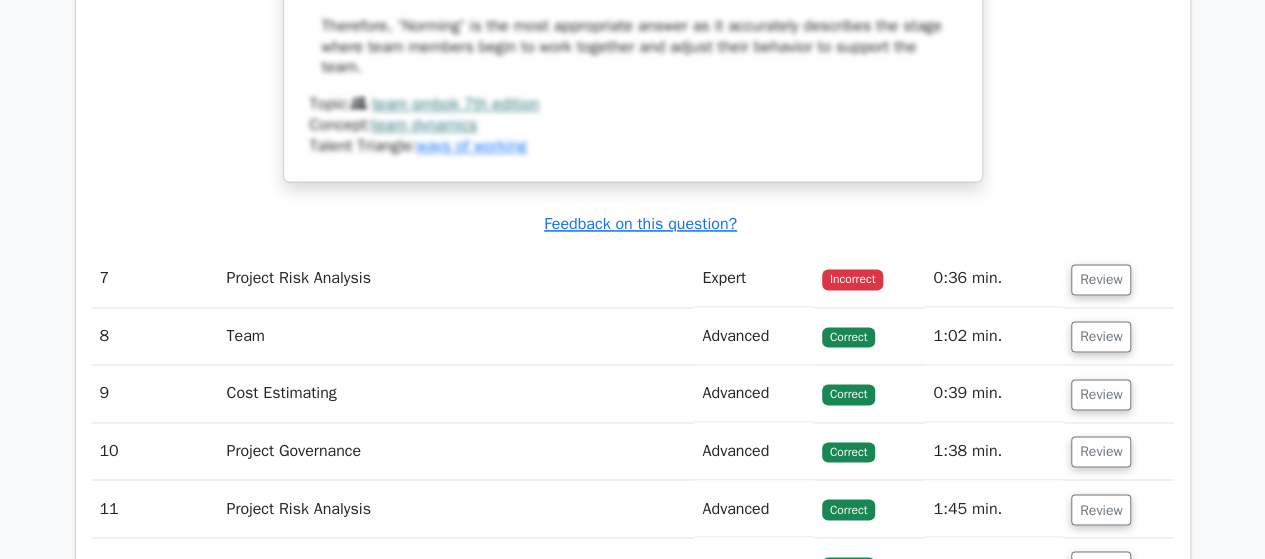click on "Review" at bounding box center [1101, 279] 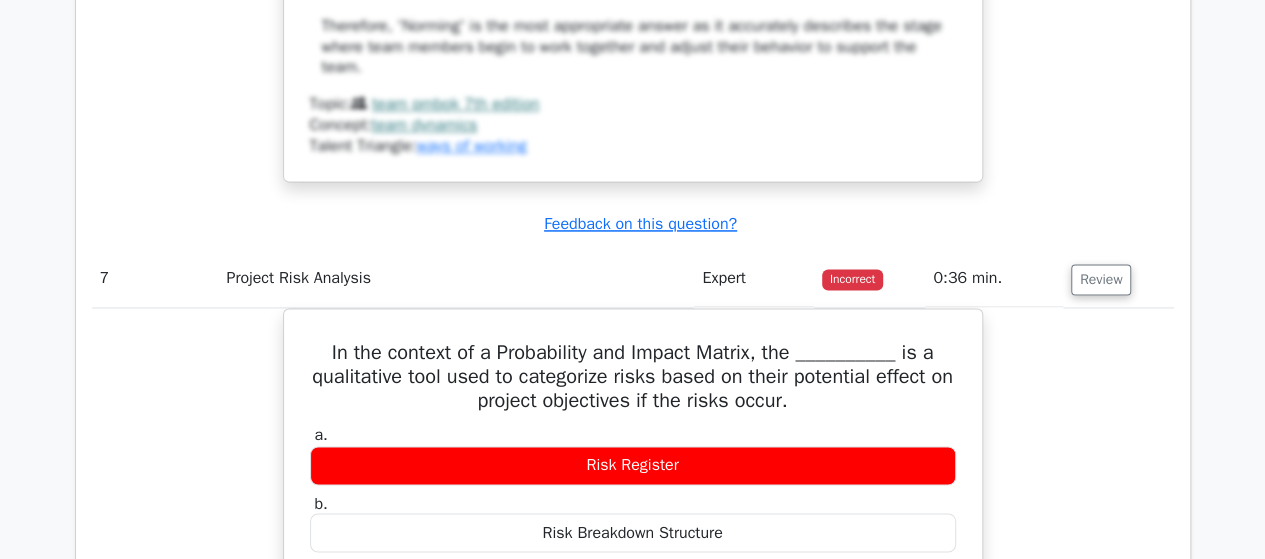 type 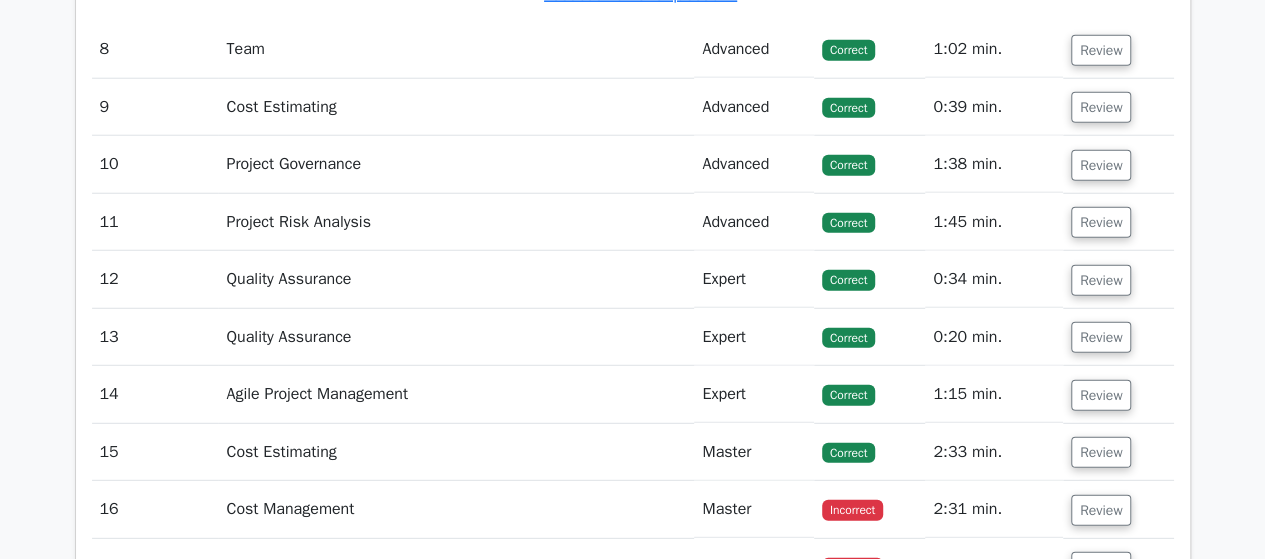 scroll, scrollTop: 6406, scrollLeft: 0, axis: vertical 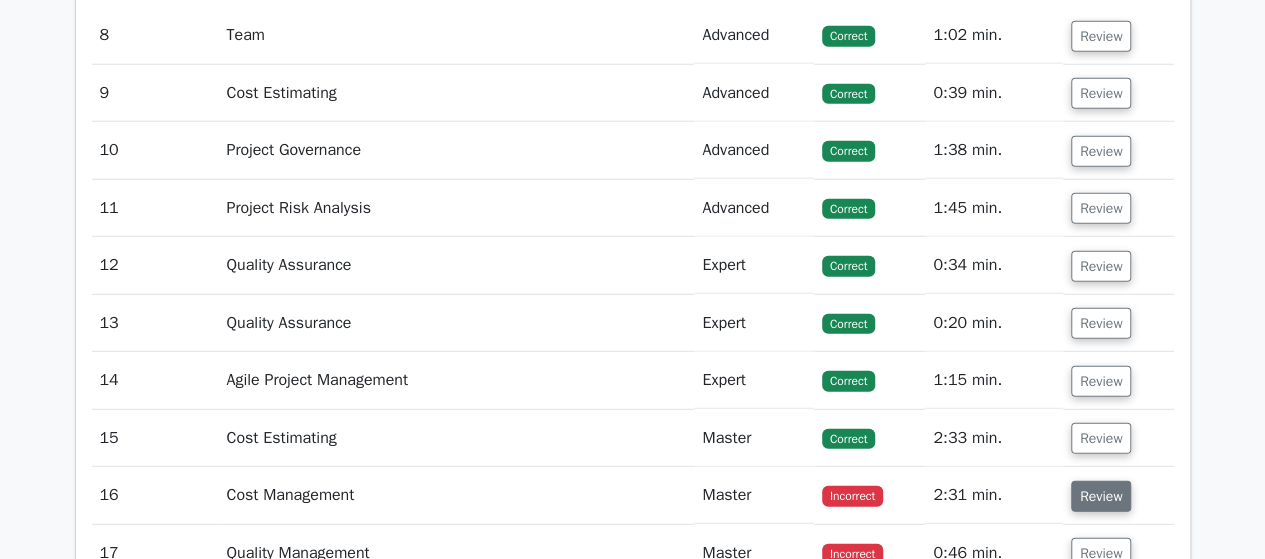 click on "Review" at bounding box center (1101, 496) 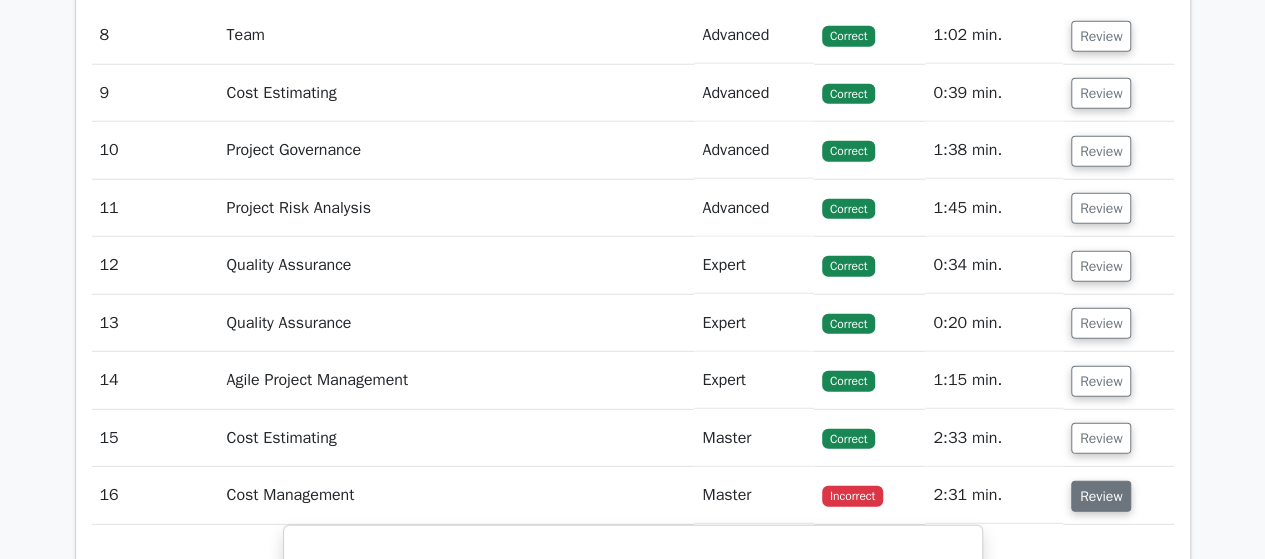 type 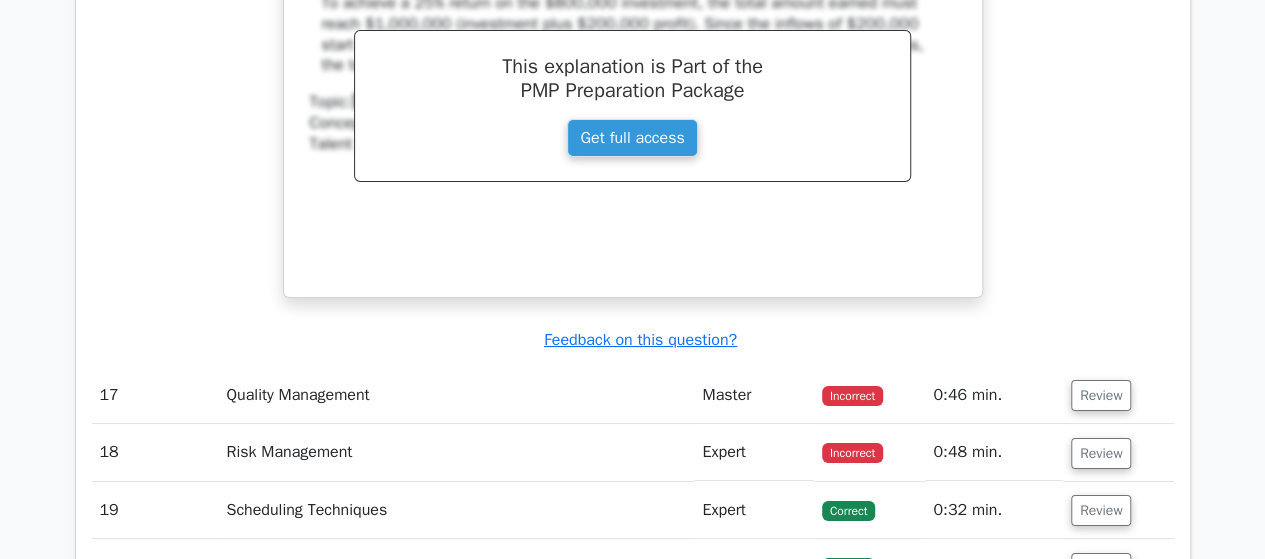 scroll, scrollTop: 7646, scrollLeft: 0, axis: vertical 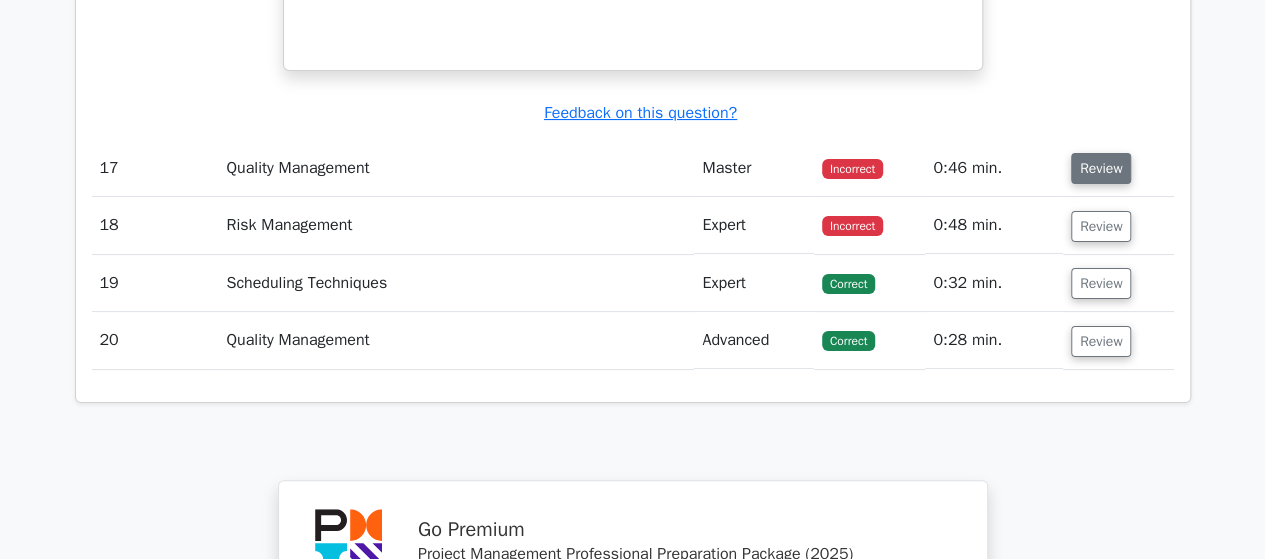 click on "Review" at bounding box center (1101, 168) 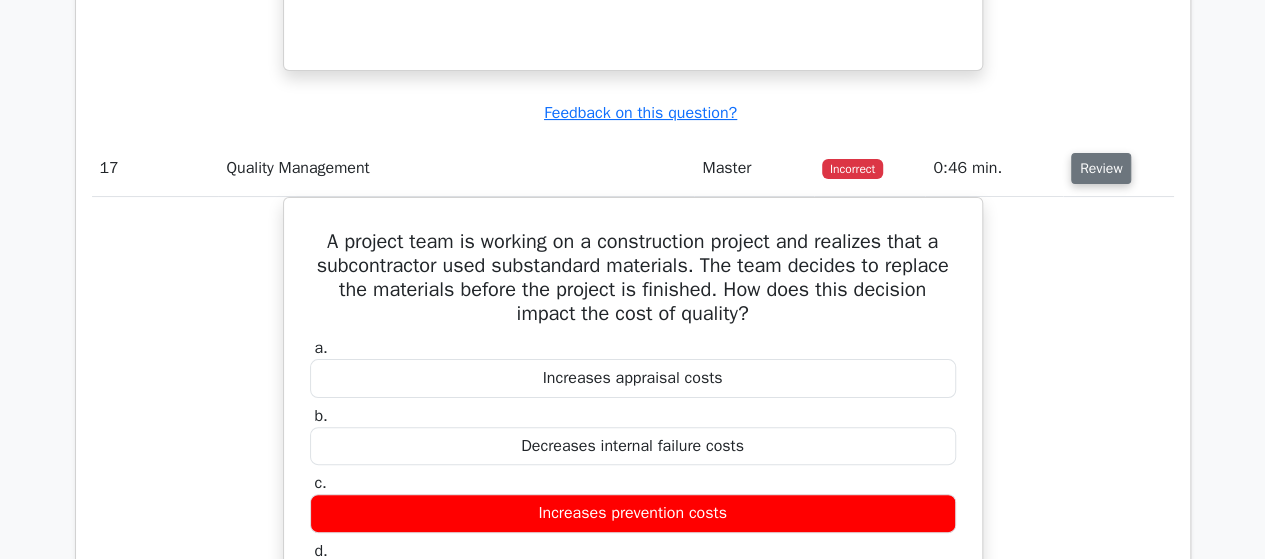 type 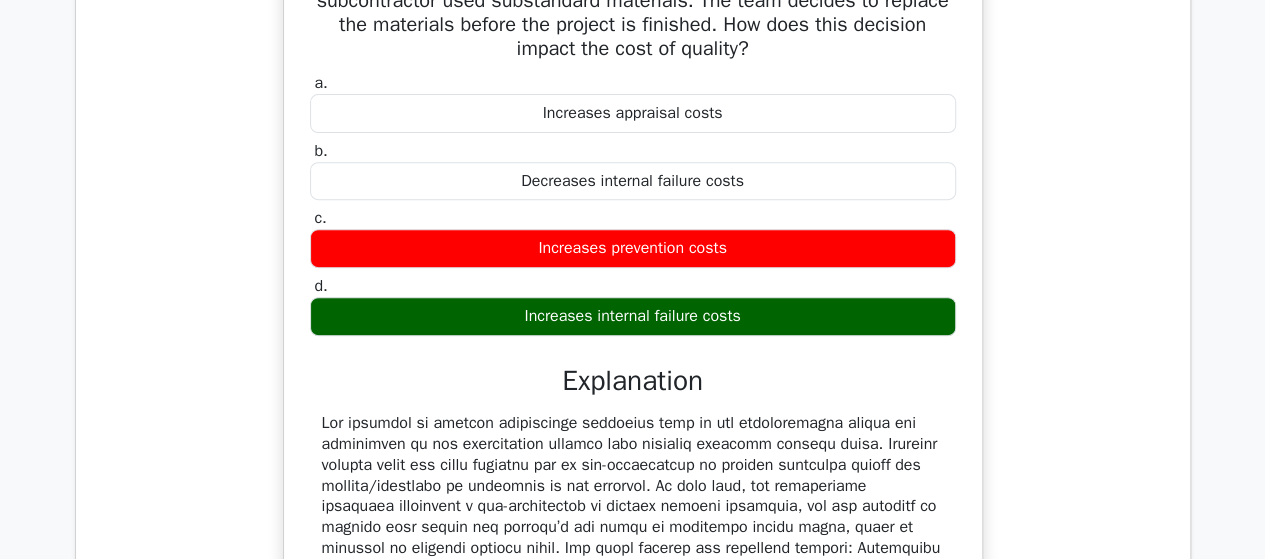 scroll, scrollTop: 7926, scrollLeft: 0, axis: vertical 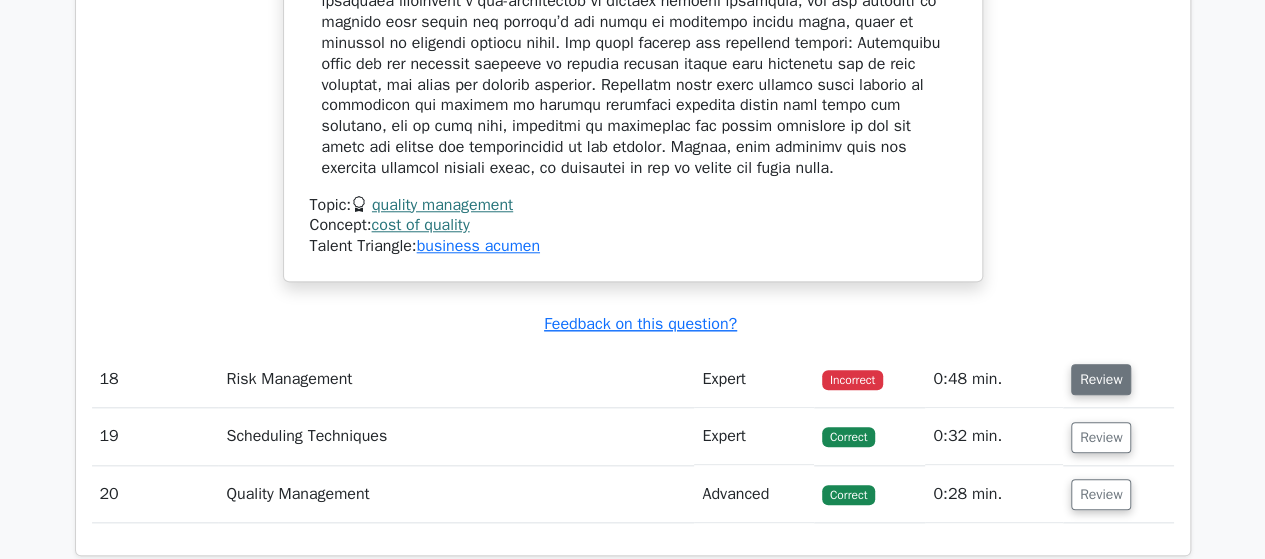click on "Review" at bounding box center (1101, 379) 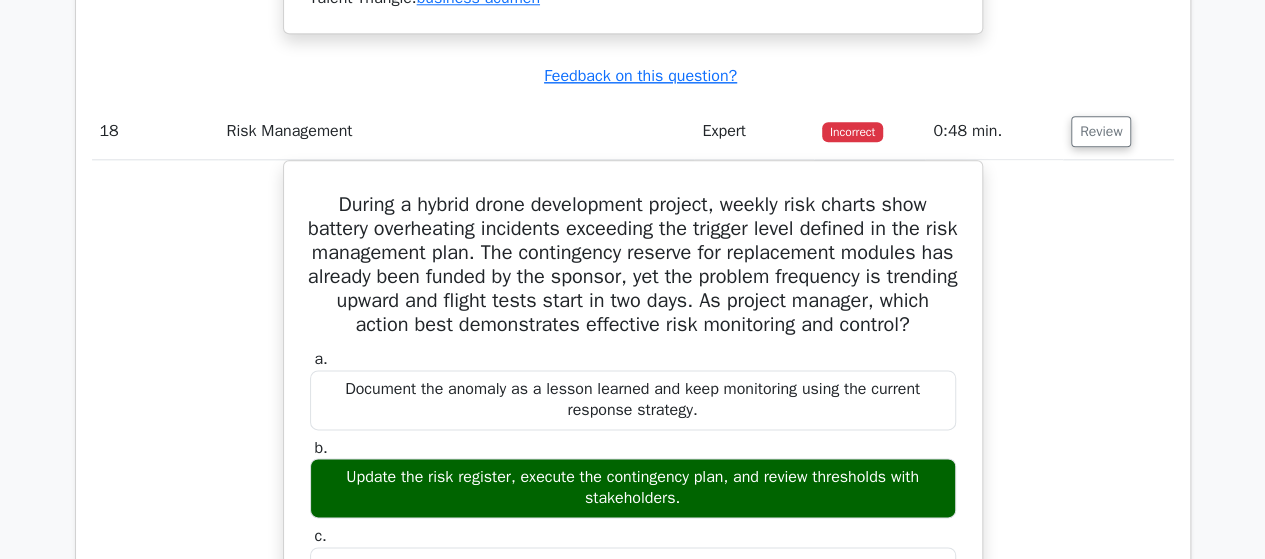 scroll, scrollTop: 8696, scrollLeft: 0, axis: vertical 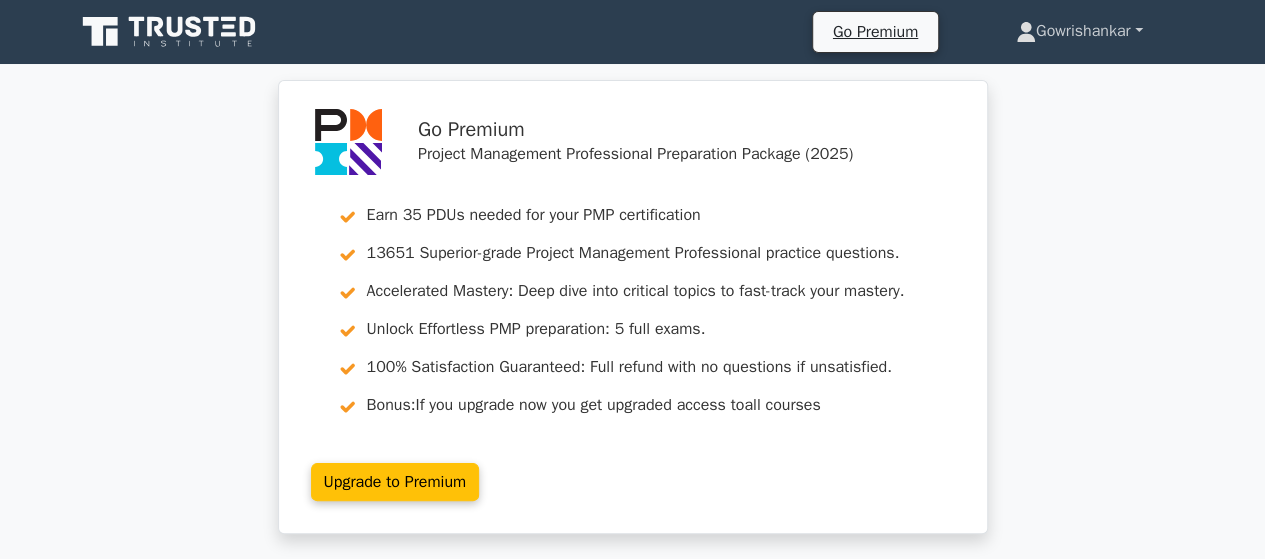 click on "Gowrishankar" at bounding box center (1079, 31) 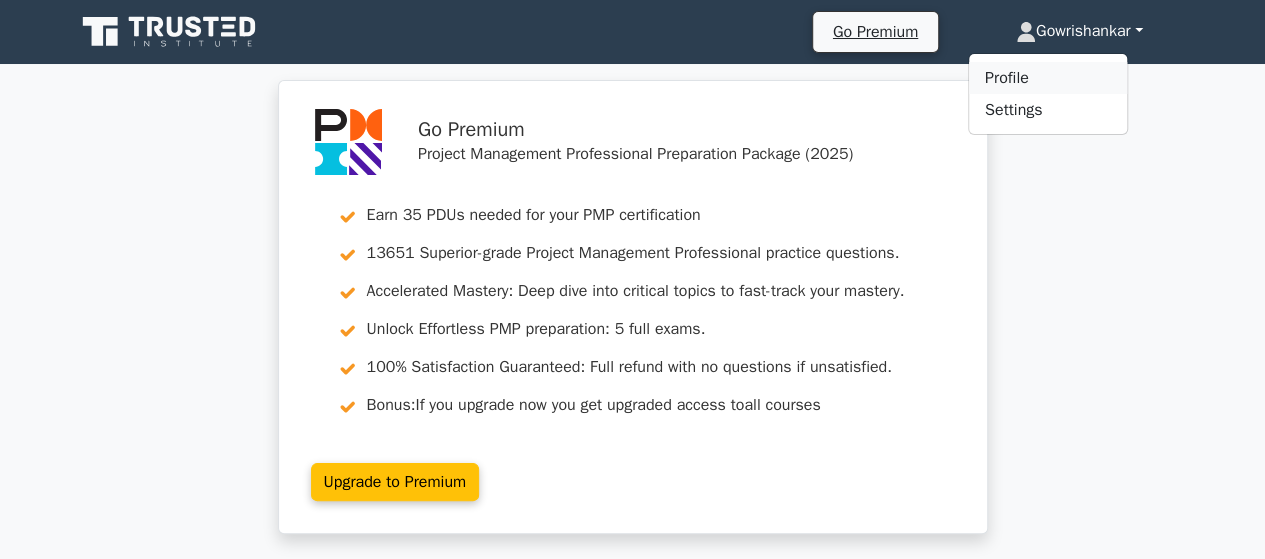 click on "Profile" at bounding box center (1048, 78) 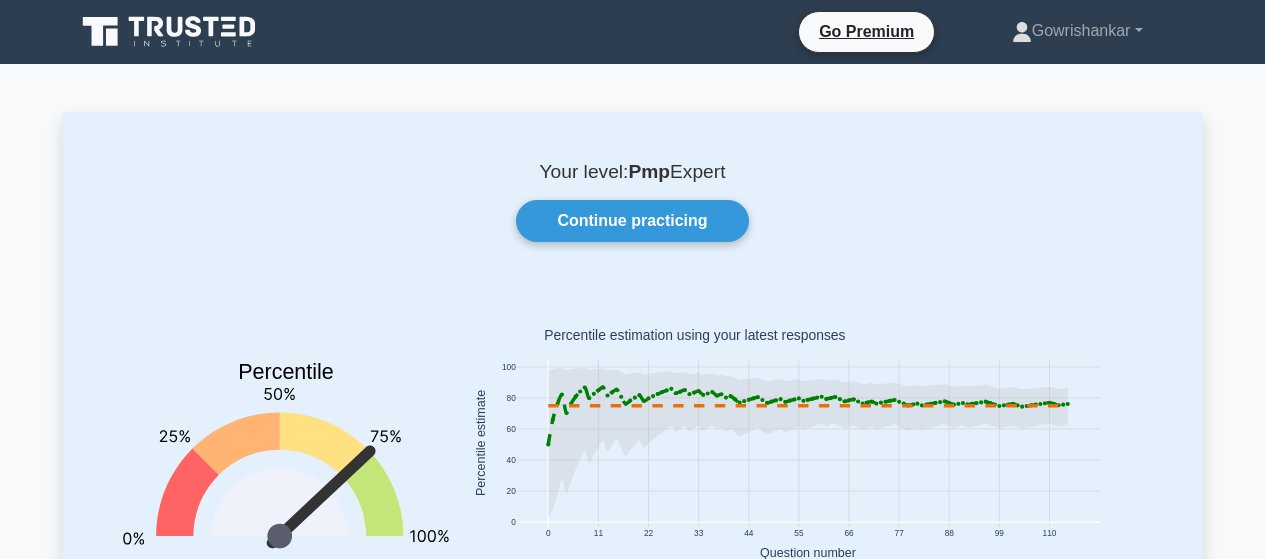 scroll, scrollTop: 0, scrollLeft: 0, axis: both 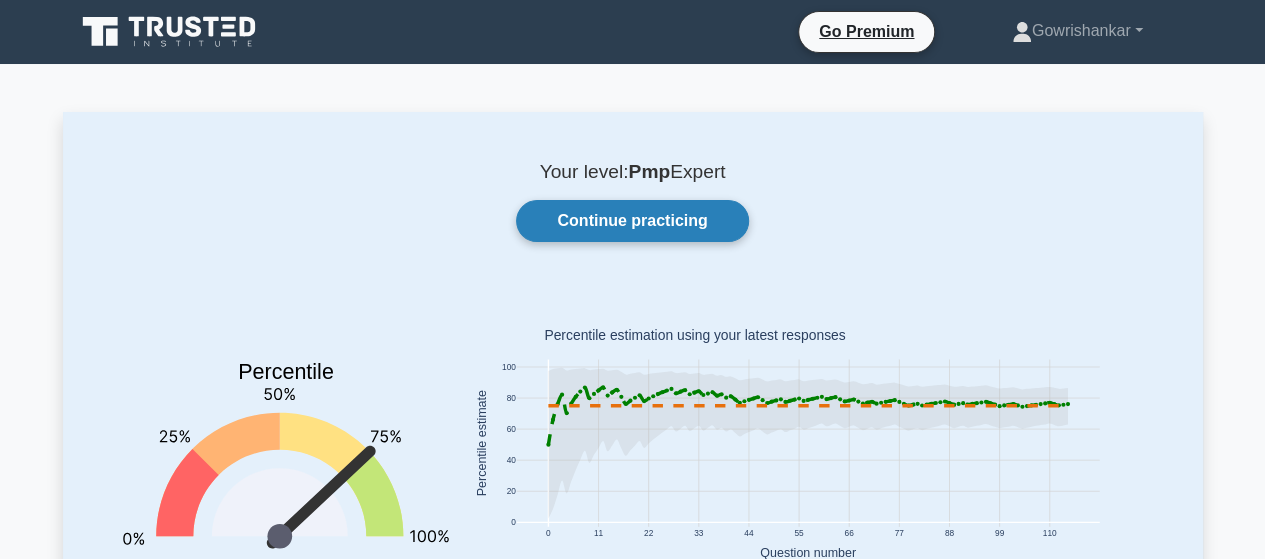 click on "Continue practicing" at bounding box center (632, 221) 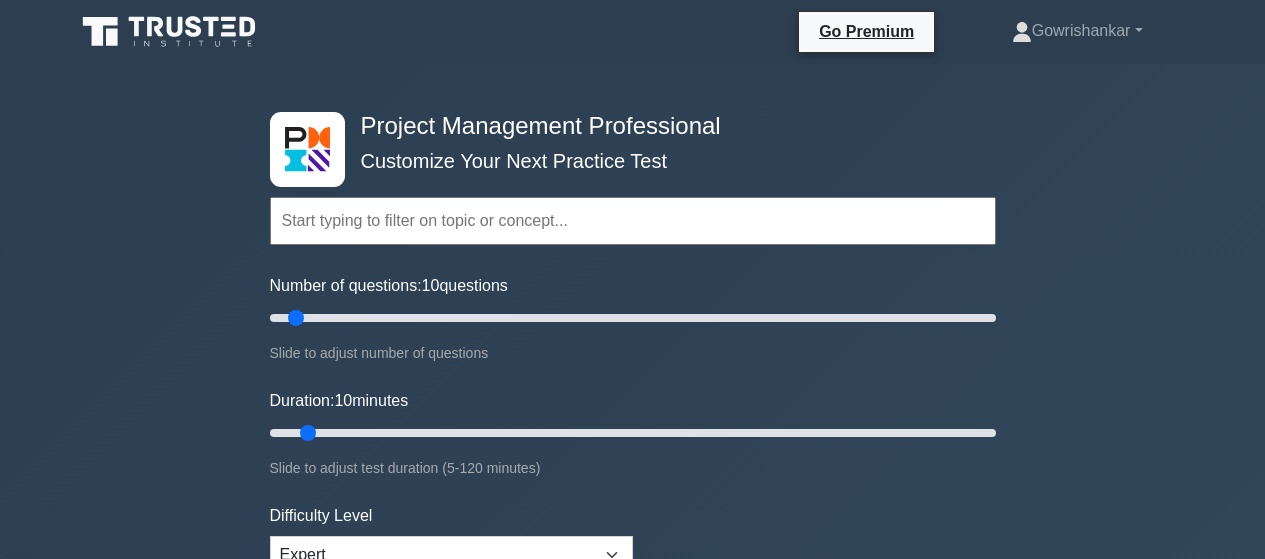 scroll, scrollTop: 0, scrollLeft: 0, axis: both 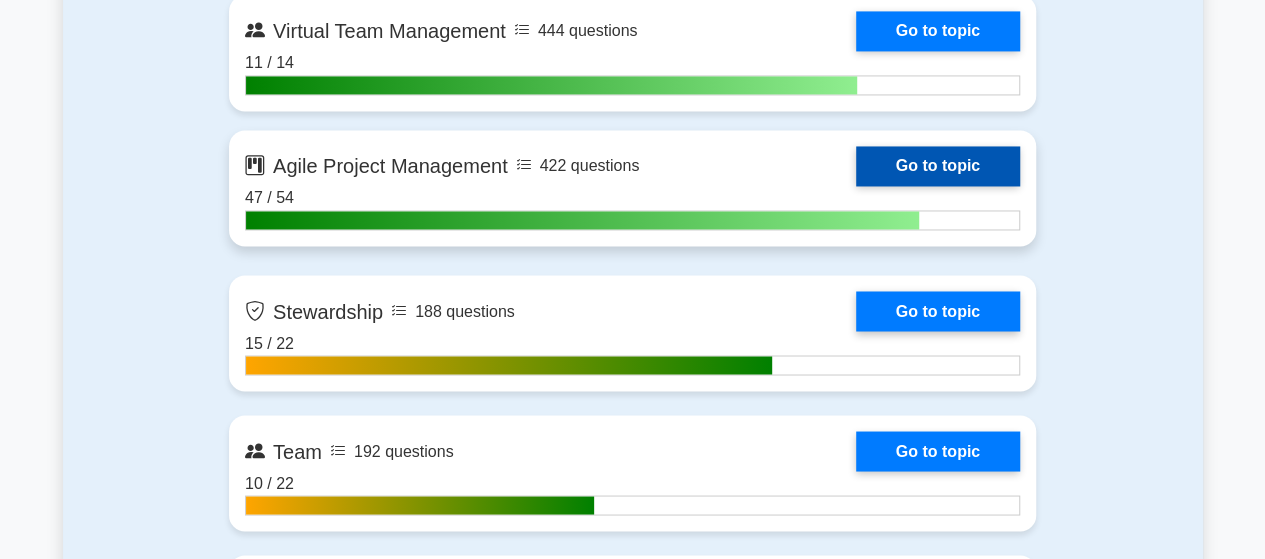 click on "Go to topic" at bounding box center (938, 166) 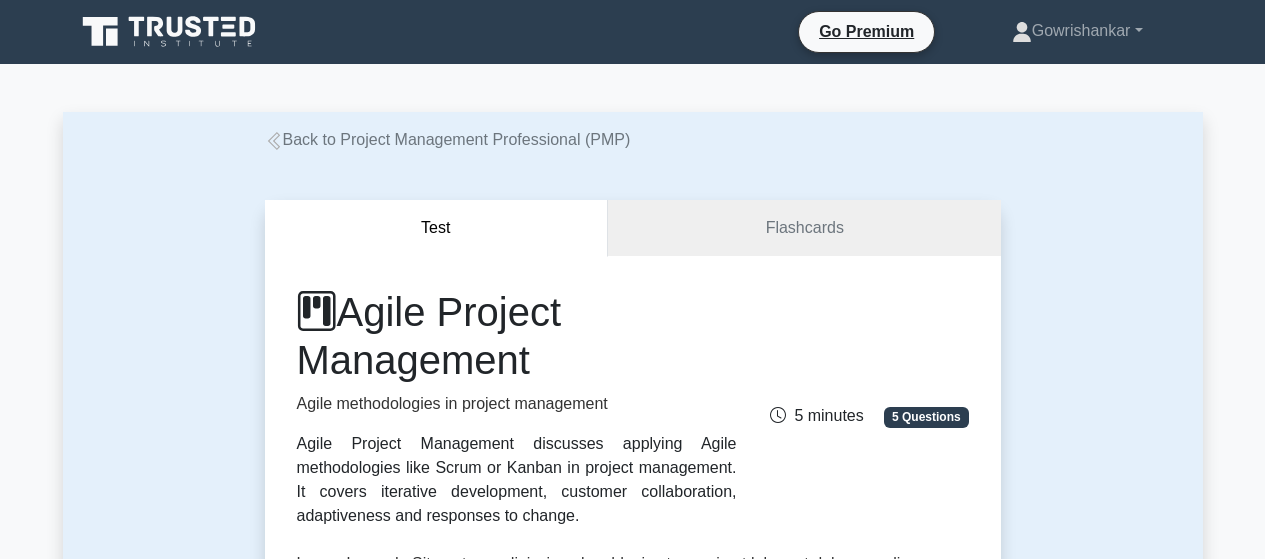 scroll, scrollTop: 0, scrollLeft: 0, axis: both 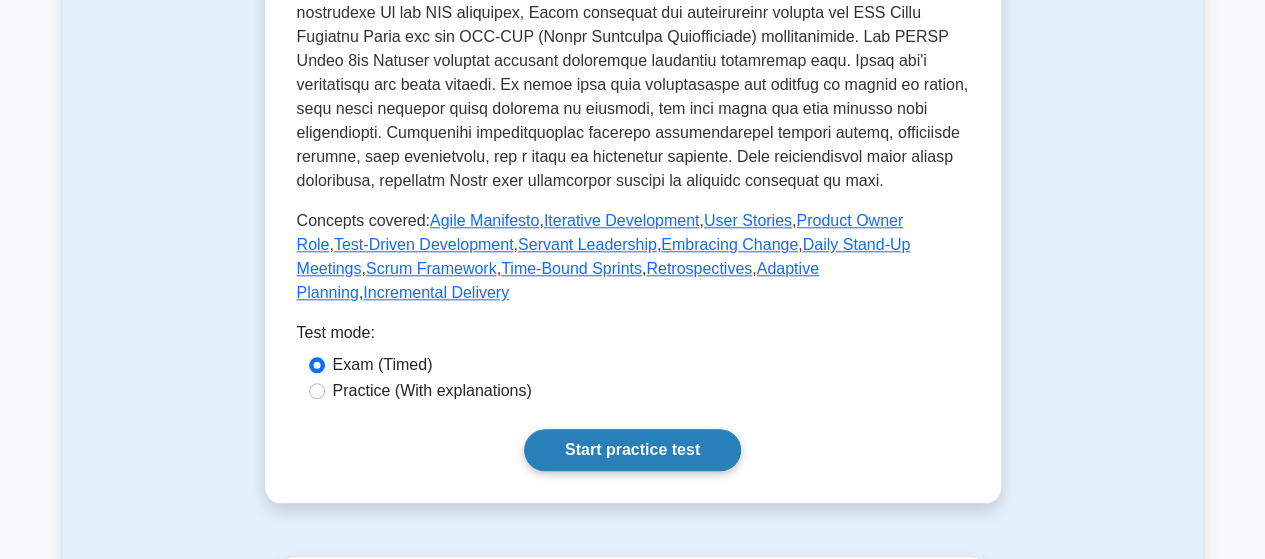click on "Start practice test" at bounding box center [632, 450] 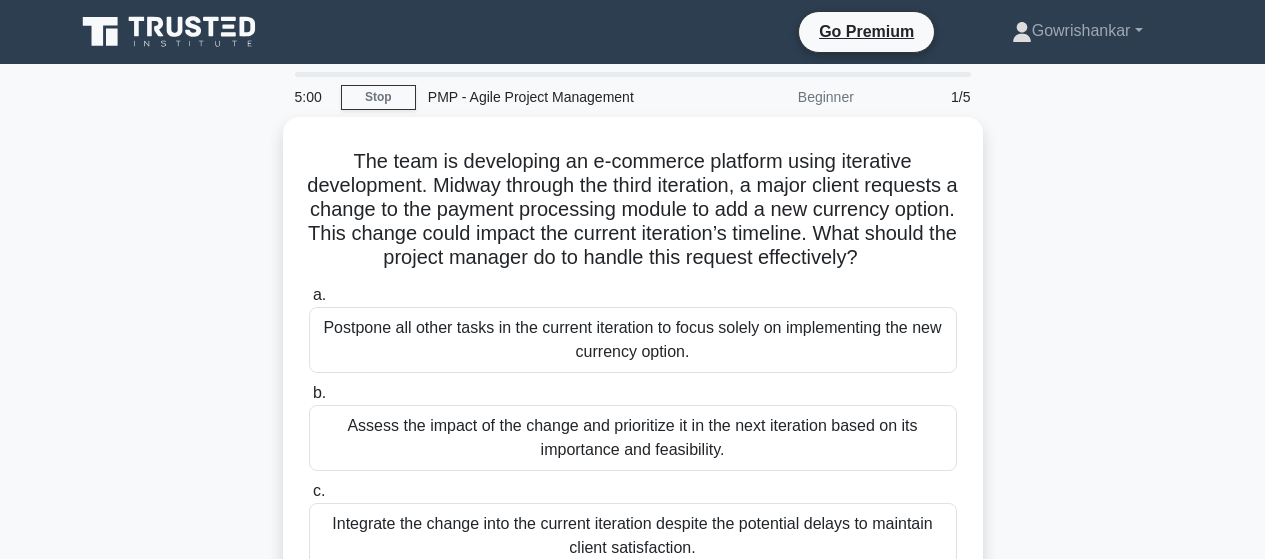 scroll, scrollTop: 0, scrollLeft: 0, axis: both 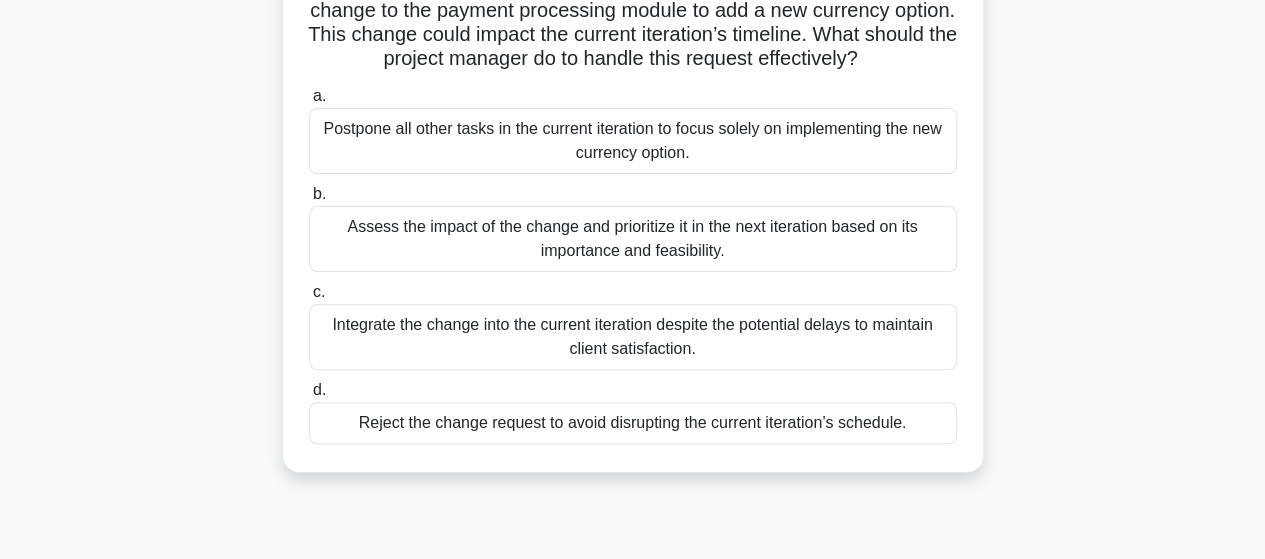 click on "Assess the impact of the change and prioritize it in the next iteration based on its importance and feasibility." at bounding box center (633, 239) 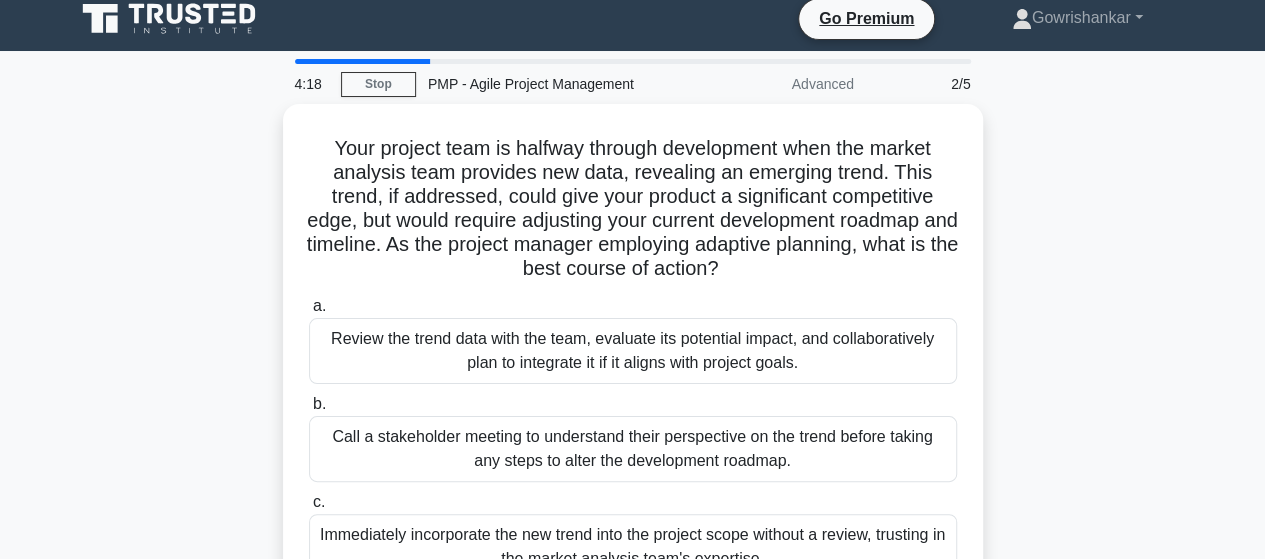 scroll, scrollTop: 0, scrollLeft: 0, axis: both 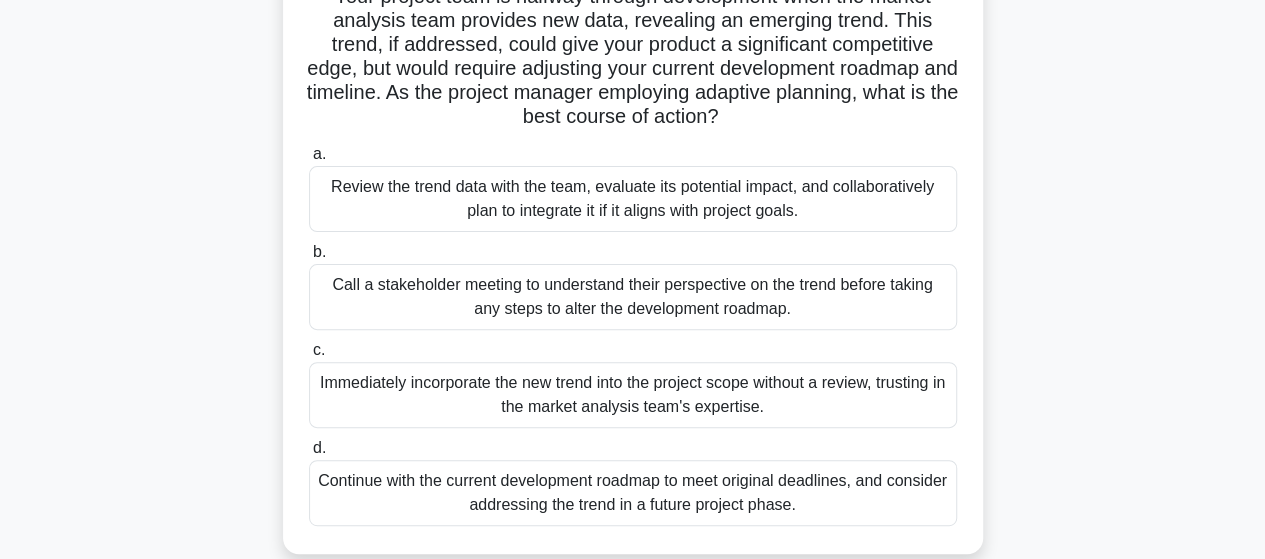 click on "Review the trend data with the team, evaluate its potential impact, and collaboratively plan to integrate it if it aligns with project goals." at bounding box center (633, 199) 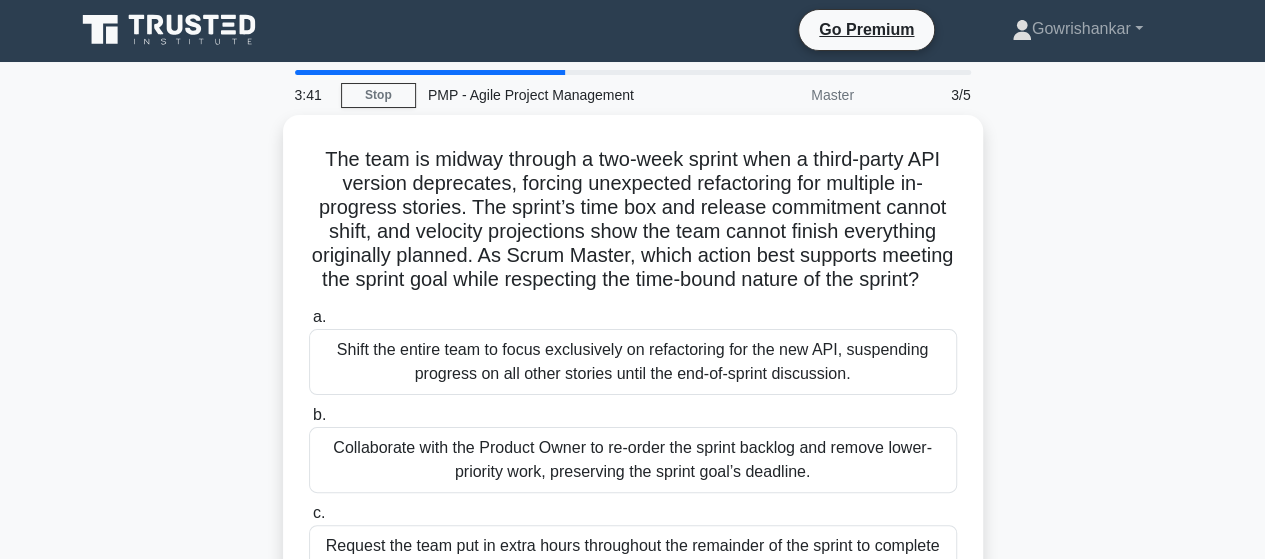 scroll, scrollTop: 0, scrollLeft: 0, axis: both 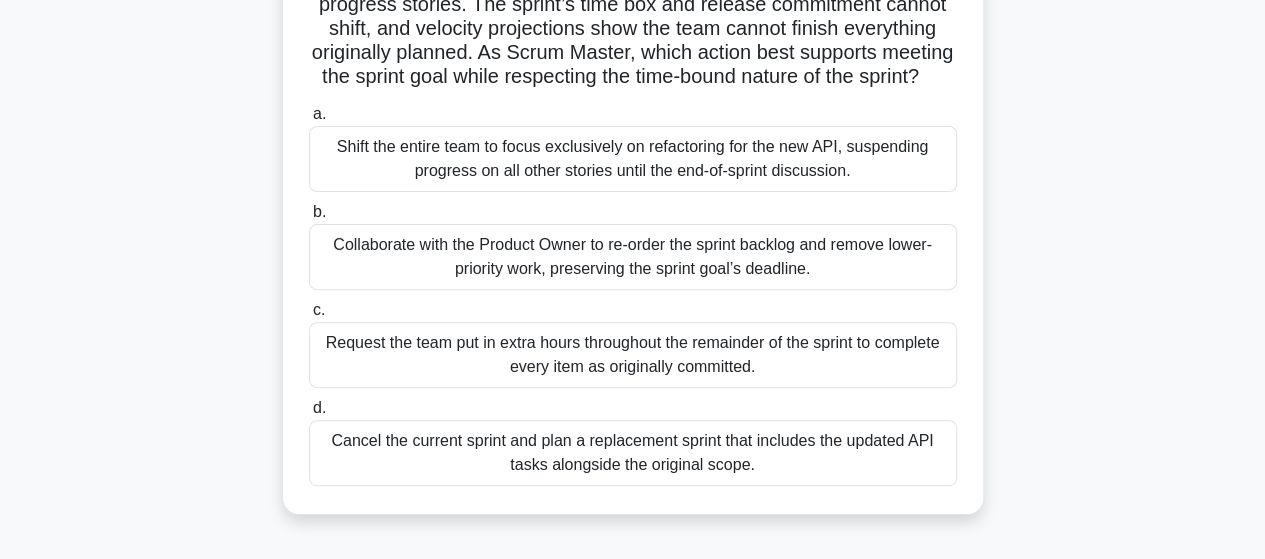 click on "Collaborate with the Product Owner to re-order the sprint backlog and remove lower-priority work, preserving the sprint goal’s deadline." at bounding box center (633, 257) 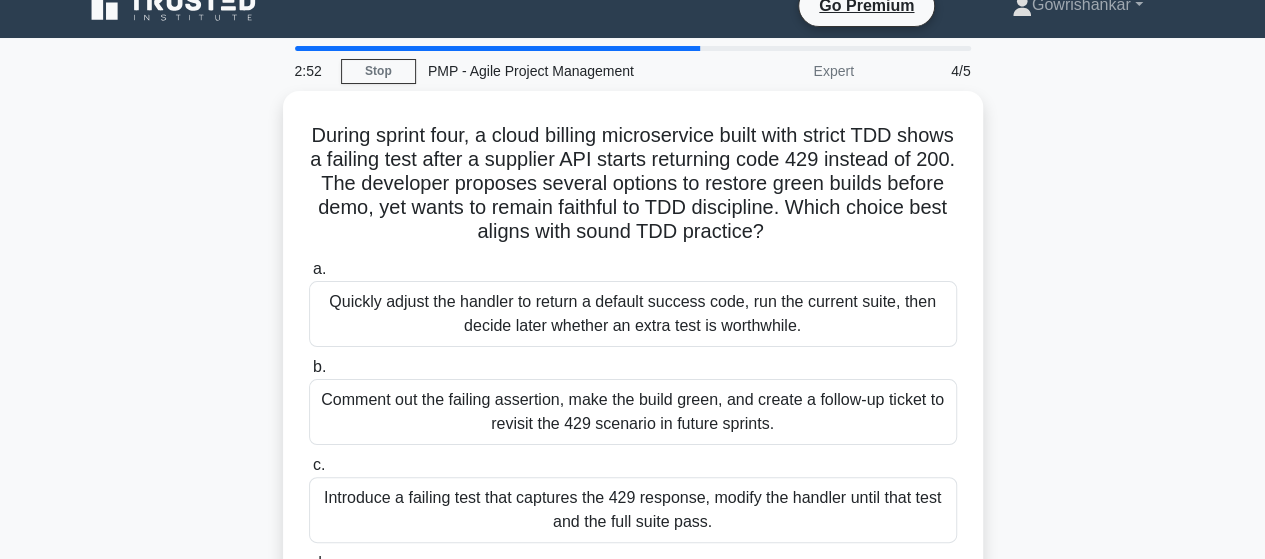 scroll, scrollTop: 0, scrollLeft: 0, axis: both 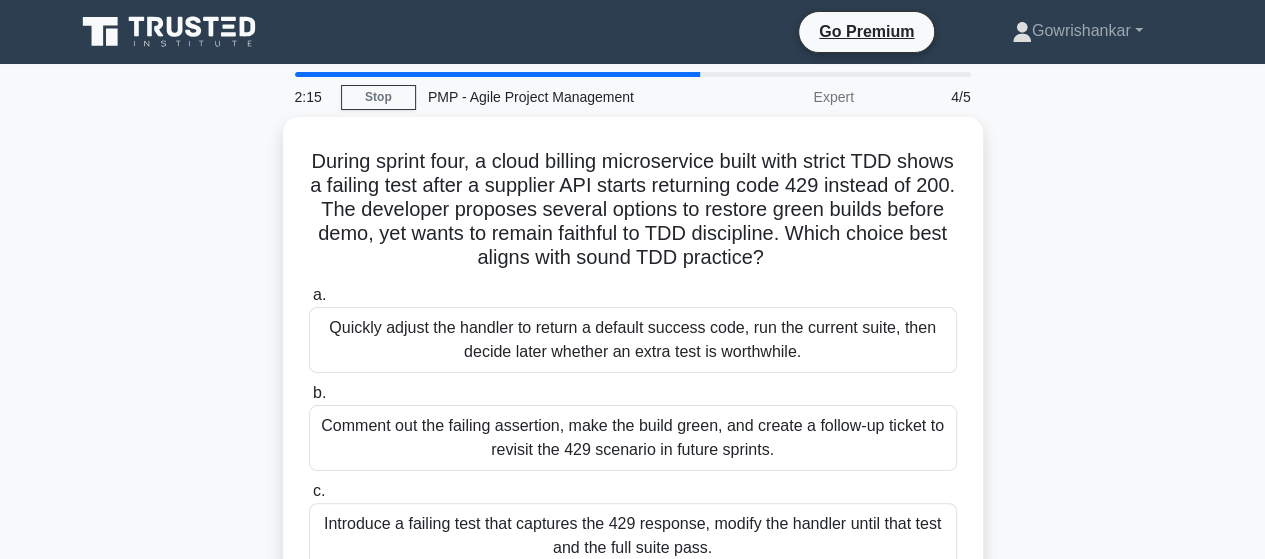 click on "During sprint four, a cloud billing microservice built with strict TDD shows a failing test after a supplier API starts returning code 429 instead of 200. The developer proposes several options to restore green builds before demo, yet wants to remain faithful to TDD discipline. Which choice best aligns with sound TDD practice?
.spinner_0XTQ{transform-origin:center;animation:spinner_y6GP .75s linear infinite}@keyframes spinner_y6GP{100%{transform:rotate(360deg)}}
a.
b." at bounding box center (633, 418) 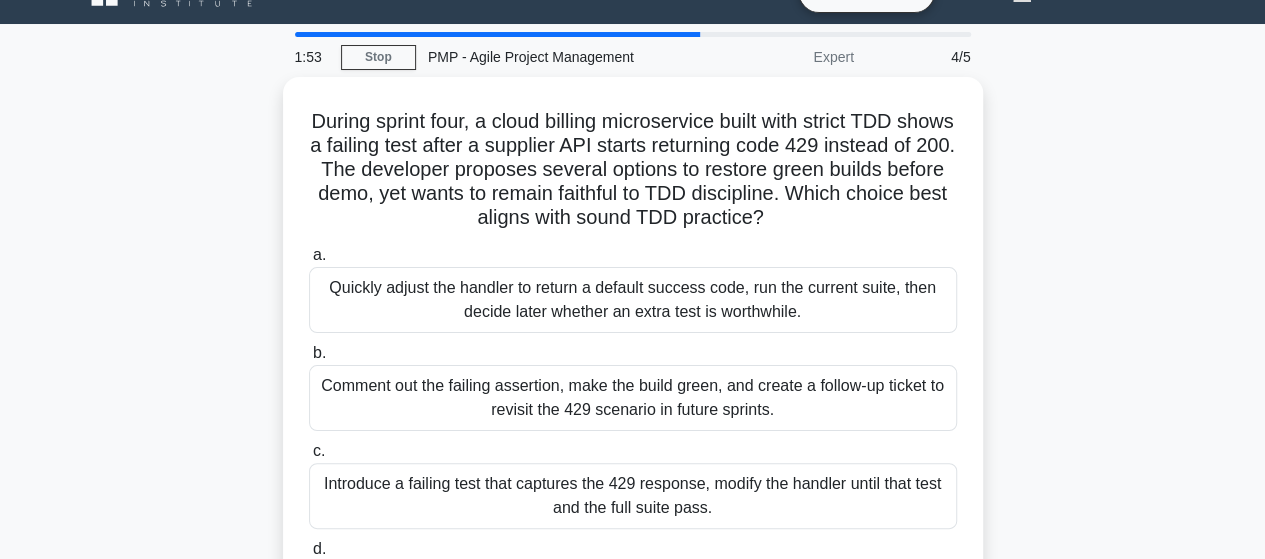 scroll, scrollTop: 0, scrollLeft: 0, axis: both 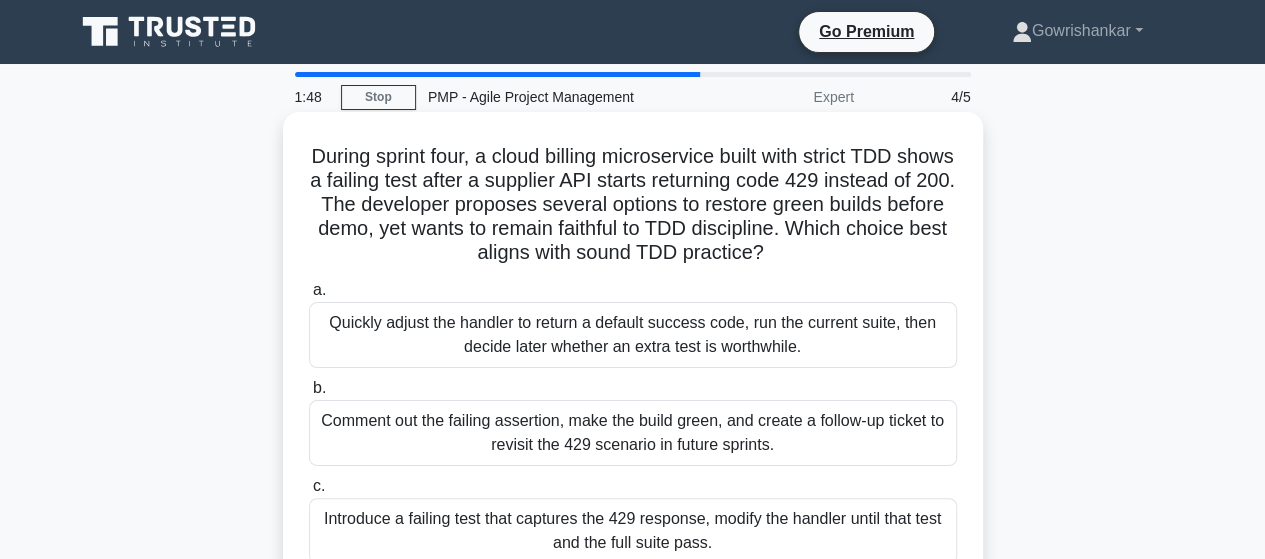 click on "Comment out the failing assertion, make the build green, and create a follow-up ticket to revisit the 429 scenario in future sprints." at bounding box center (633, 433) 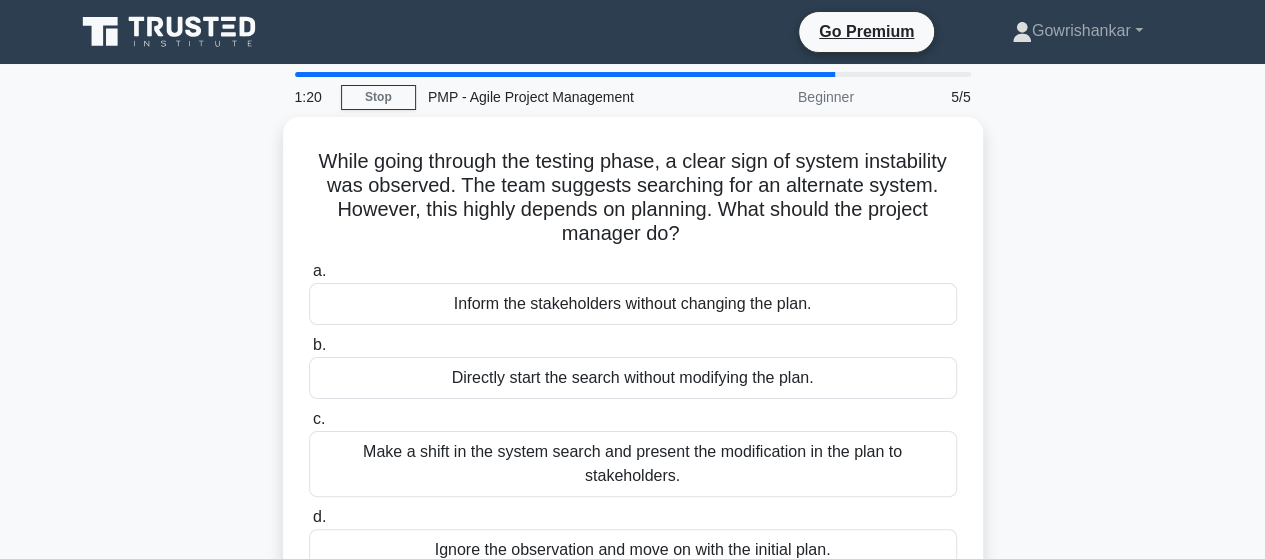 click on "While going through the testing phase, a clear sign of system instability was observed. The team suggests searching for an alternate system. However, this highly depends on planning. What should the project manager do?
.spinner_0XTQ{transform-origin:center;animation:spinner_y6GP .75s linear infinite}@keyframes spinner_y6GP{100%{transform:rotate(360deg)}}
a.
b. c. d." at bounding box center [633, 370] 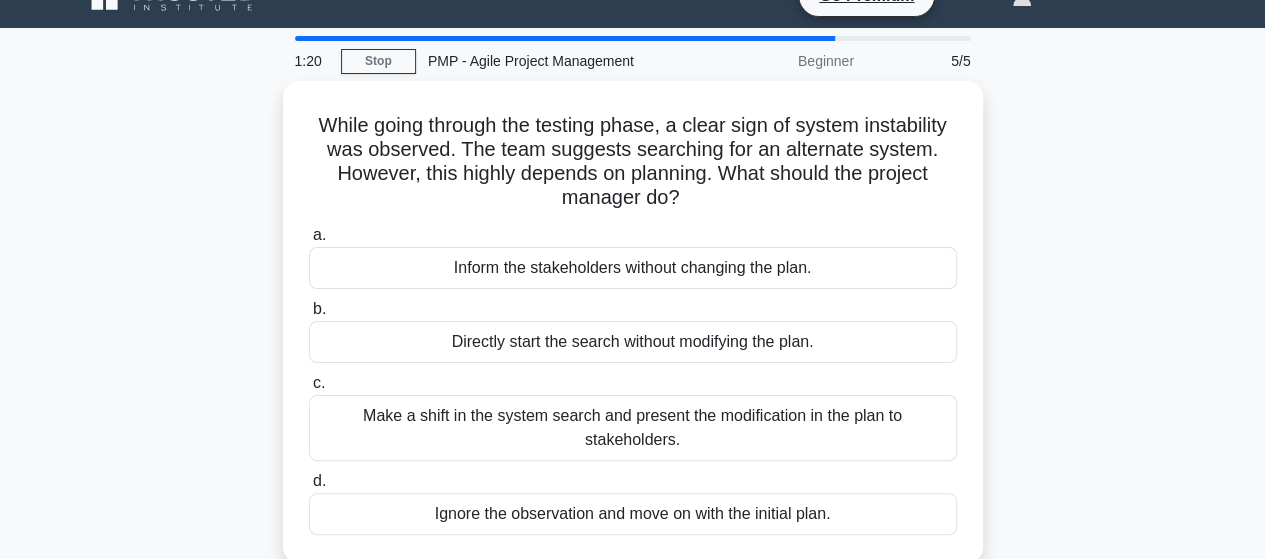 scroll, scrollTop: 40, scrollLeft: 0, axis: vertical 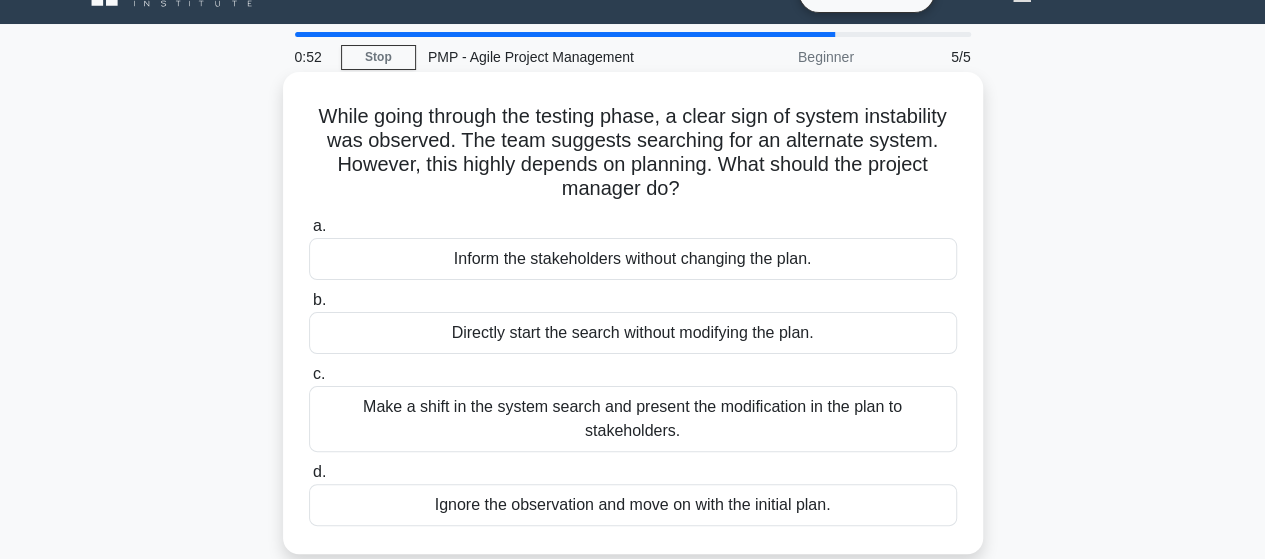 click on "Make a shift in the system search and present the modification in the plan to stakeholders." at bounding box center (633, 419) 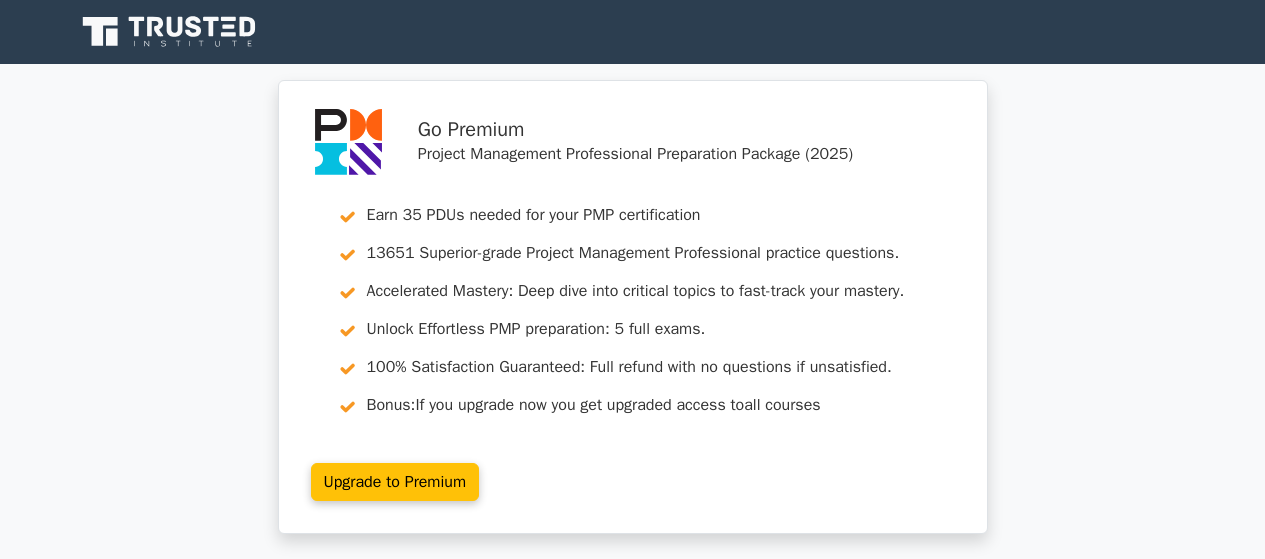 scroll, scrollTop: 0, scrollLeft: 0, axis: both 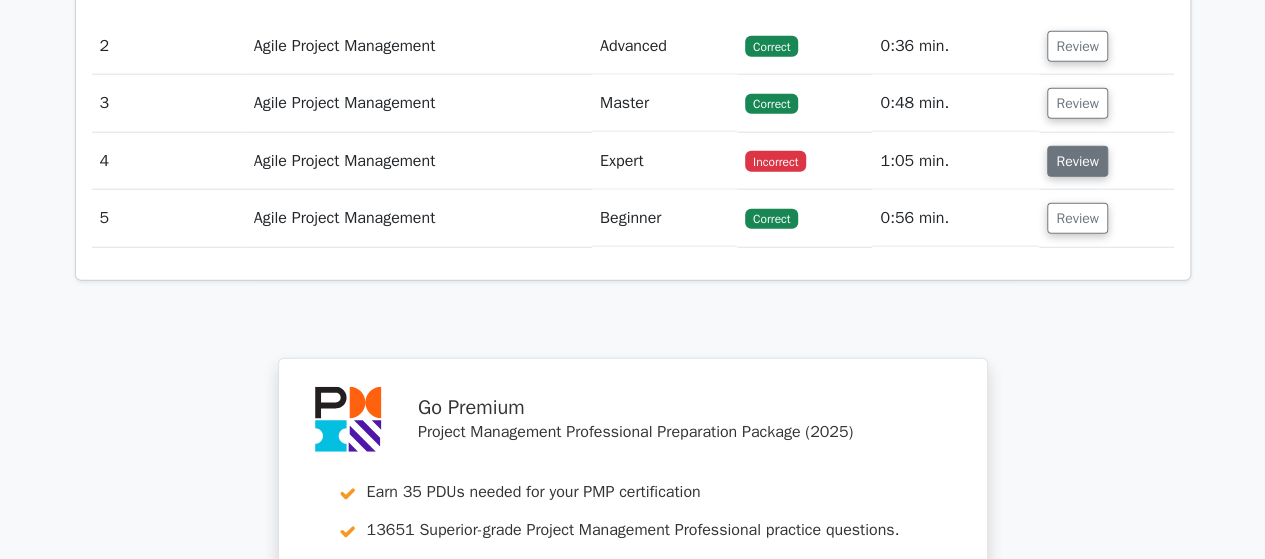 click on "Review" at bounding box center (1077, 161) 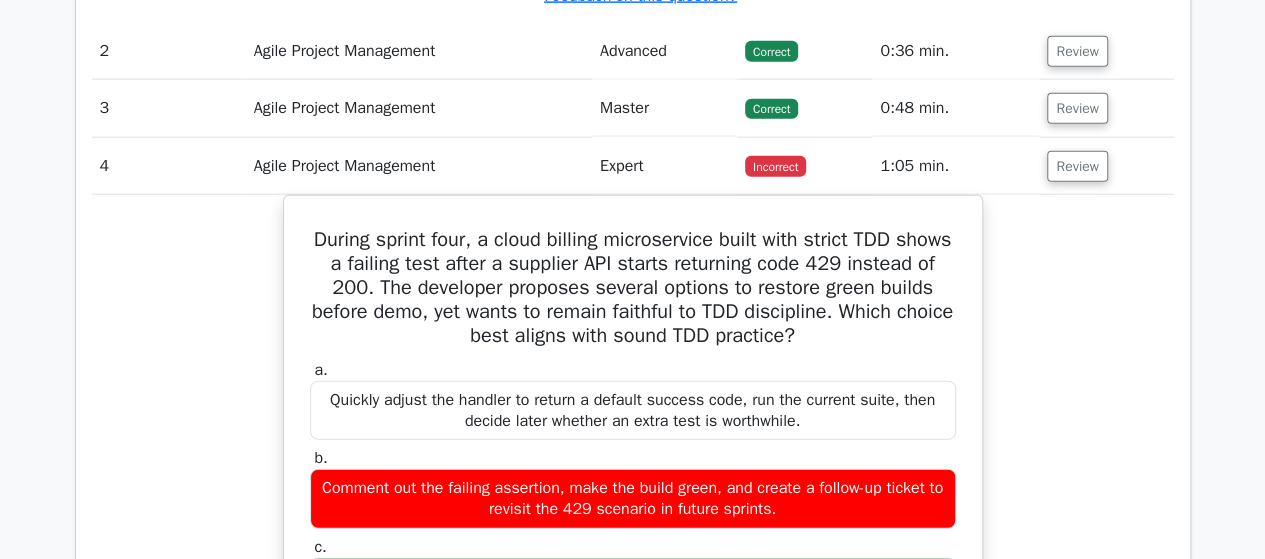 scroll, scrollTop: 2936, scrollLeft: 0, axis: vertical 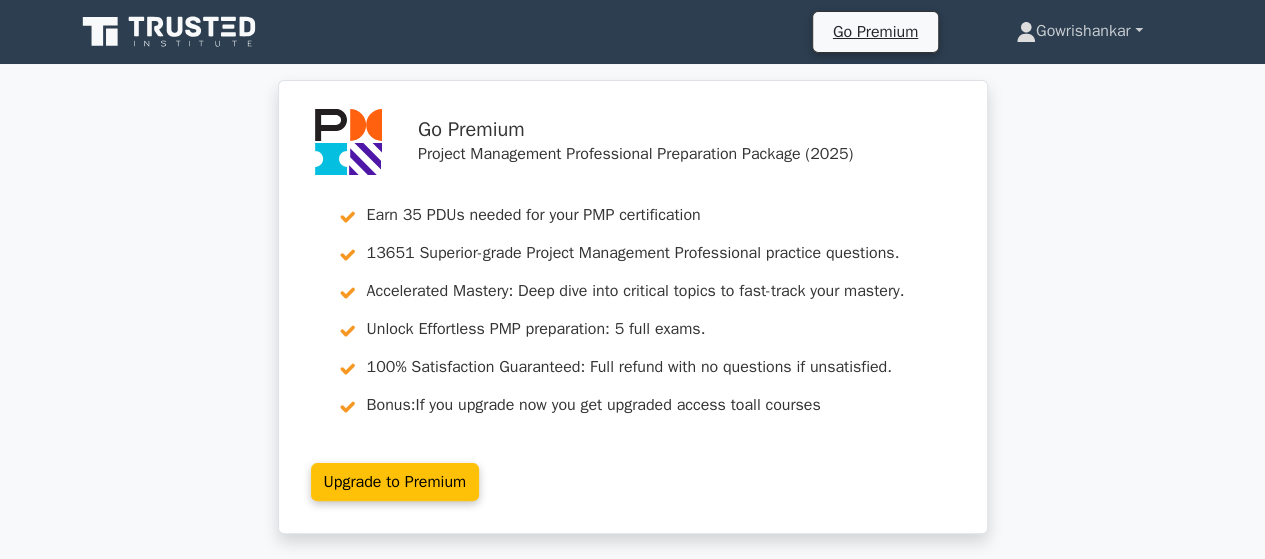click on "Gowrishankar" at bounding box center [1079, 31] 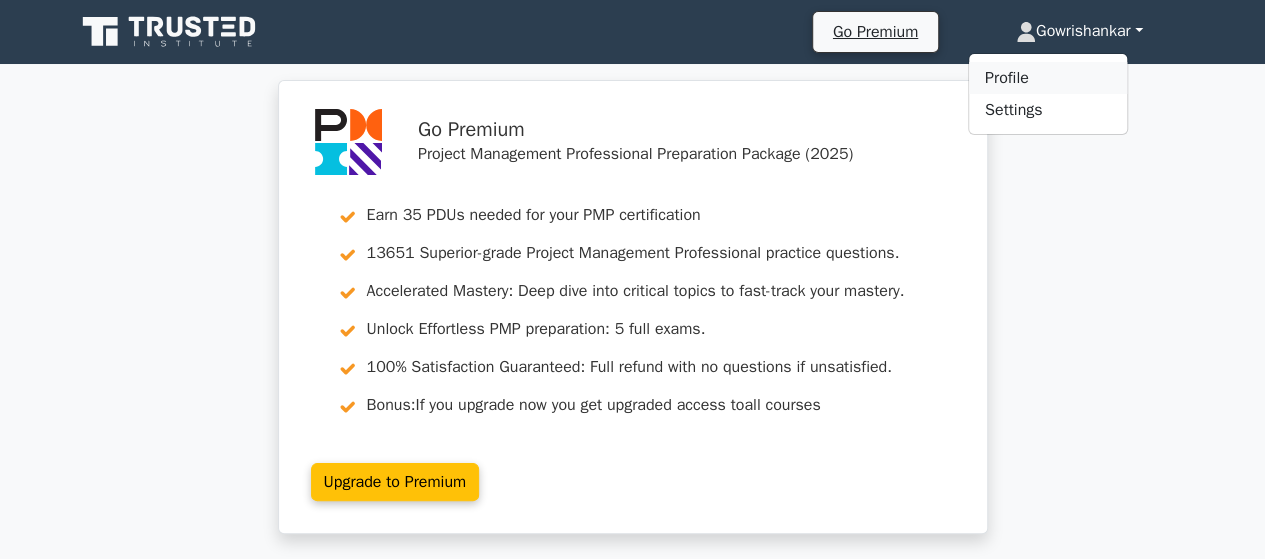 click on "Profile" at bounding box center (1048, 78) 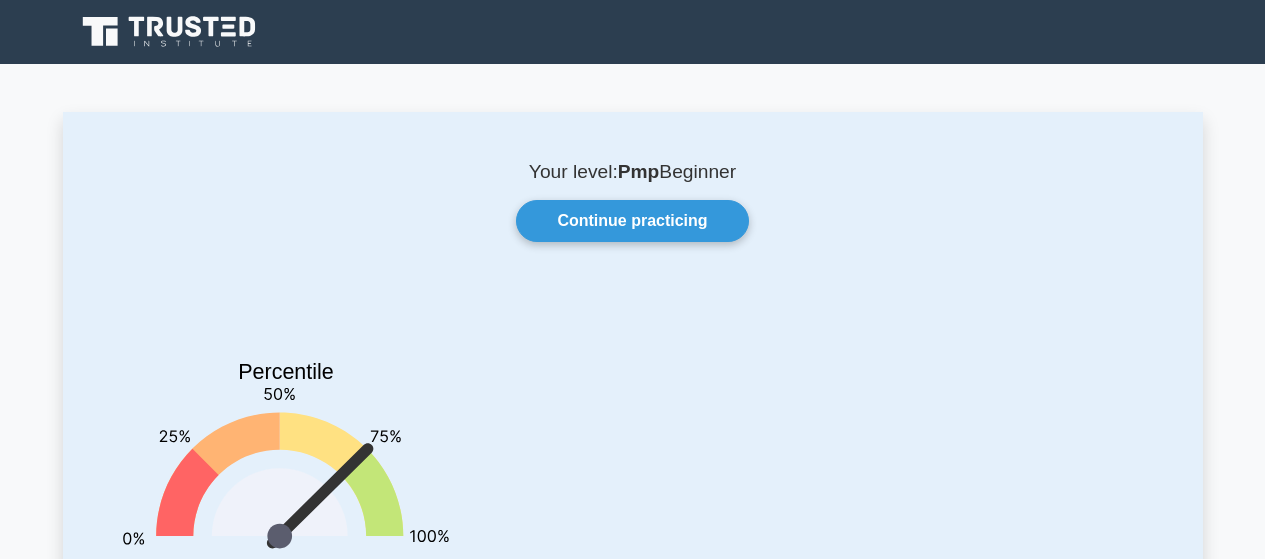 scroll, scrollTop: 0, scrollLeft: 0, axis: both 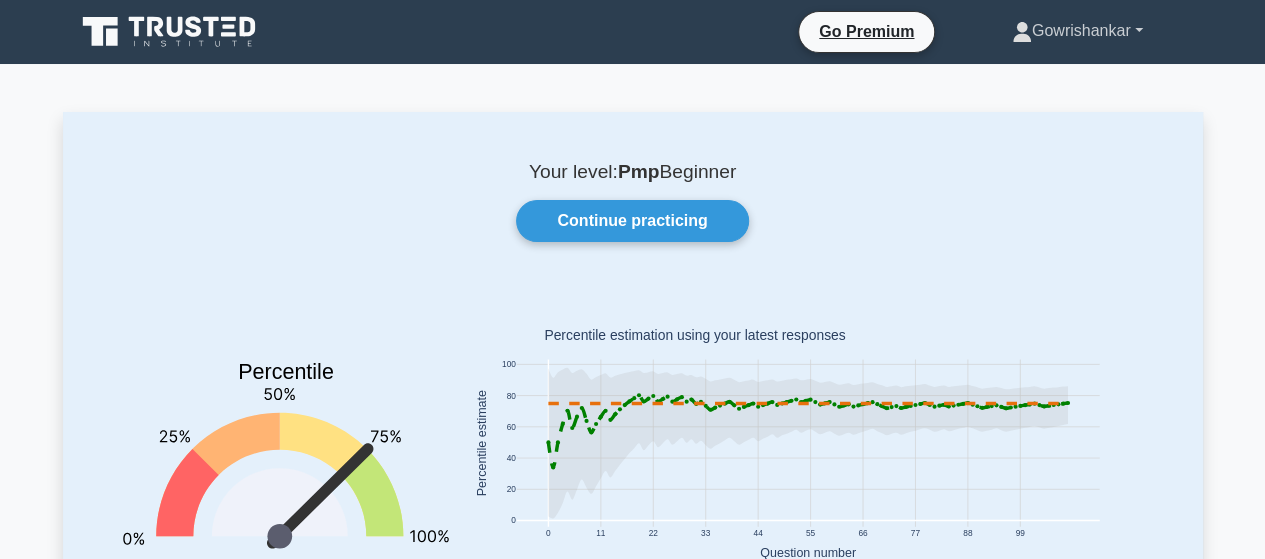 click on "Gowrishankar" at bounding box center (1077, 31) 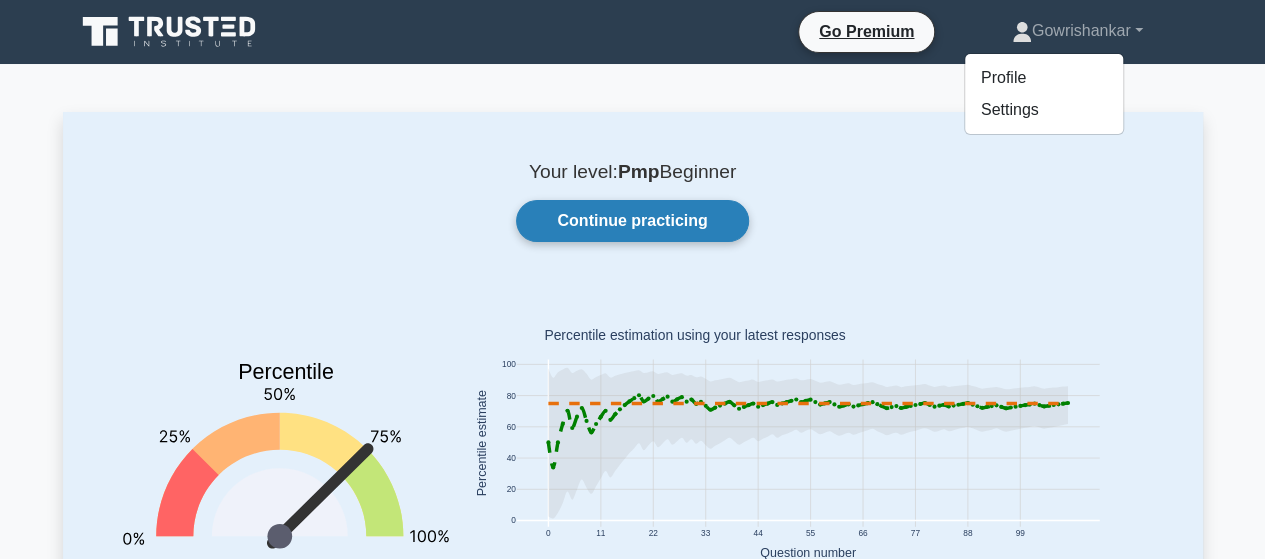 click on "Continue practicing" at bounding box center (632, 221) 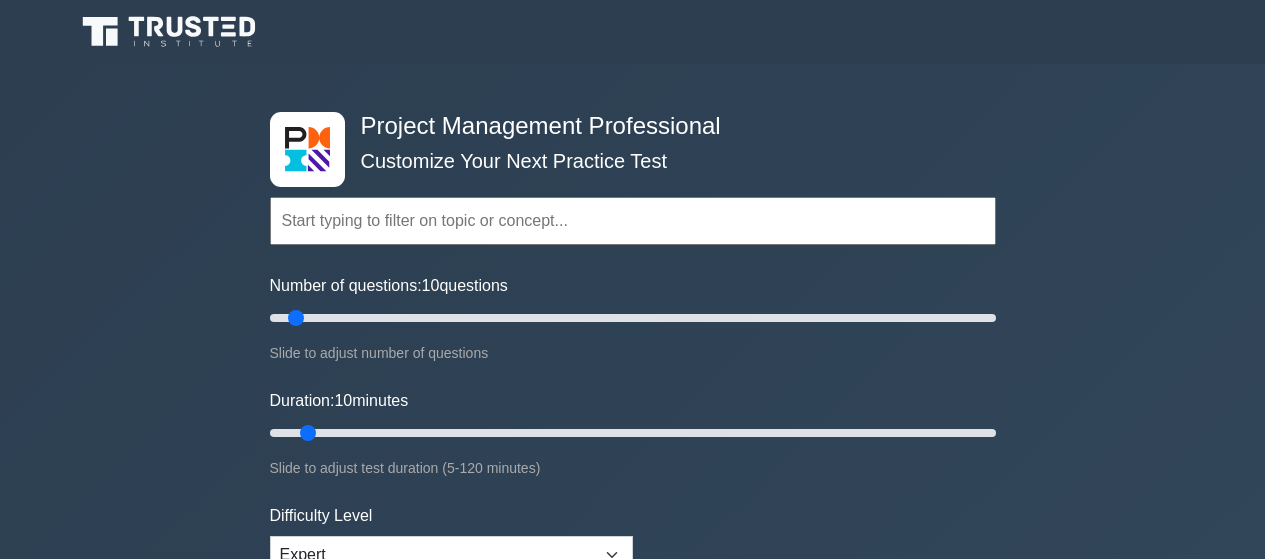 scroll, scrollTop: 0, scrollLeft: 0, axis: both 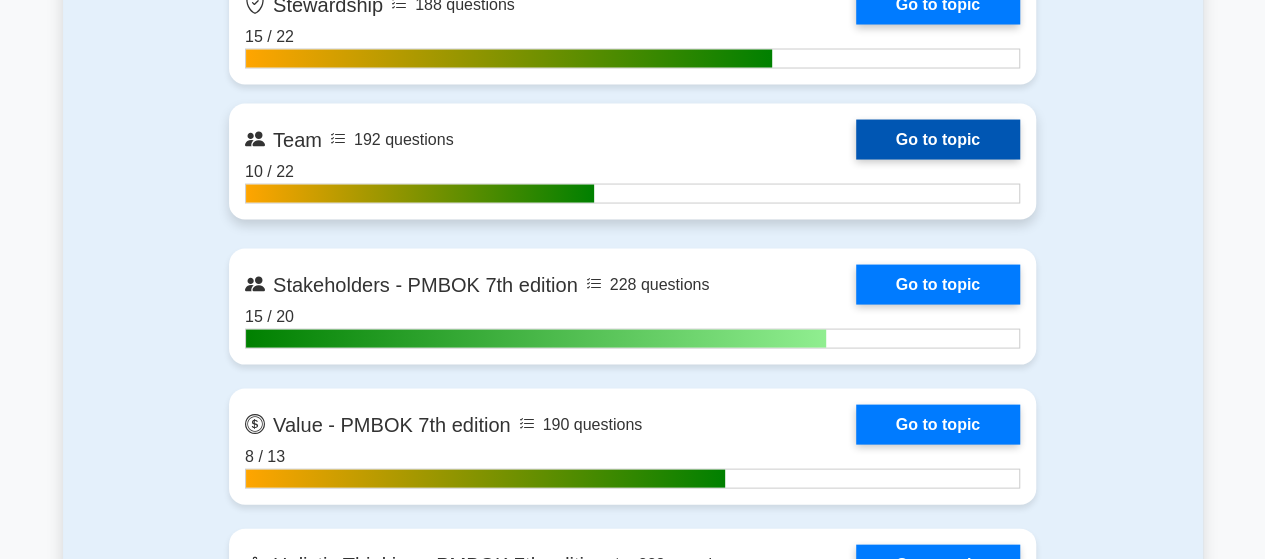 click on "Go to topic" at bounding box center (938, 139) 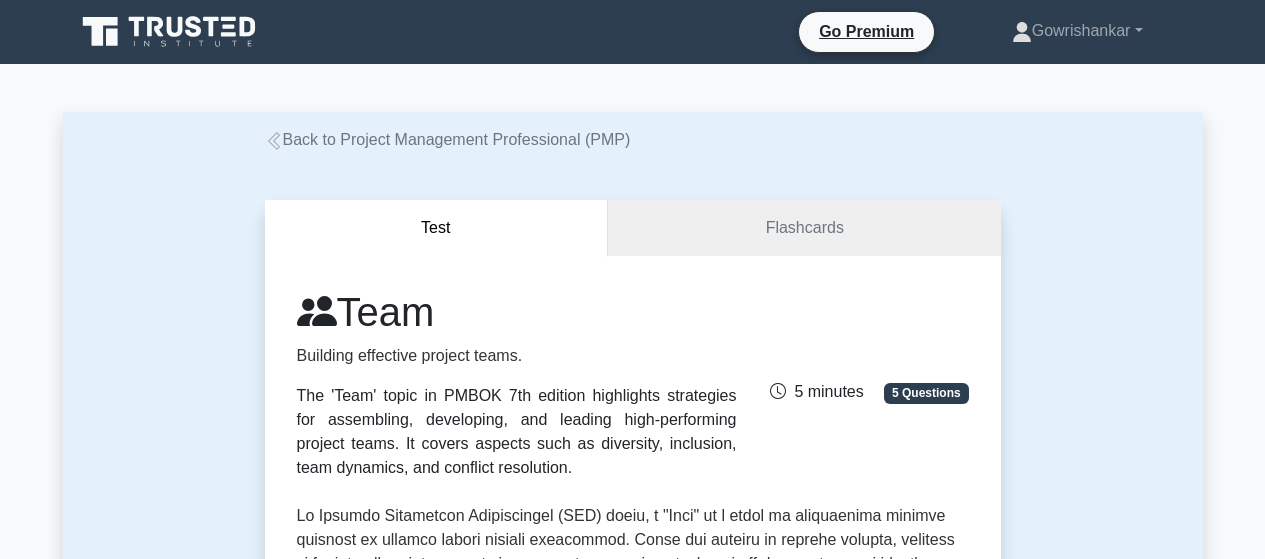 scroll, scrollTop: 0, scrollLeft: 0, axis: both 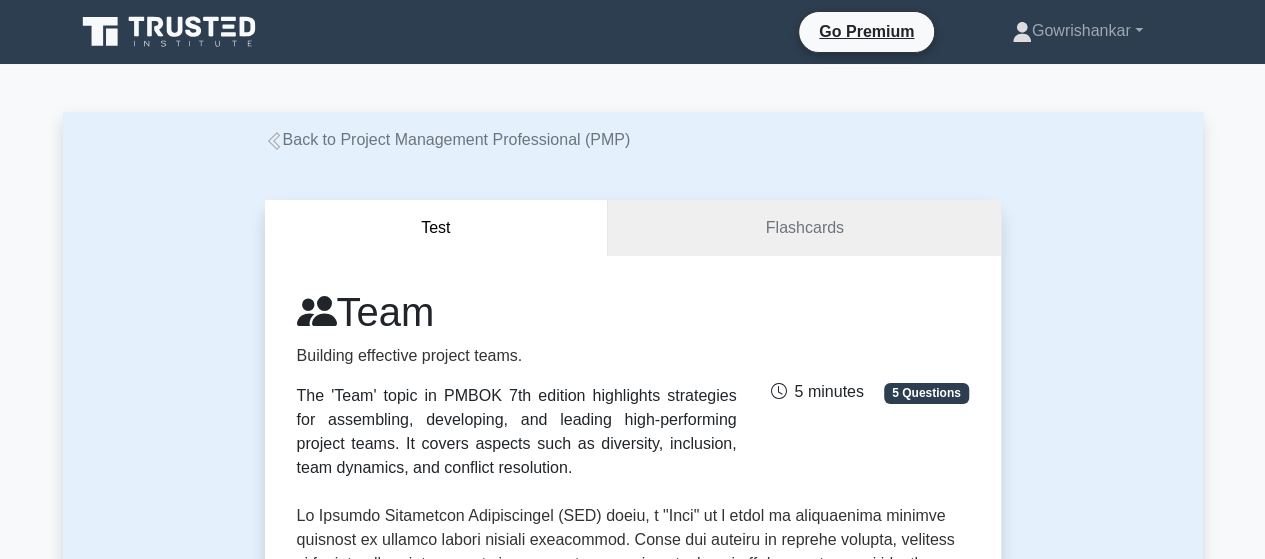 click on "Test
Flashcards
Team
Building effective project teams.
The 'Team' topic in PMBOK 7th edition highlights strategies for assembling, developing, and leading high-performing project teams. It covers aspects such as diversity, inclusion, team dynamics, and conflict resolution.
5 Questions ," at bounding box center [633, 1129] 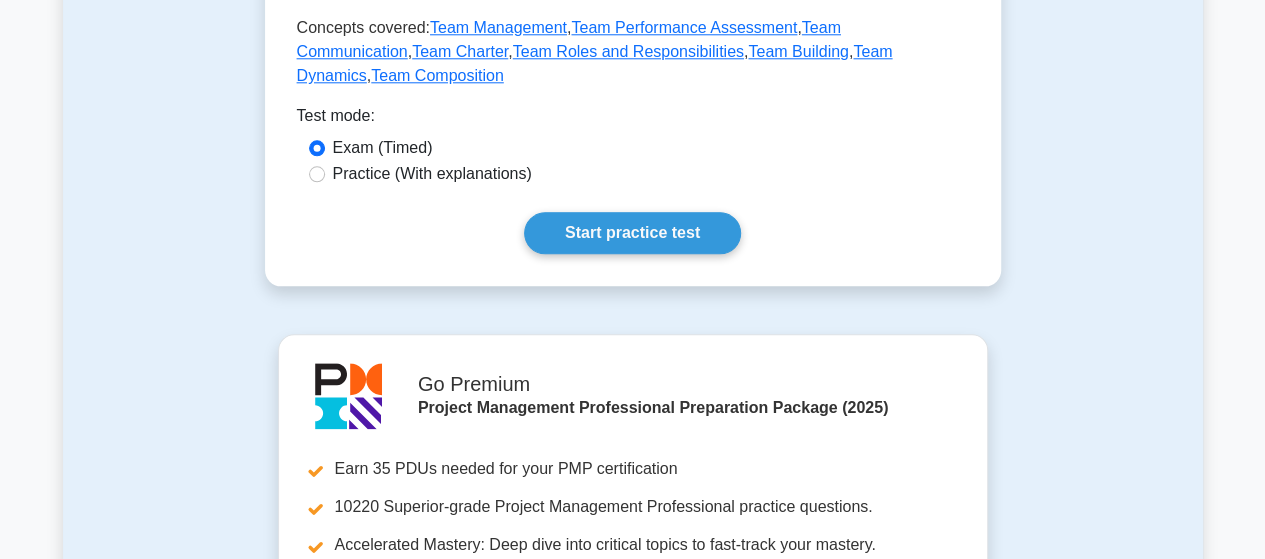 scroll, scrollTop: 1000, scrollLeft: 0, axis: vertical 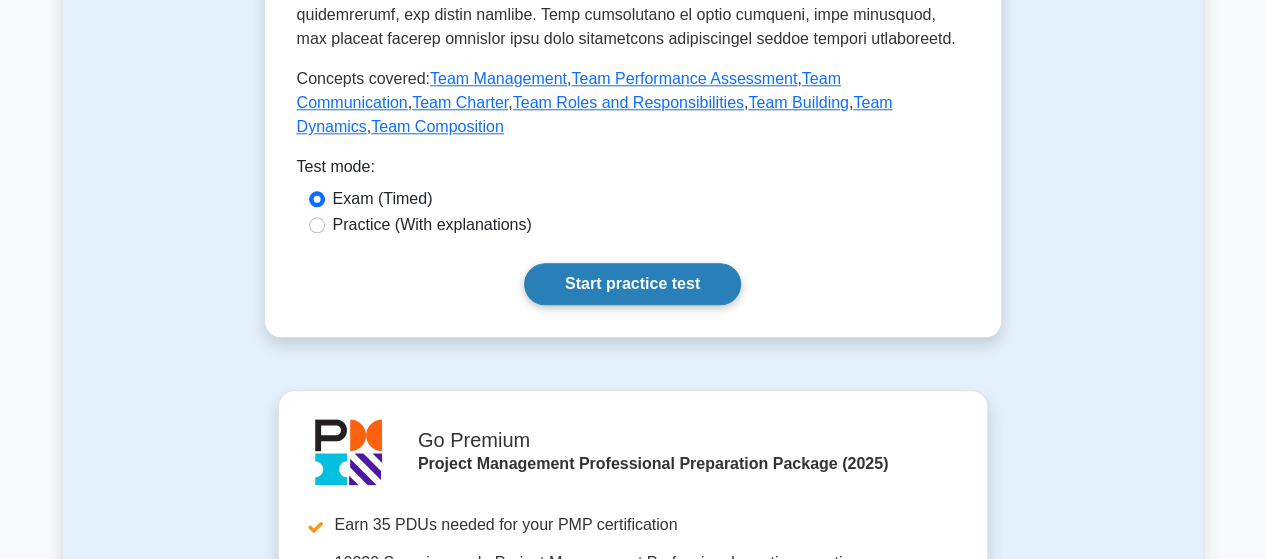 click on "Start practice test" at bounding box center [632, 284] 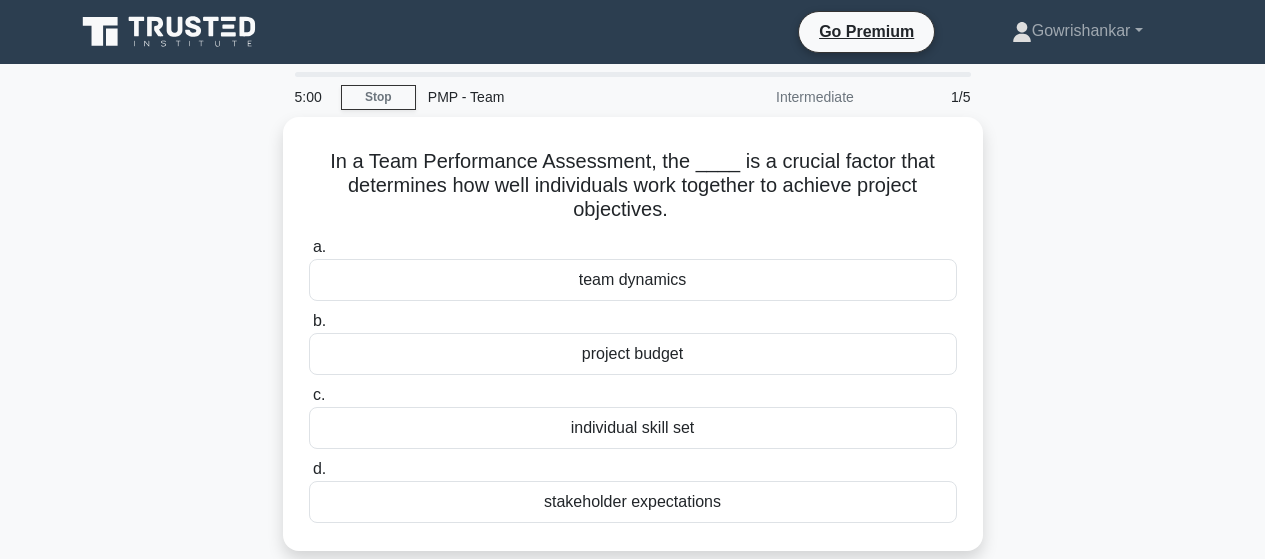 scroll, scrollTop: 0, scrollLeft: 0, axis: both 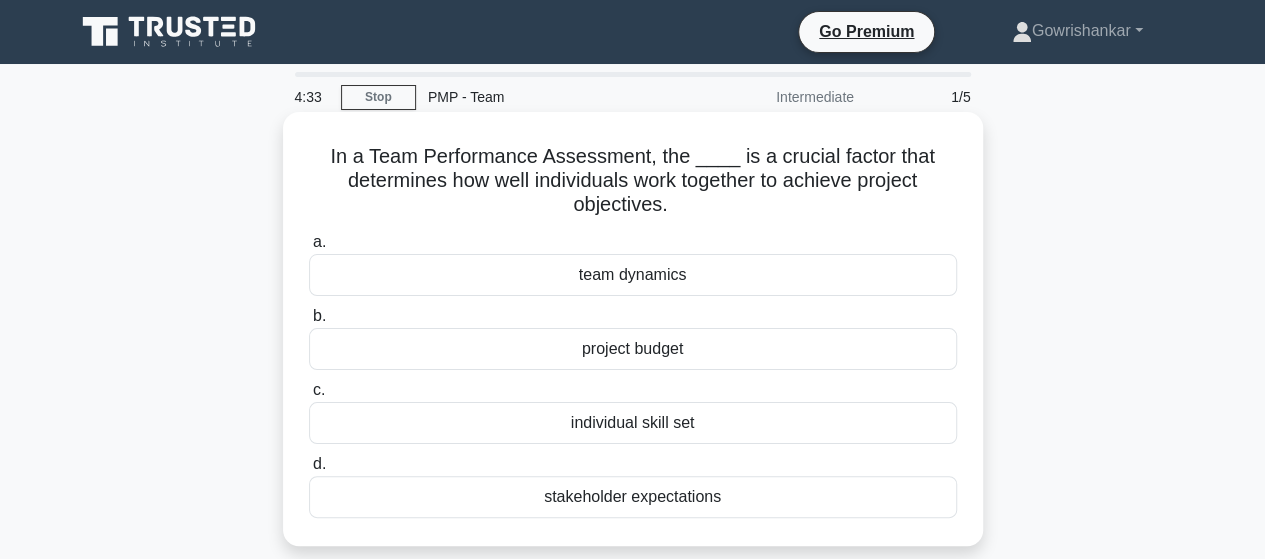 click on "team dynamics" at bounding box center (633, 275) 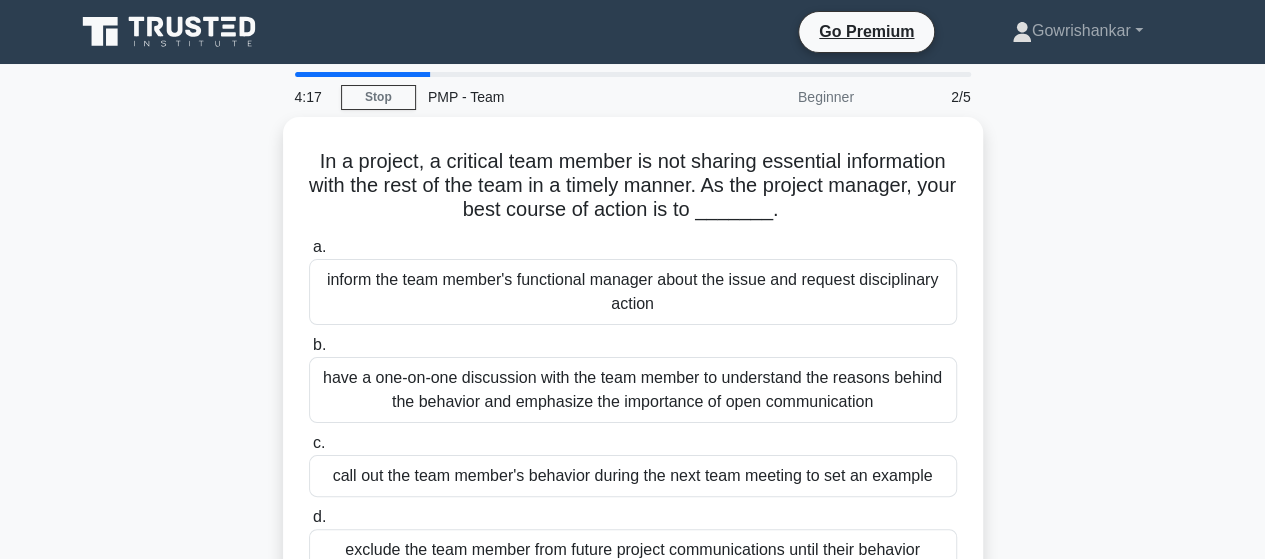 click on "In a project, a critical team member is not sharing essential information with the rest of the team in a timely manner. As the project manager, your best course of action is to _______.
.spinner_0XTQ{transform-origin:center;animation:spinner_y6GP .75s linear infinite}@keyframes spinner_y6GP{100%{transform:rotate(360deg)}}
a.
b.
c. d." at bounding box center [633, 382] 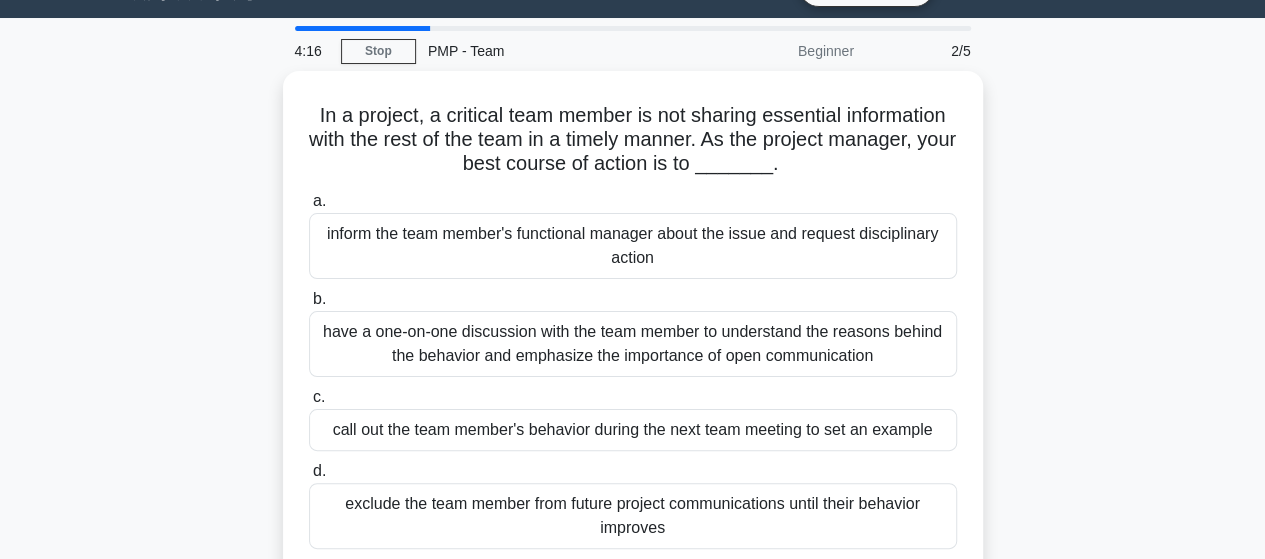 scroll, scrollTop: 80, scrollLeft: 0, axis: vertical 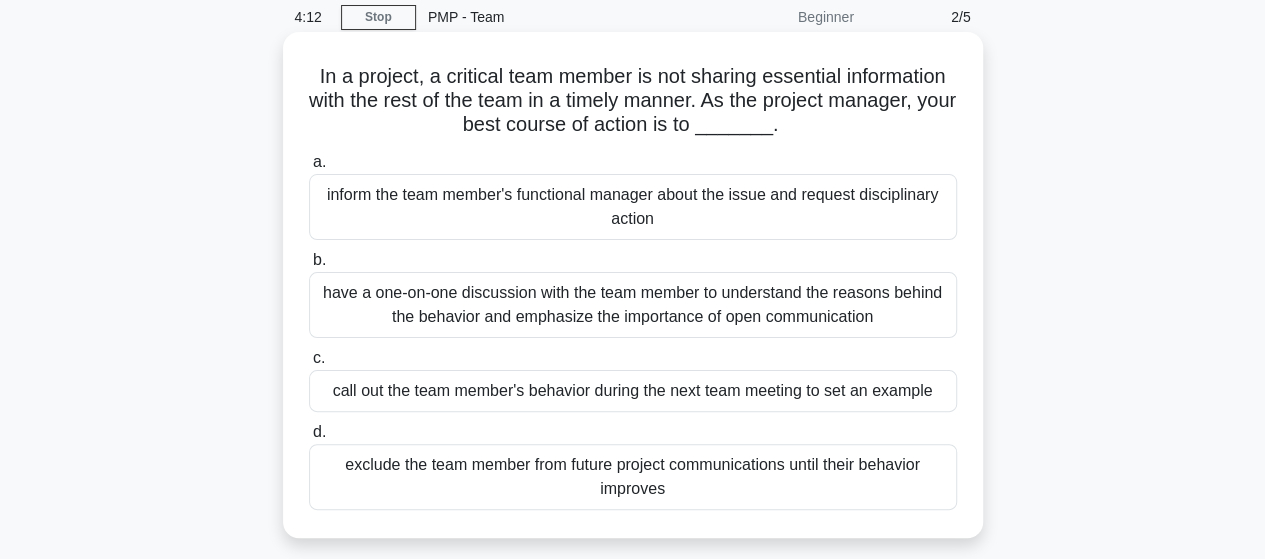 click on "have a one-on-one discussion with the team member to understand the reasons behind the behavior and emphasize the importance of open communication" at bounding box center (633, 305) 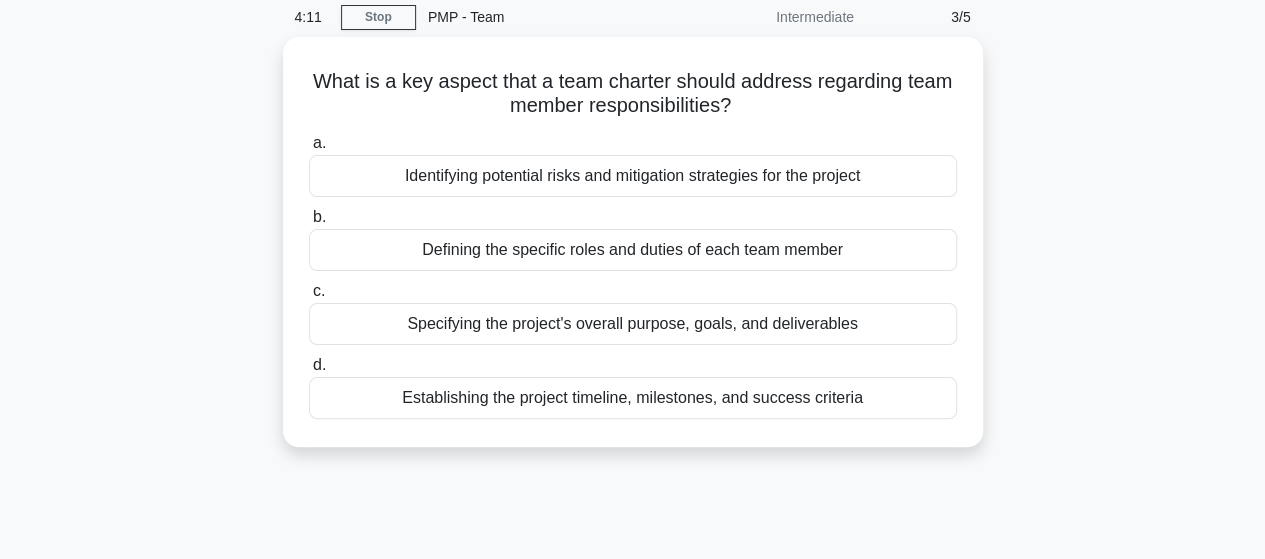 scroll, scrollTop: 0, scrollLeft: 0, axis: both 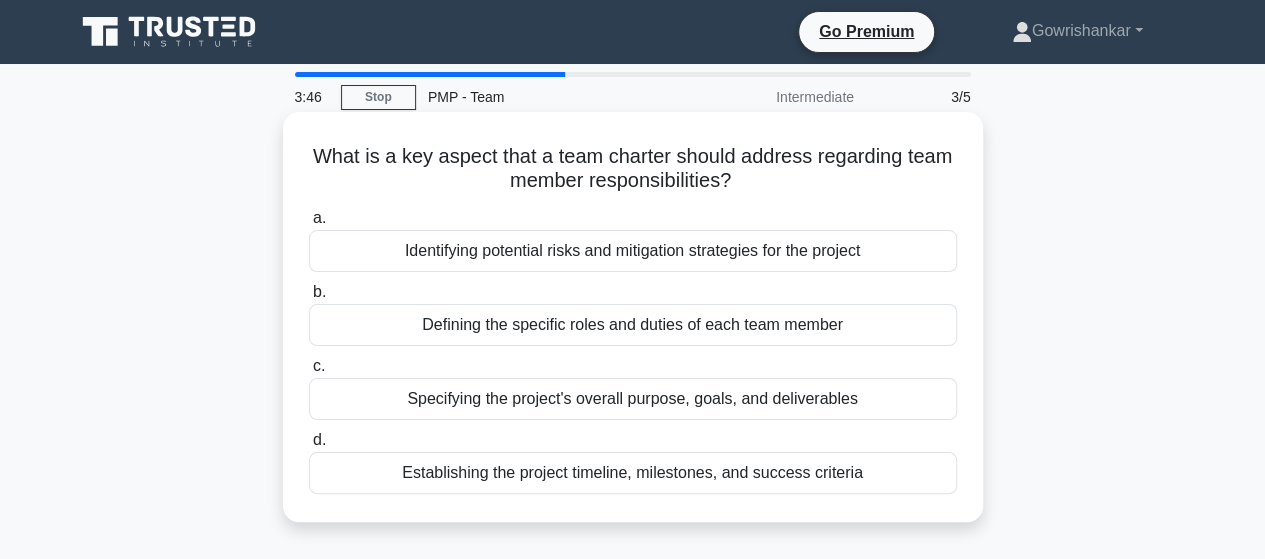 click on "Defining the specific roles and duties of each team member" at bounding box center [633, 325] 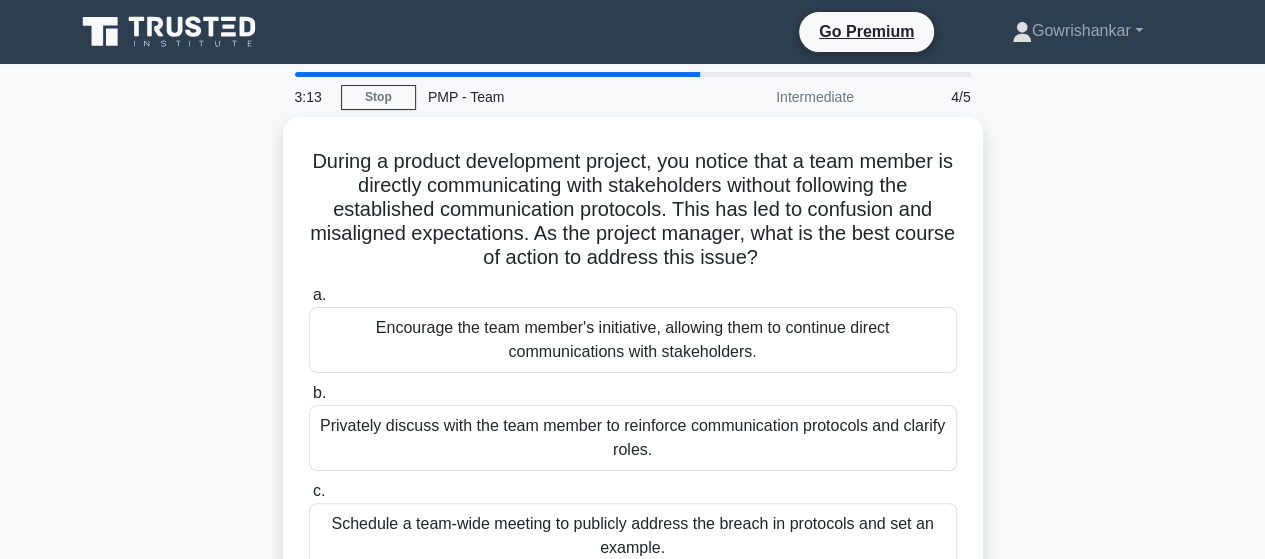 click on "During a product development project, you notice that a team member is directly communicating with stakeholders without following the established communication protocols. This has led to confusion and misaligned expectations. As the project manager, what is the best course of action to address this issue?
.spinner_0XTQ{transform-origin:center;animation:spinner_y6GP .75s linear infinite}@keyframes spinner_y6GP{100%{transform:rotate(360deg)}}
a.
b. c. d." at bounding box center [633, 418] 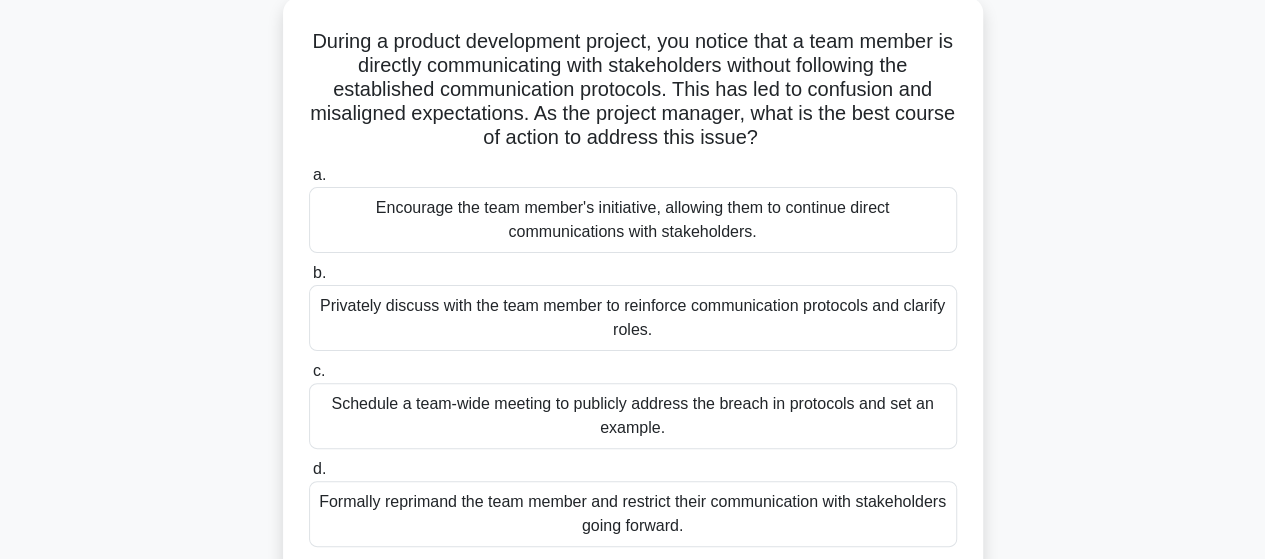 scroll, scrollTop: 80, scrollLeft: 0, axis: vertical 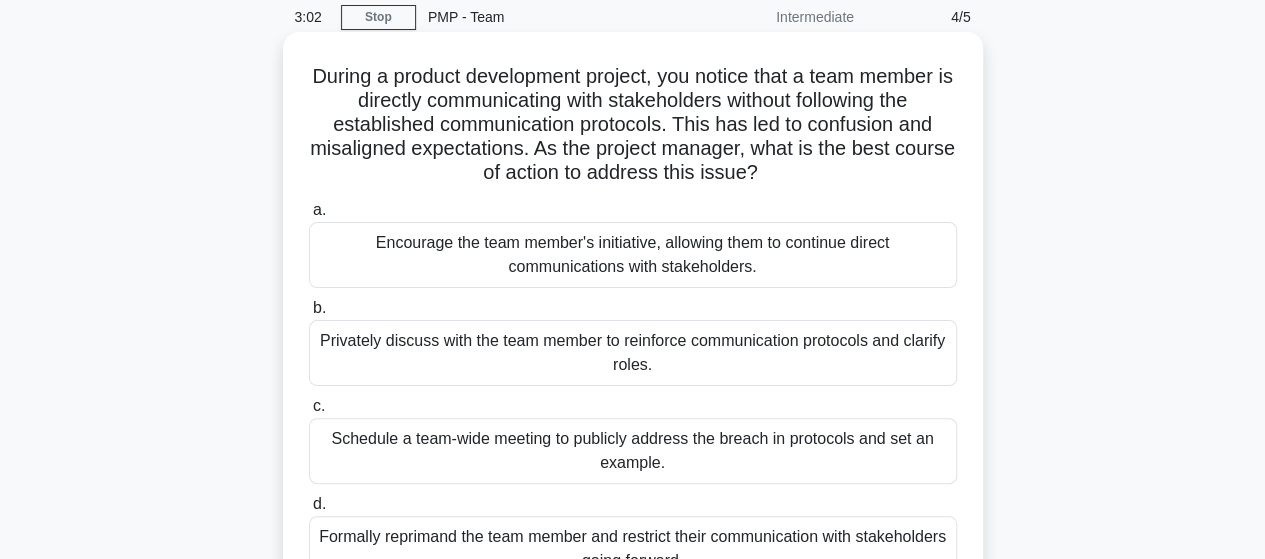 click on "Privately discuss with the team member to reinforce communication protocols and clarify roles." at bounding box center (633, 353) 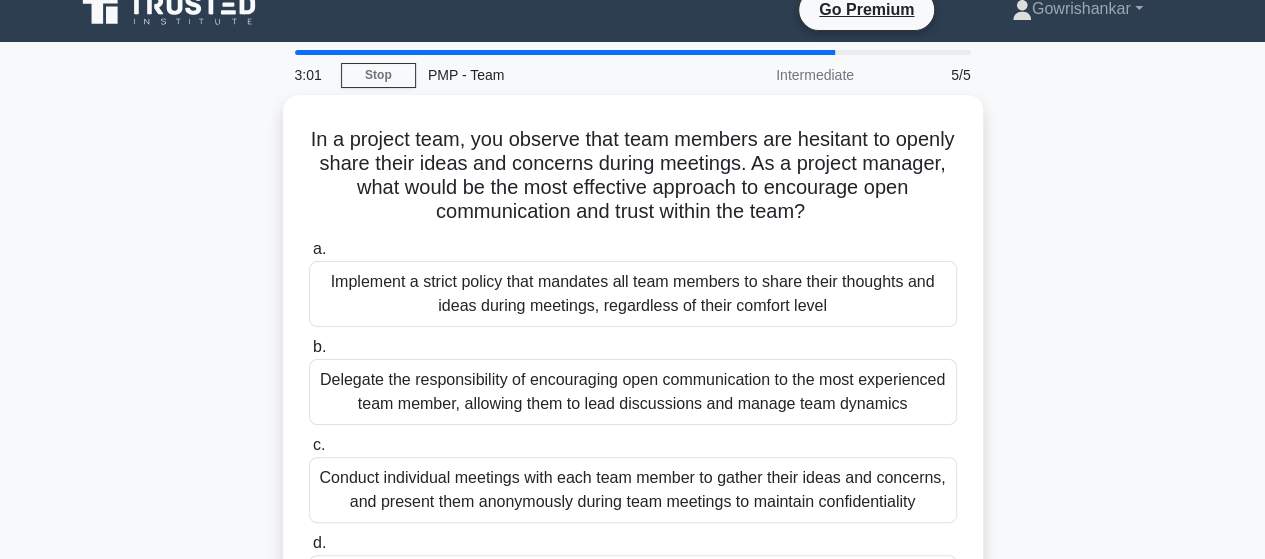 scroll, scrollTop: 0, scrollLeft: 0, axis: both 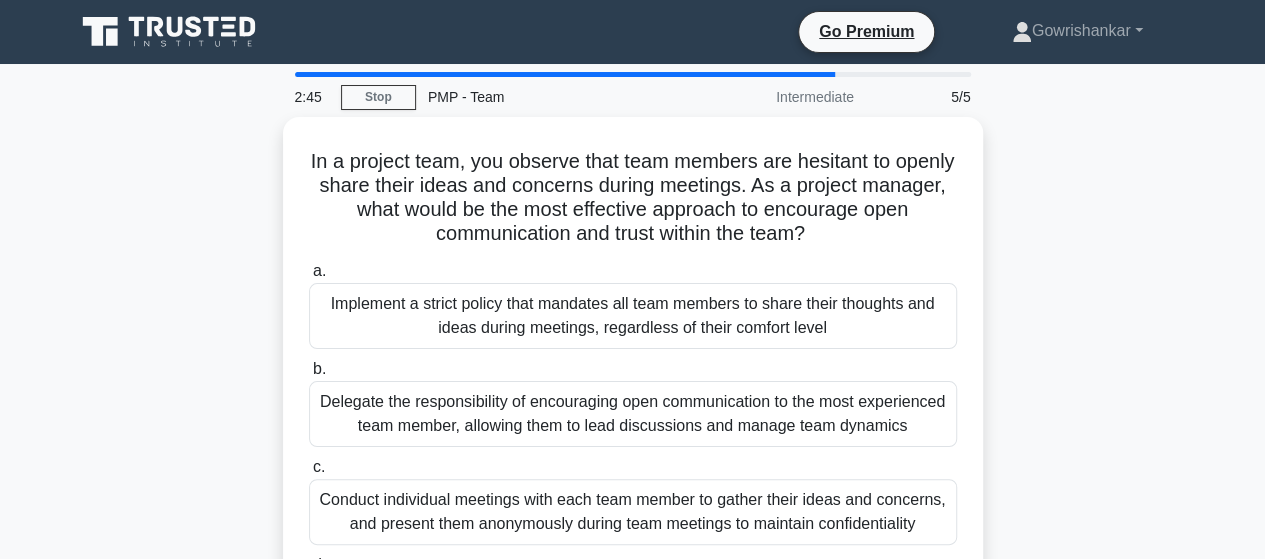 click on "In a project team, you observe that team members are hesitant to openly share their ideas and concerns during meetings. As a project manager, what would be the most effective approach to encourage open communication and trust within the team?
.spinner_0XTQ{transform-origin:center;animation:spinner_y6GP .75s linear infinite}@keyframes spinner_y6GP{100%{transform:rotate(360deg)}}
a.
b. c. d." at bounding box center (633, 406) 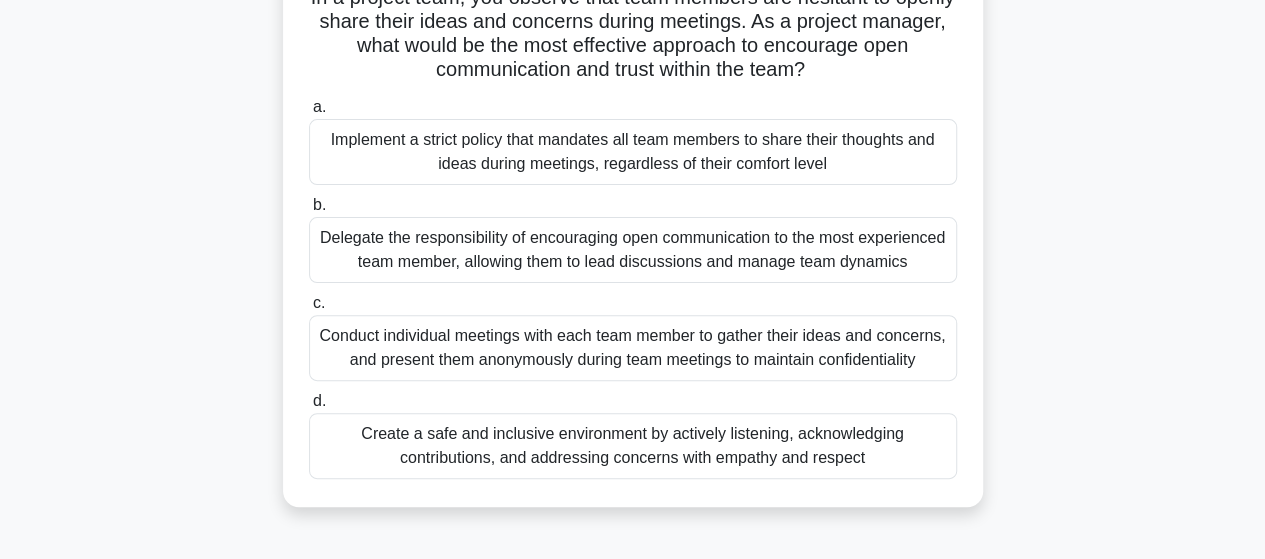 scroll, scrollTop: 160, scrollLeft: 0, axis: vertical 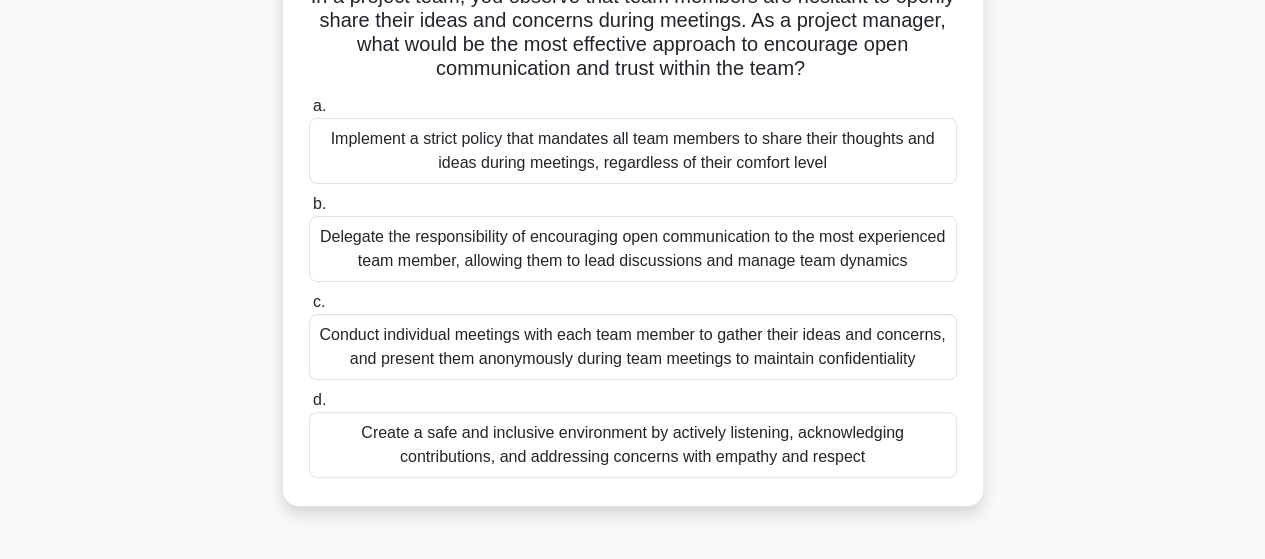 click on "Create a safe and inclusive environment by actively listening, acknowledging contributions, and addressing concerns with empathy and respect" at bounding box center (633, 445) 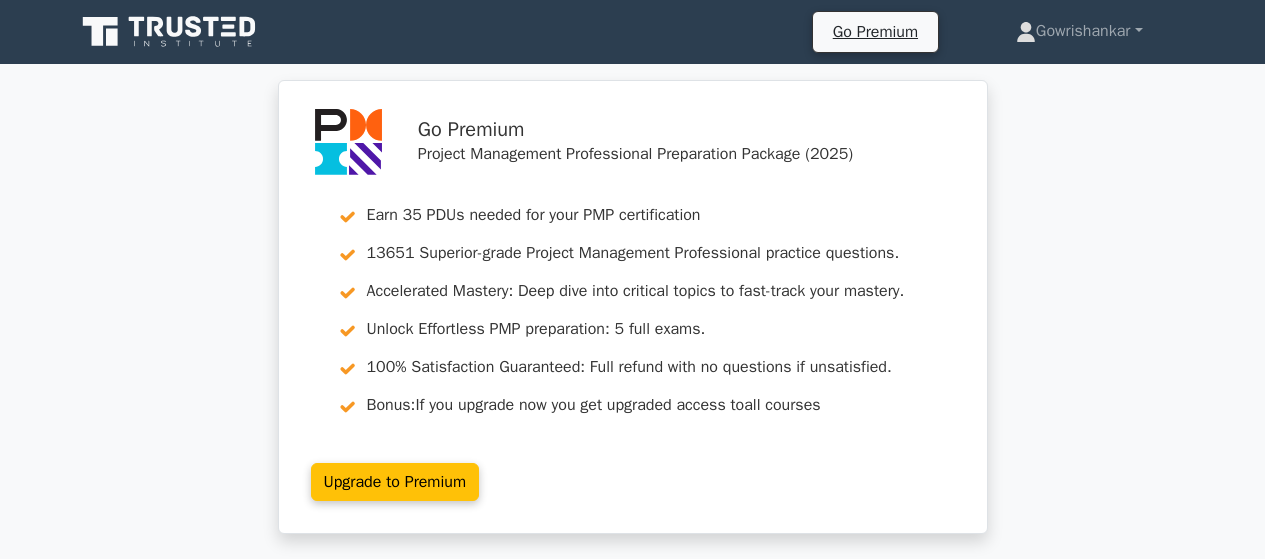 scroll, scrollTop: 0, scrollLeft: 0, axis: both 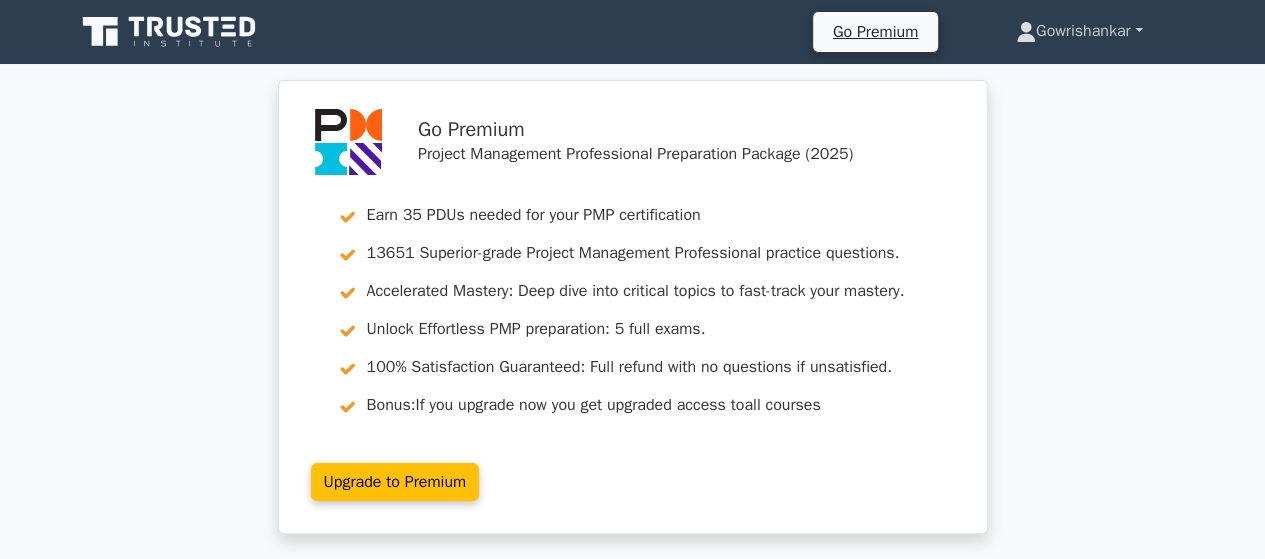 click on "Gowrishankar" at bounding box center (1079, 31) 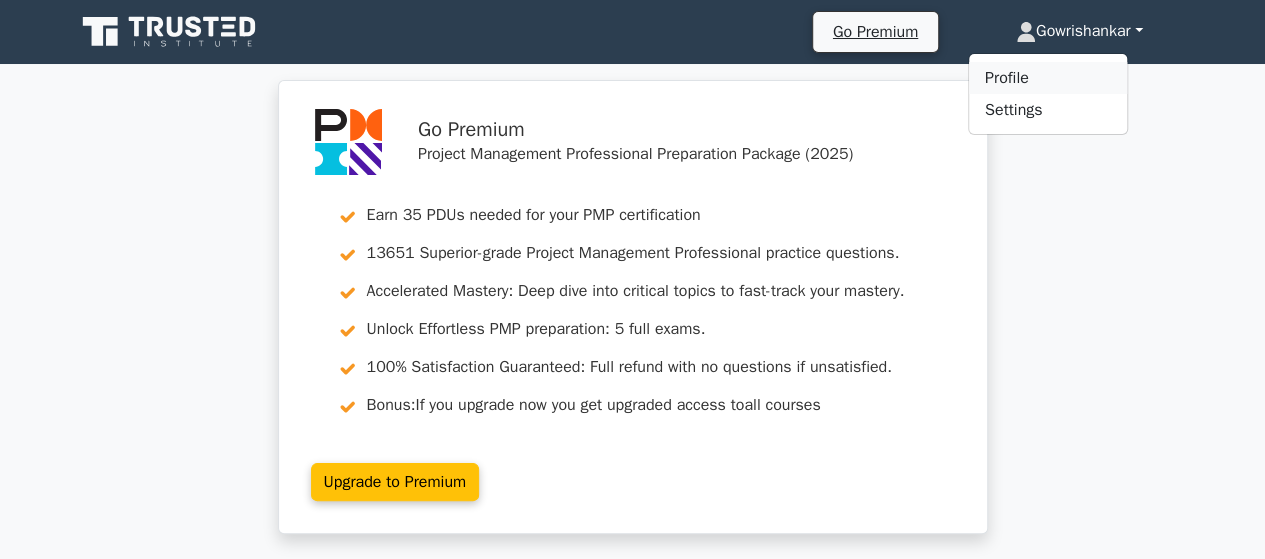 click on "Profile" at bounding box center [1048, 78] 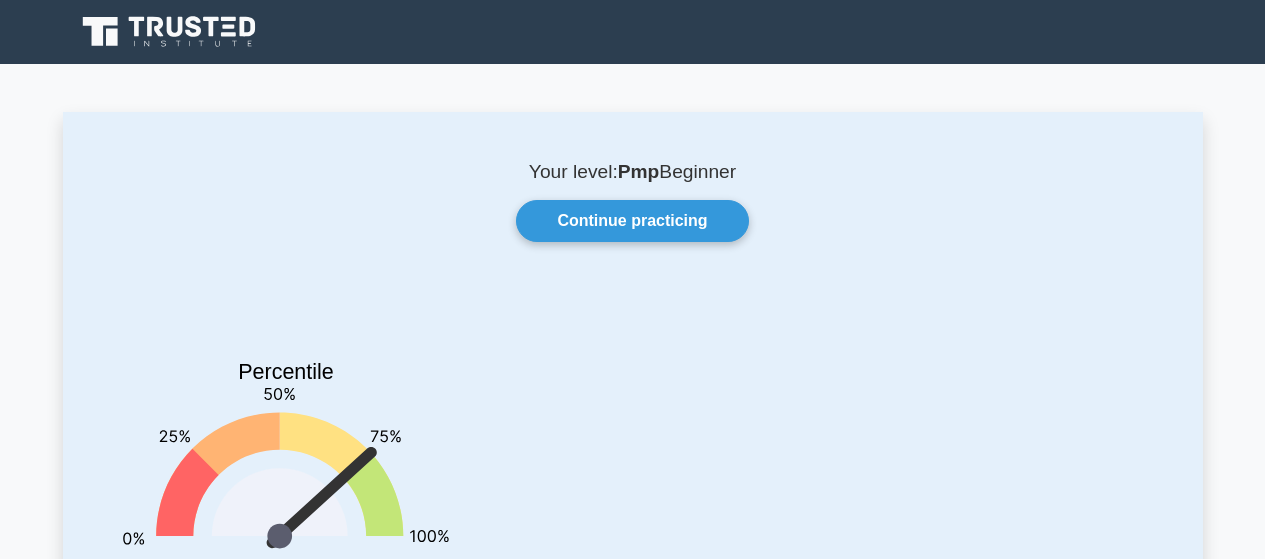 scroll, scrollTop: 0, scrollLeft: 0, axis: both 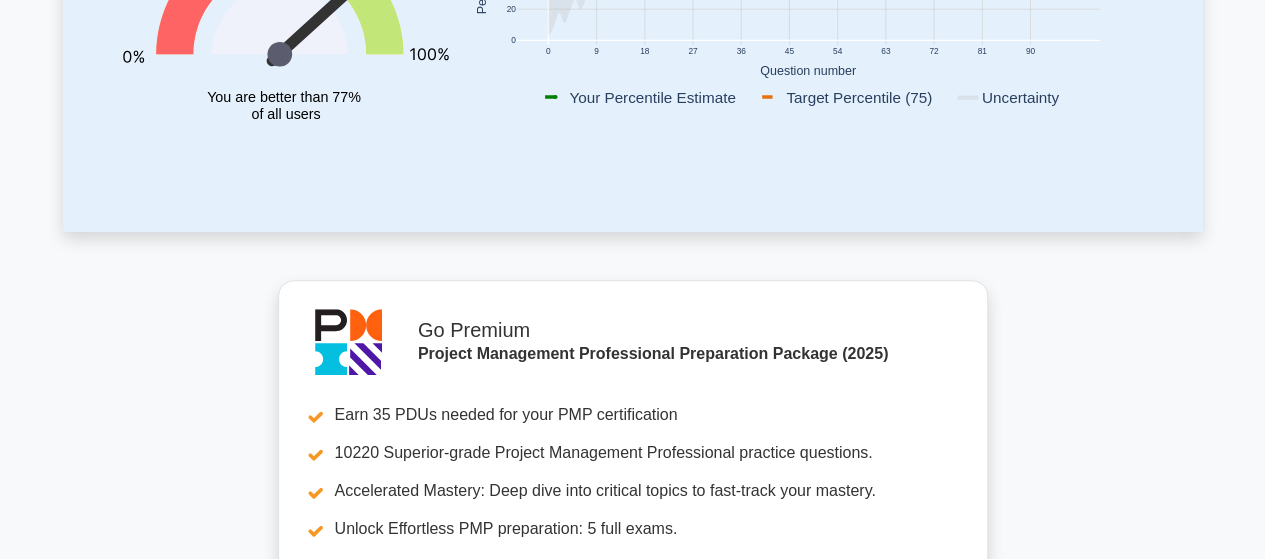 click on "Your level:
Pmp  Beginner
Continue practicing
Percentile
You are better than 77%
of all  users
0 9 18 27 36 45 54 63 72 81 90 0 20 40 60 80 100" at bounding box center (632, 4611) 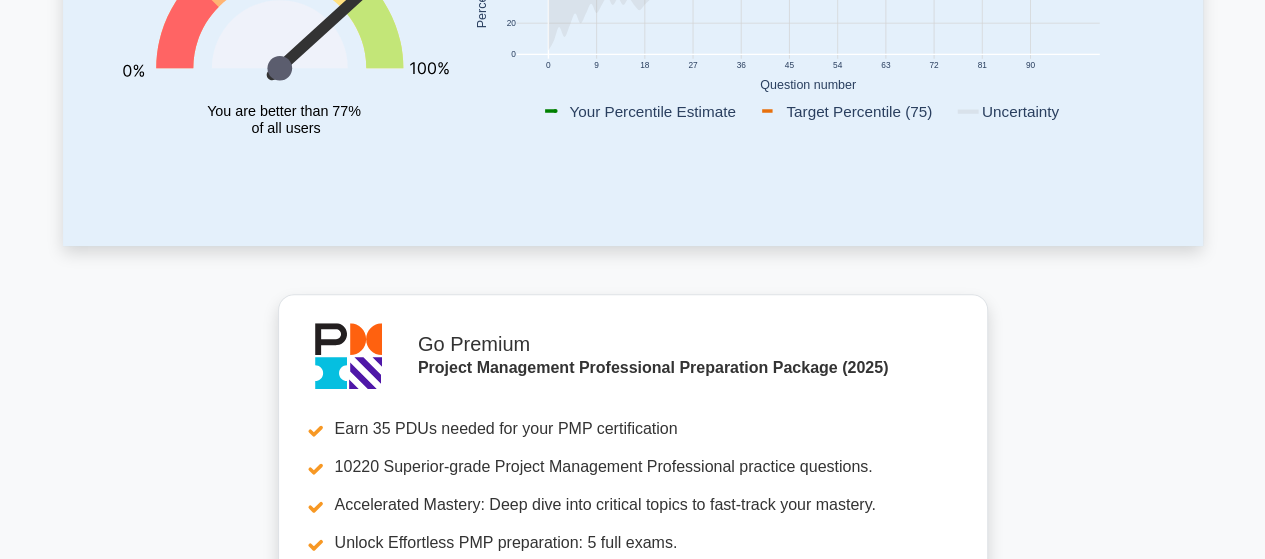 click on "Your level:
Pmp  Beginner
Continue practicing
Percentile
You are better than 77%
of all  users
0 9 18 27 36 45 54 63 72 81 90 0 20 40 60 80 100" at bounding box center (632, 4625) 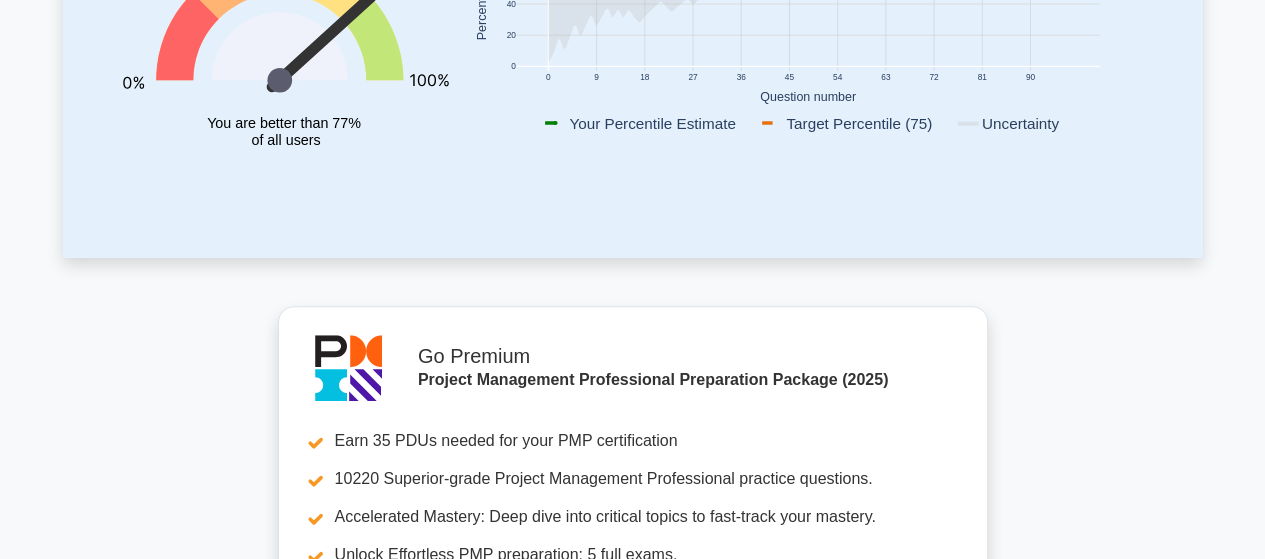 scroll, scrollTop: 0, scrollLeft: 0, axis: both 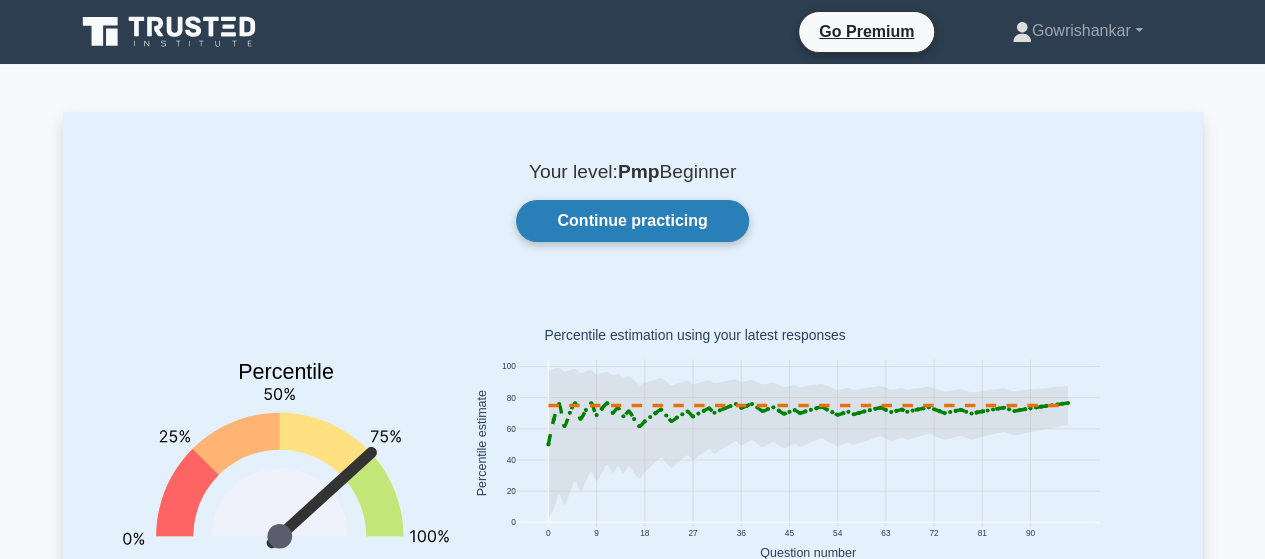 click on "Continue practicing" at bounding box center (632, 221) 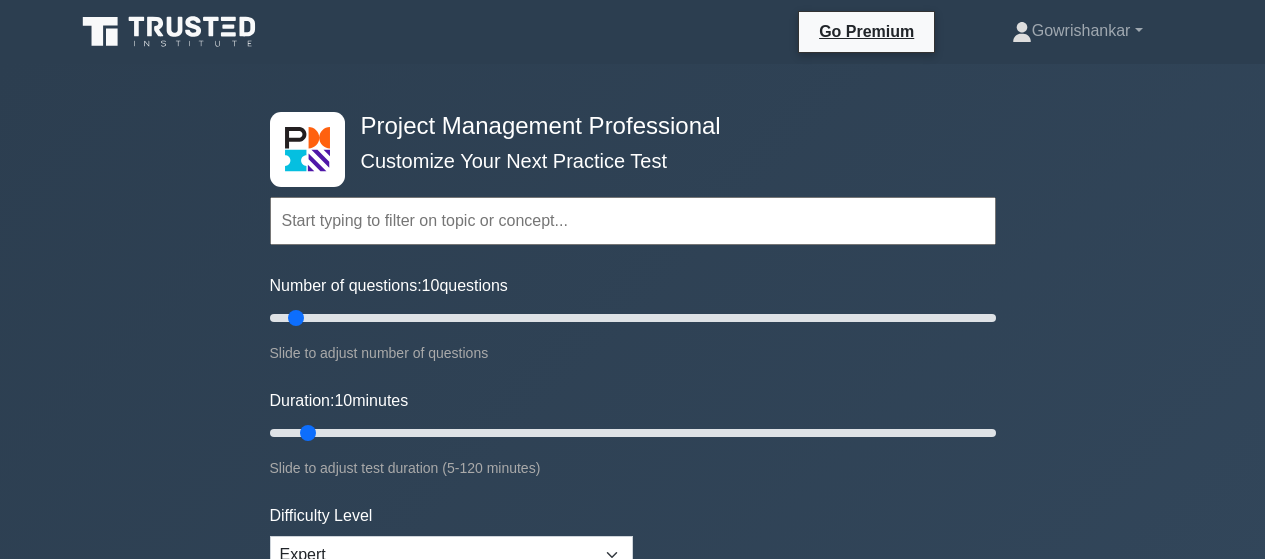 scroll, scrollTop: 0, scrollLeft: 0, axis: both 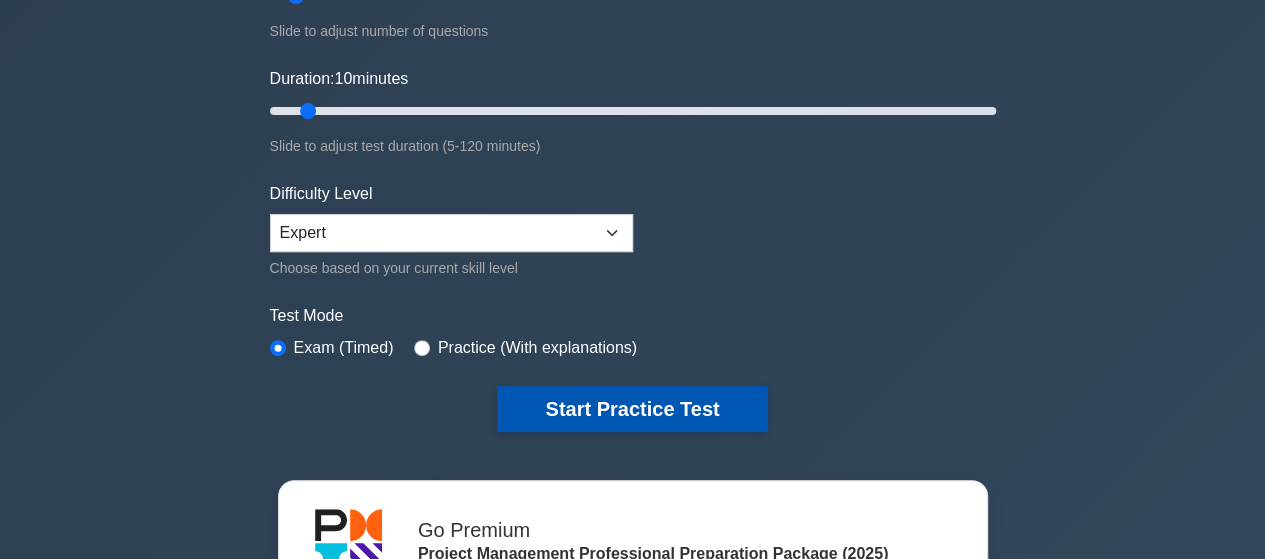 click on "Start Practice Test" at bounding box center [632, 409] 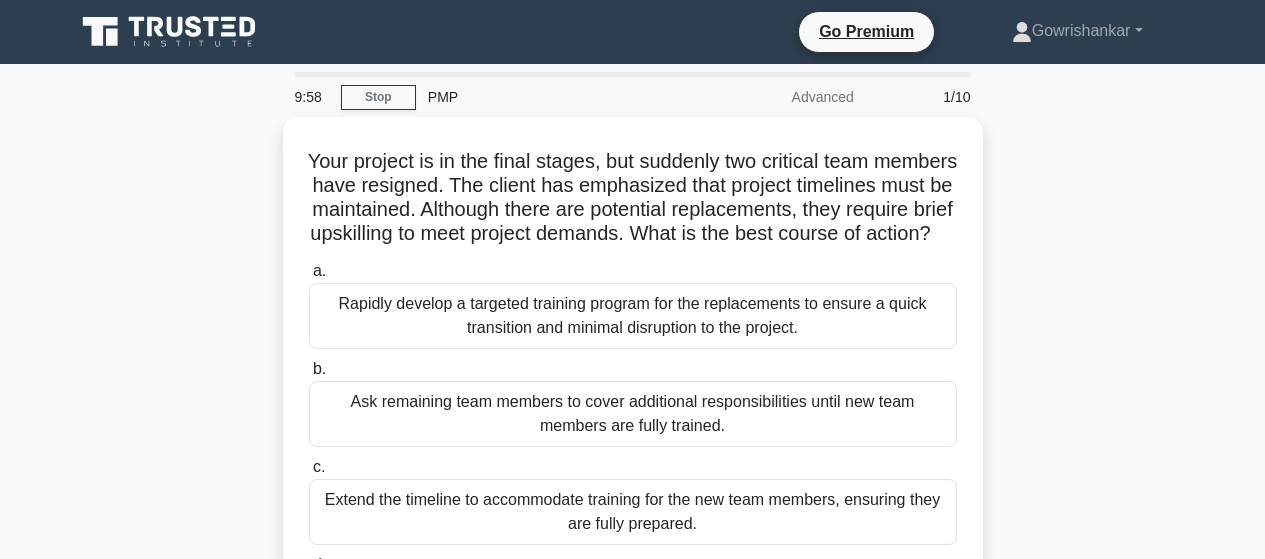 scroll, scrollTop: 0, scrollLeft: 0, axis: both 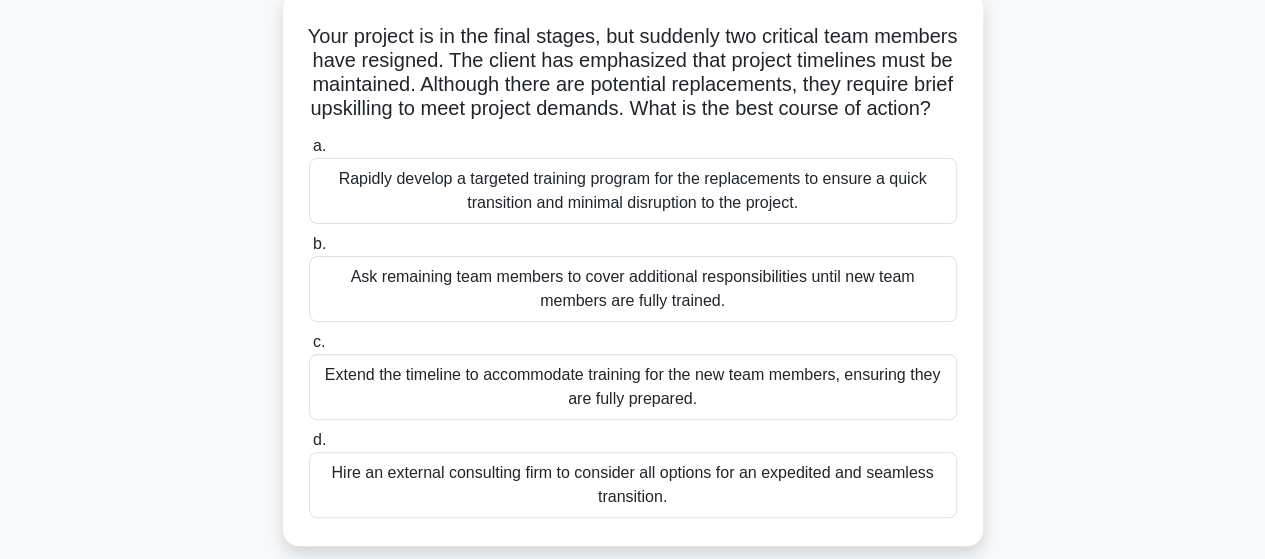click on "Rapidly develop a targeted training program for the replacements to ensure a quick transition and minimal disruption to the project." at bounding box center [633, 191] 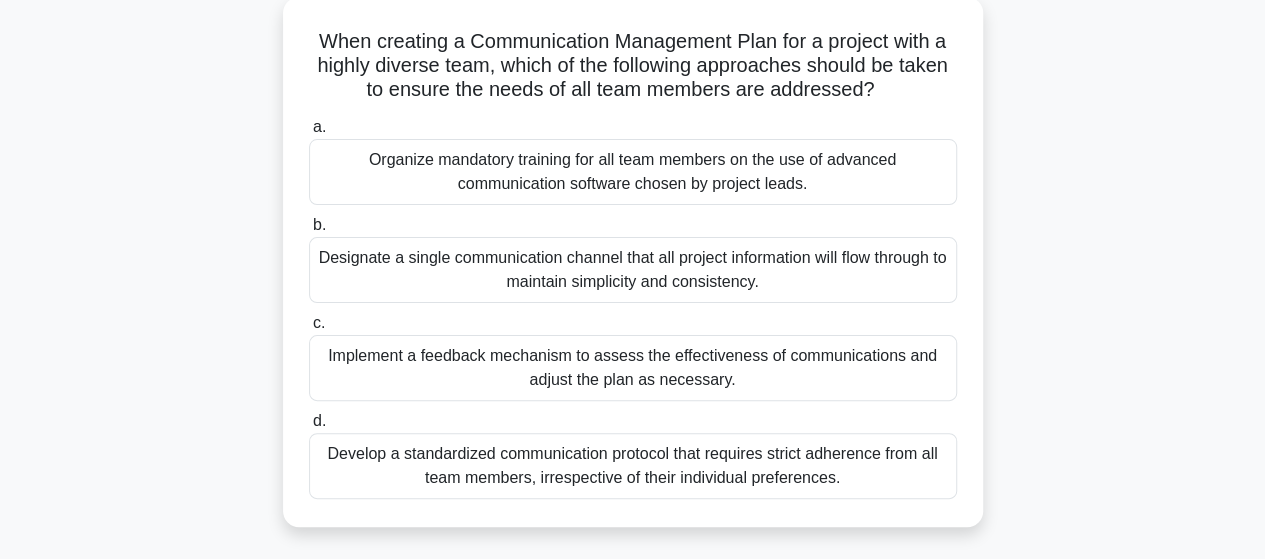 scroll, scrollTop: 0, scrollLeft: 0, axis: both 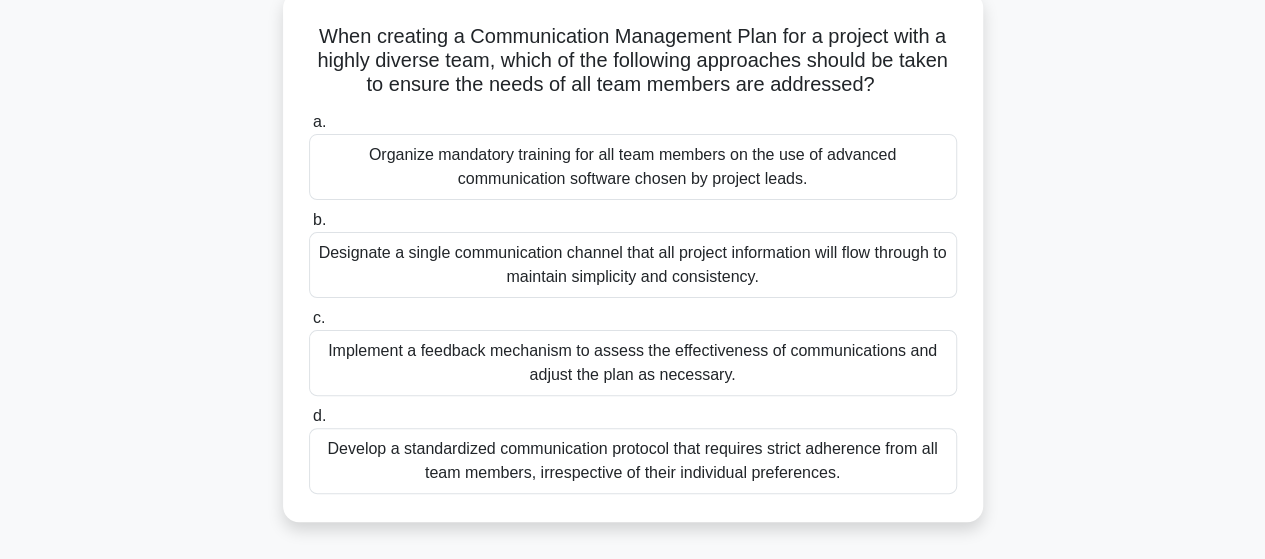 click on "Implement a feedback mechanism to assess the effectiveness of communications and adjust the plan as necessary." at bounding box center (633, 363) 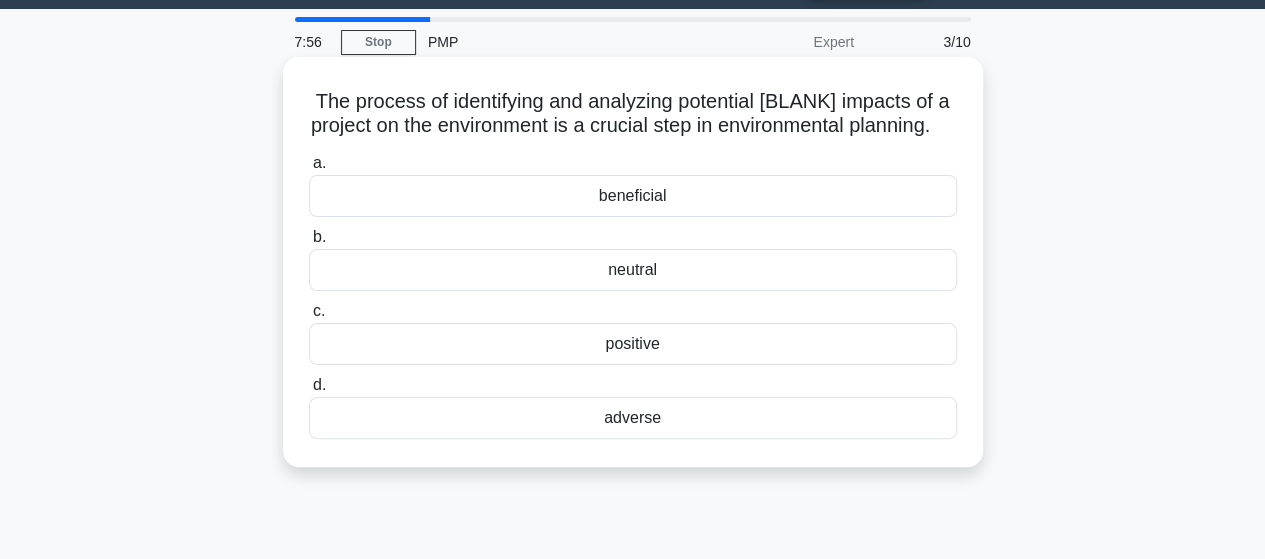 scroll, scrollTop: 0, scrollLeft: 0, axis: both 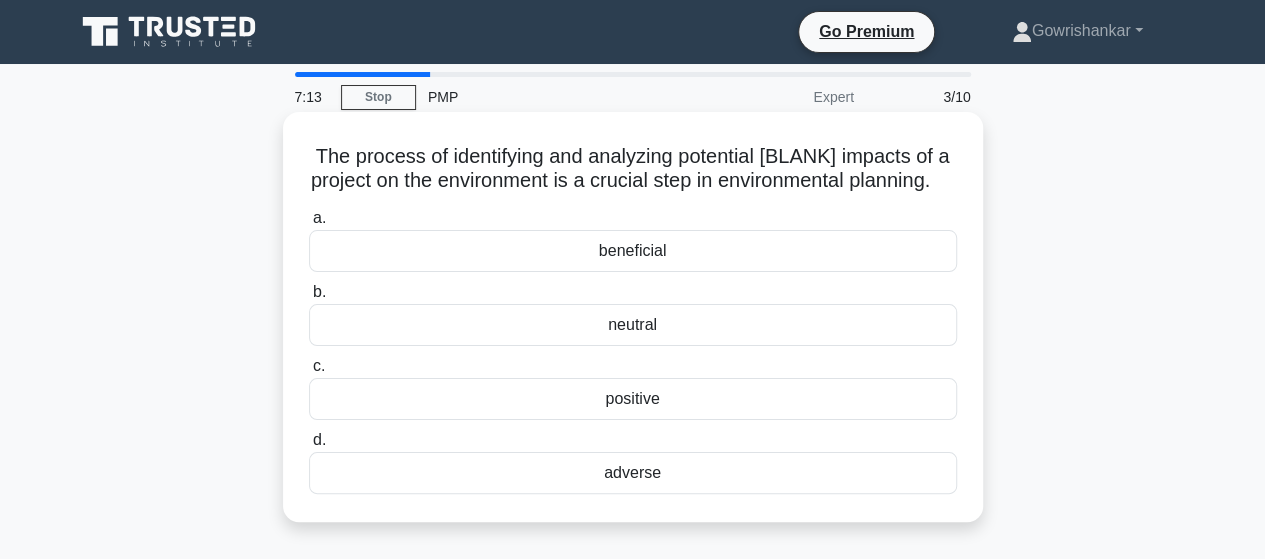 click on "adverse" at bounding box center (633, 473) 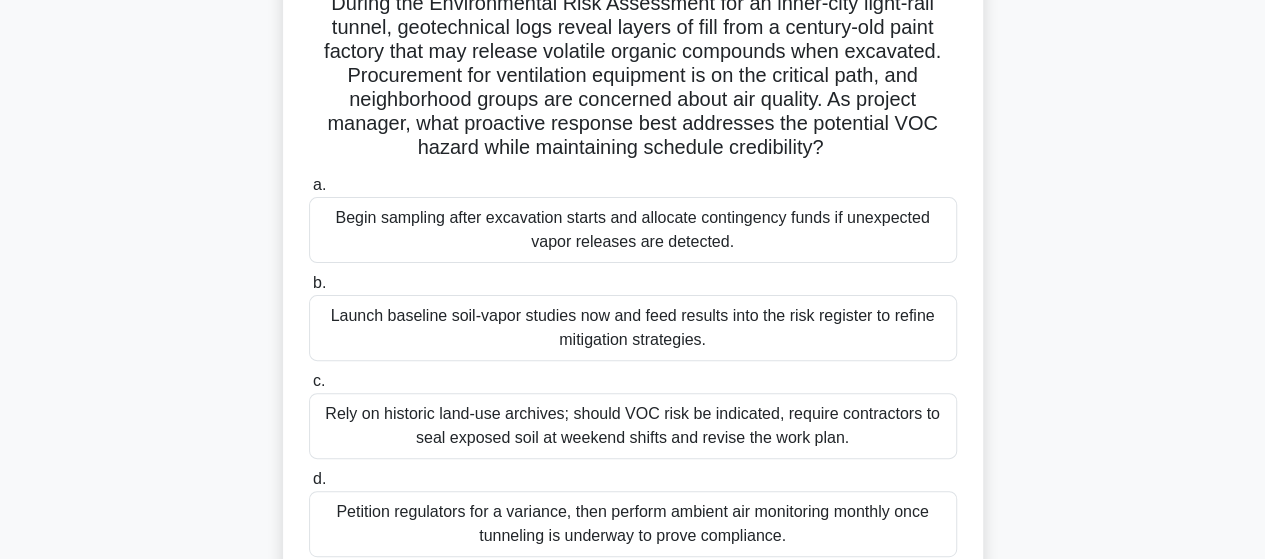 scroll, scrollTop: 160, scrollLeft: 0, axis: vertical 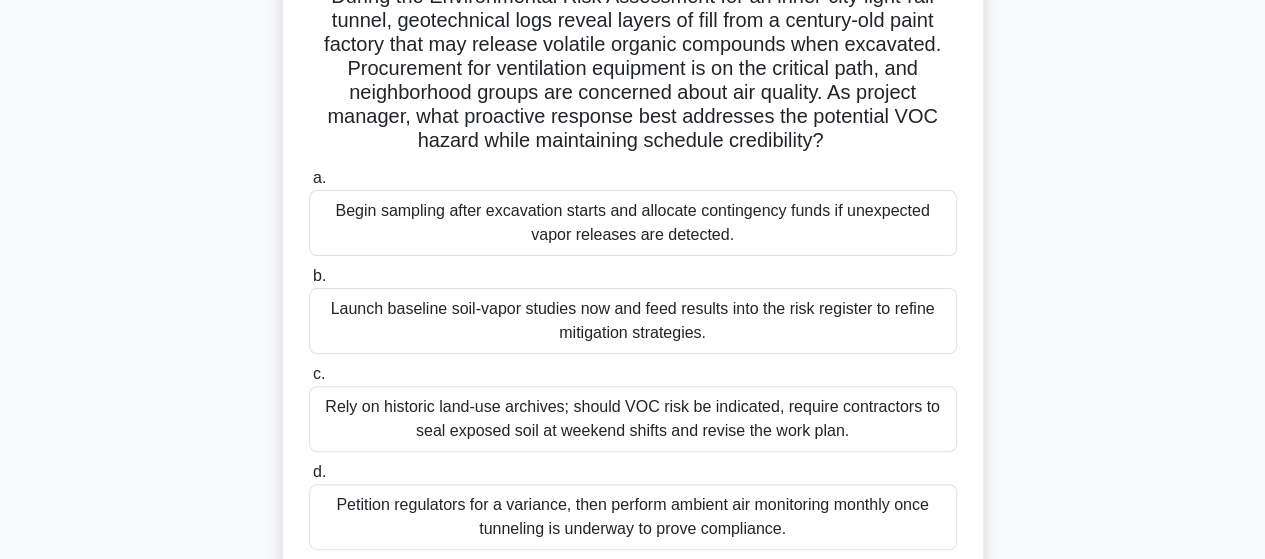 click on "Launch baseline soil-vapor studies now and feed results into the risk register to refine mitigation strategies." at bounding box center (633, 321) 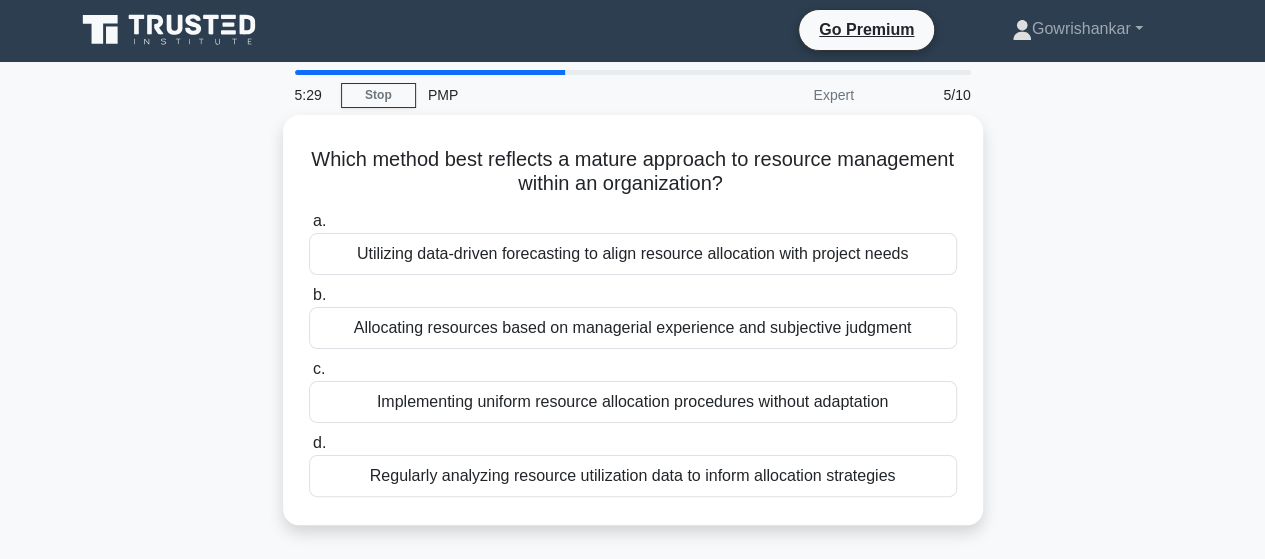 scroll, scrollTop: 0, scrollLeft: 0, axis: both 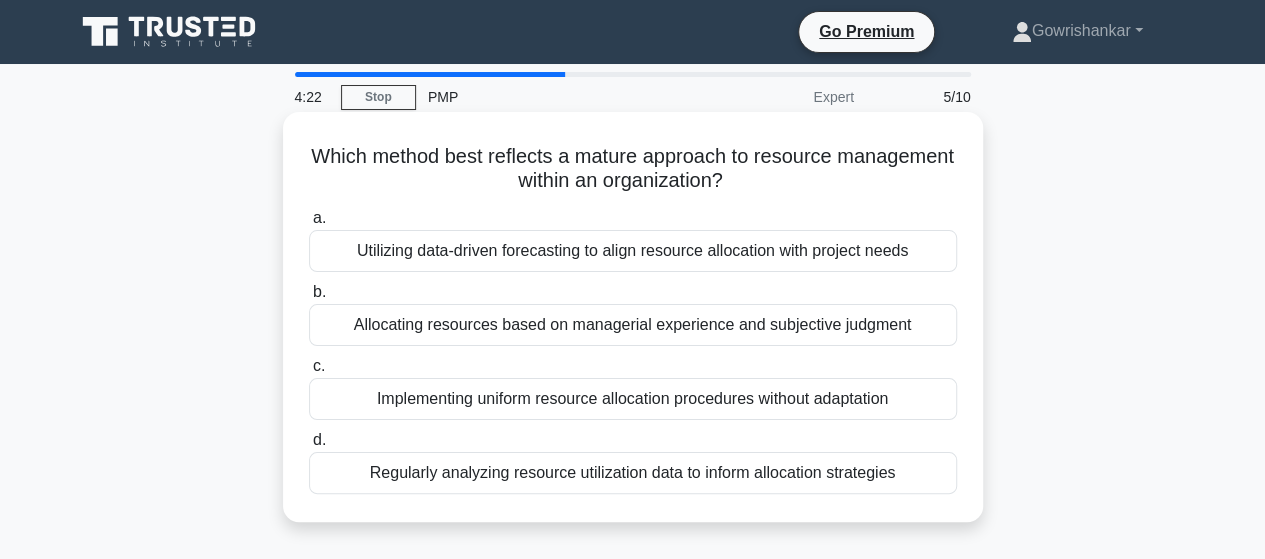 click on "Regularly analyzing resource utilization data to inform allocation strategies" at bounding box center (633, 473) 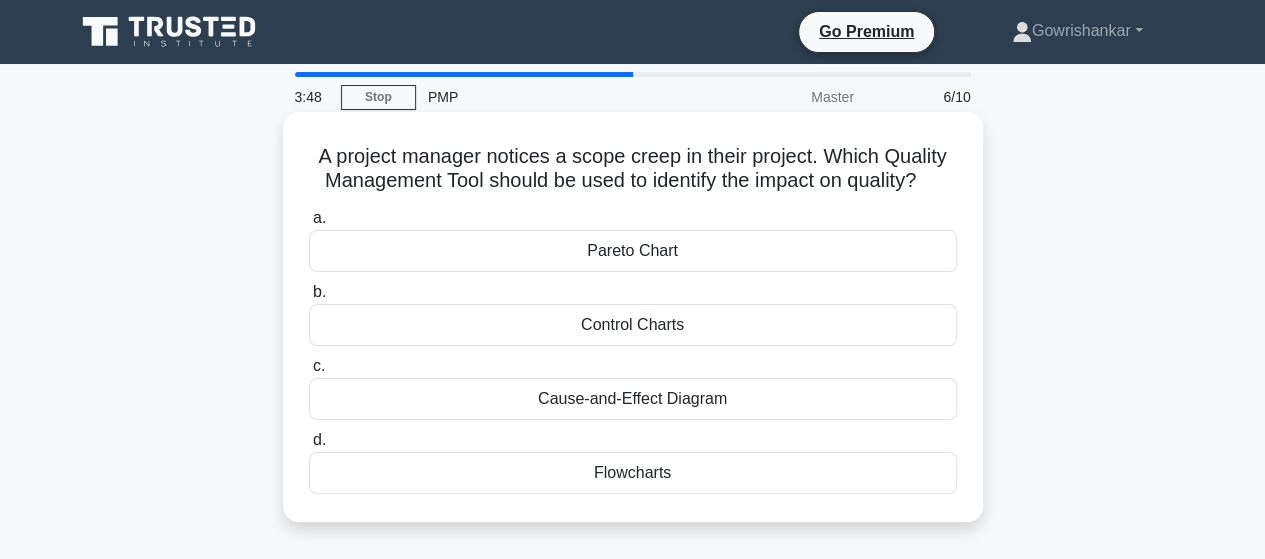 click on "Control Charts" at bounding box center [633, 325] 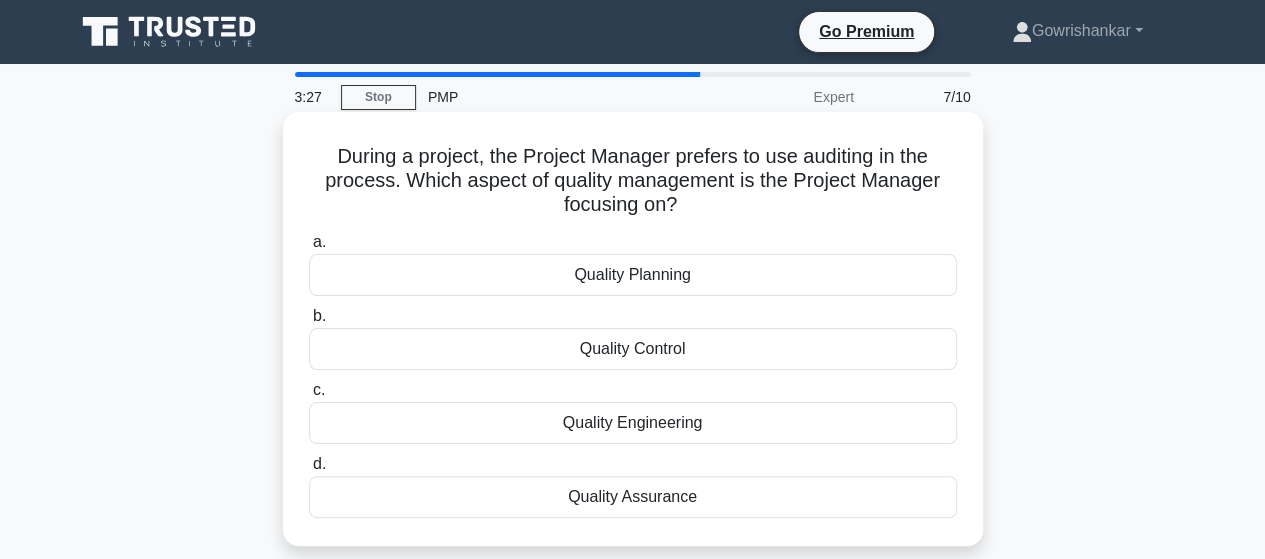 click on "Quality Control" at bounding box center (633, 349) 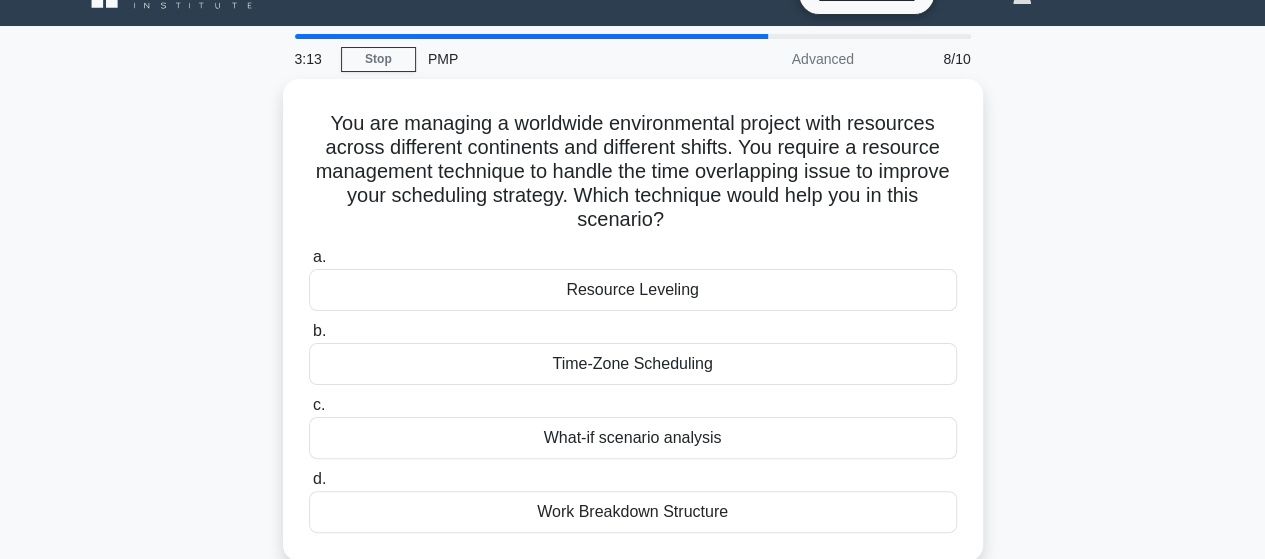 scroll, scrollTop: 40, scrollLeft: 0, axis: vertical 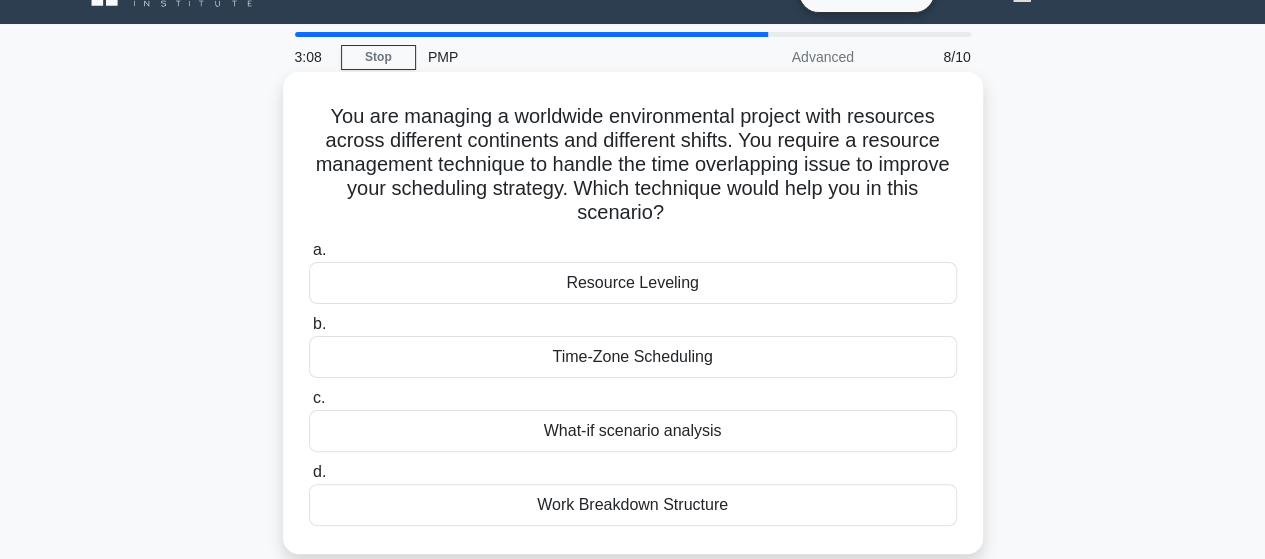 click on "Time-Zone Scheduling" at bounding box center (633, 357) 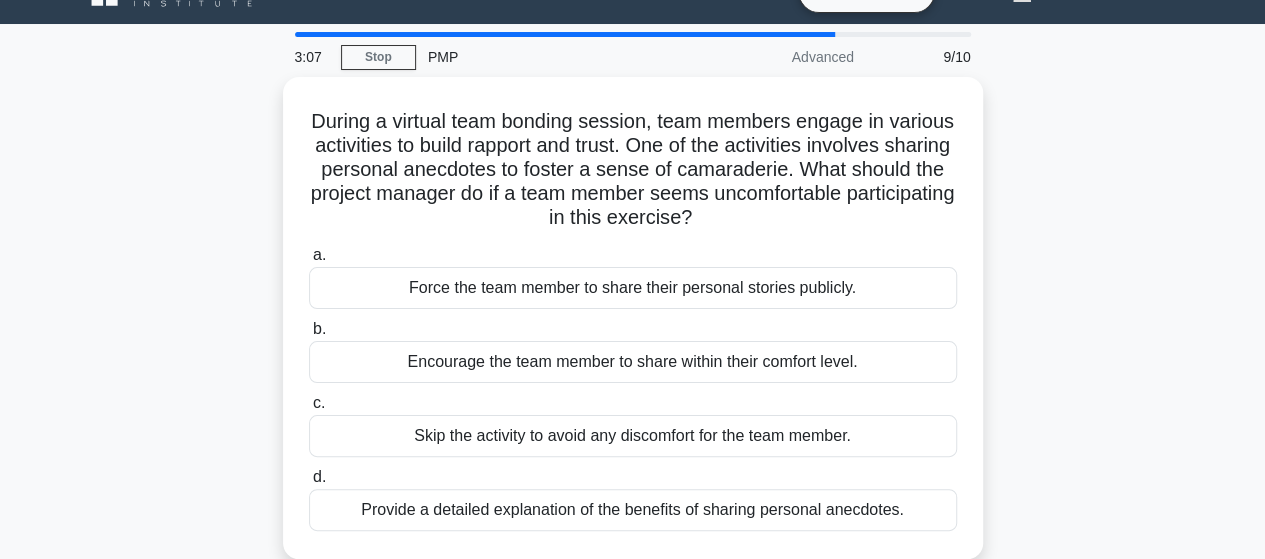 scroll, scrollTop: 0, scrollLeft: 0, axis: both 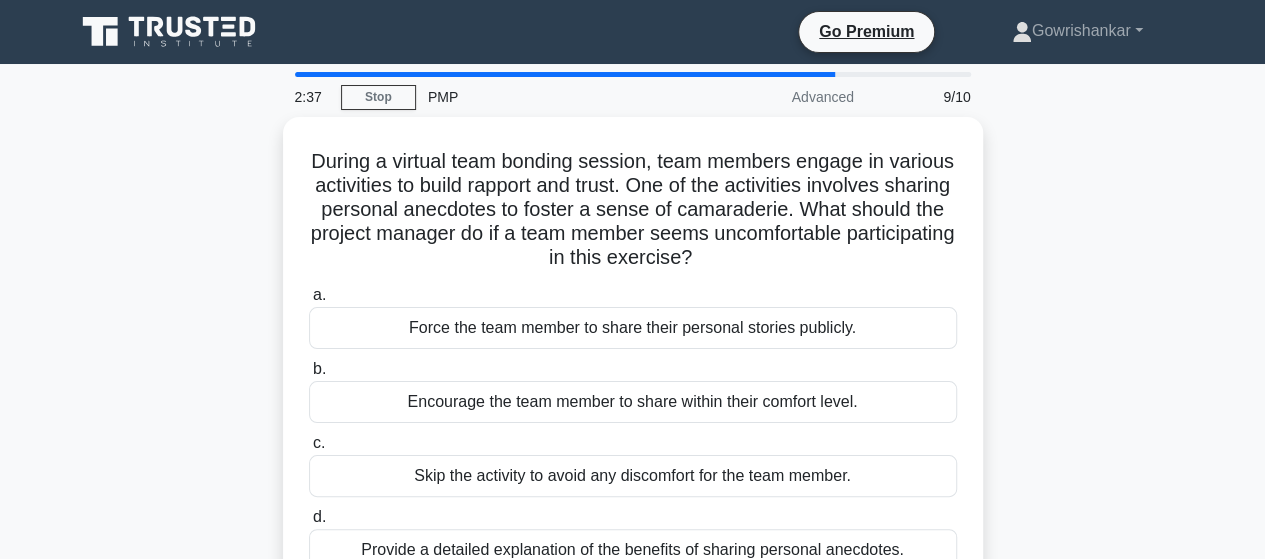 click on "During a virtual team bonding session, team members engage in various activities to build rapport and trust. One of the activities involves sharing personal anecdotes to foster a sense of camaraderie. What should the project manager do if a team member seems uncomfortable participating in this exercise?
.spinner_0XTQ{transform-origin:center;animation:spinner_y6GP .75s linear infinite}@keyframes spinner_y6GP{100%{transform:rotate(360deg)}}
a.
b." at bounding box center (633, 370) 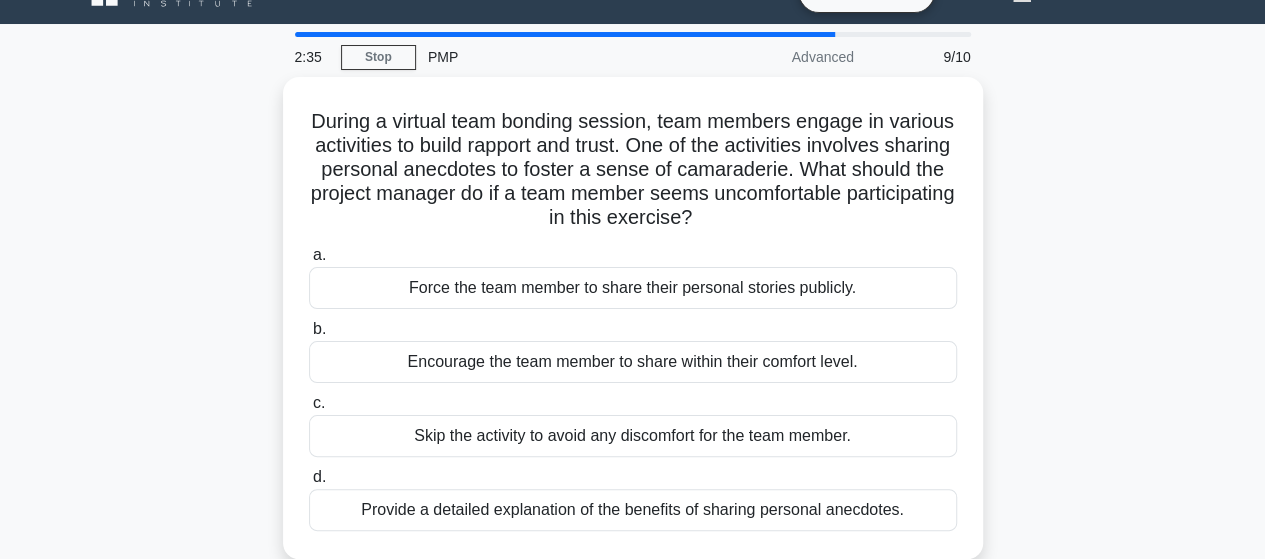 scroll, scrollTop: 80, scrollLeft: 0, axis: vertical 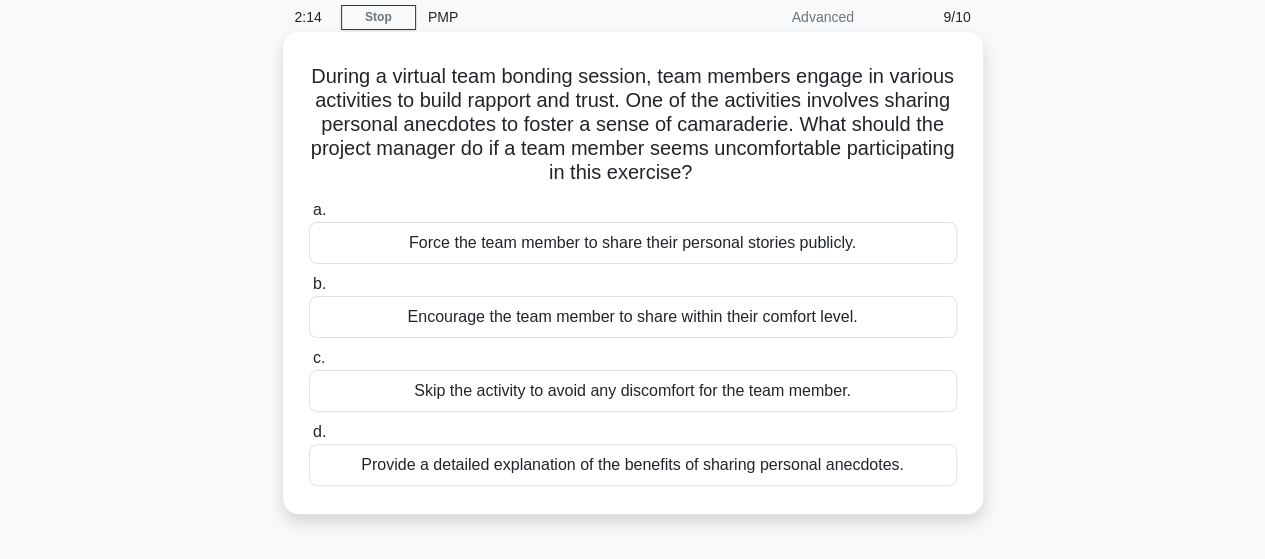 click on "Encourage the team member to share within their comfort level." at bounding box center (633, 317) 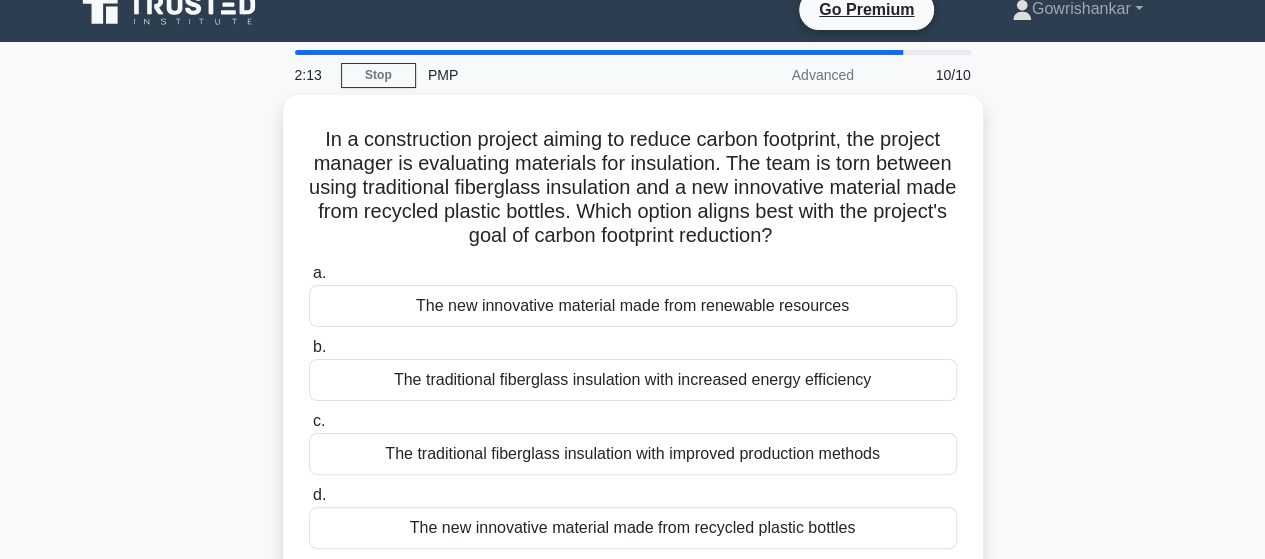scroll, scrollTop: 0, scrollLeft: 0, axis: both 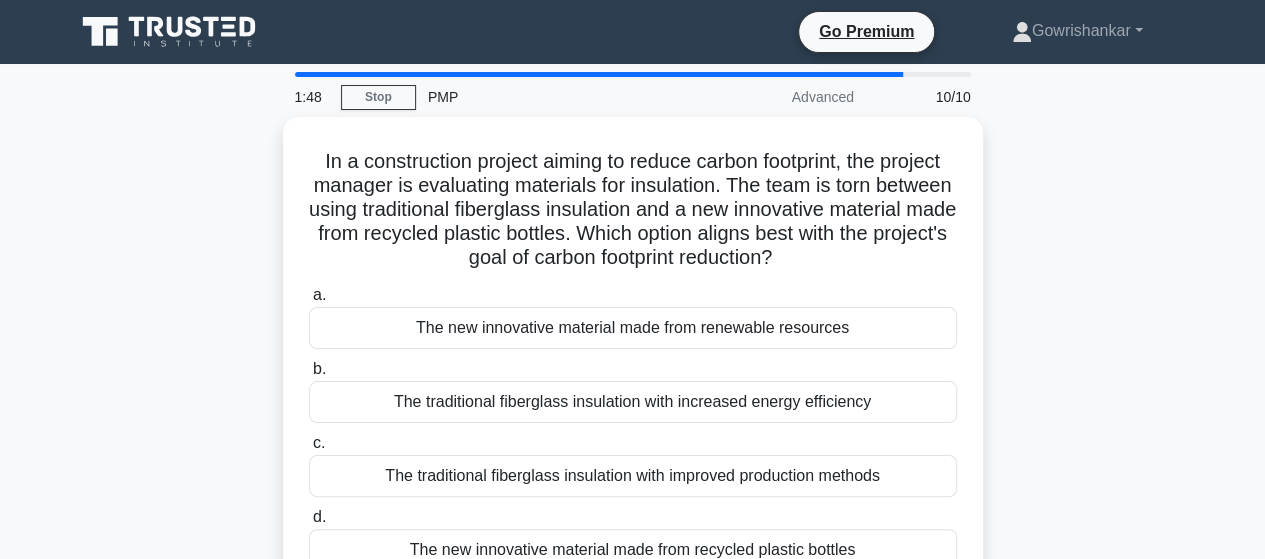 click on "In a construction project aiming to reduce carbon footprint, the project manager is evaluating materials for insulation. The team is torn between using traditional fiberglass insulation and a new innovative material made from recycled plastic bottles. Which option aligns best with the project's goal of carbon footprint reduction?
.spinner_0XTQ{transform-origin:center;animation:spinner_y6GP .75s linear infinite}@keyframes spinner_y6GP{100%{transform:rotate(360deg)}}
a." at bounding box center [633, 370] 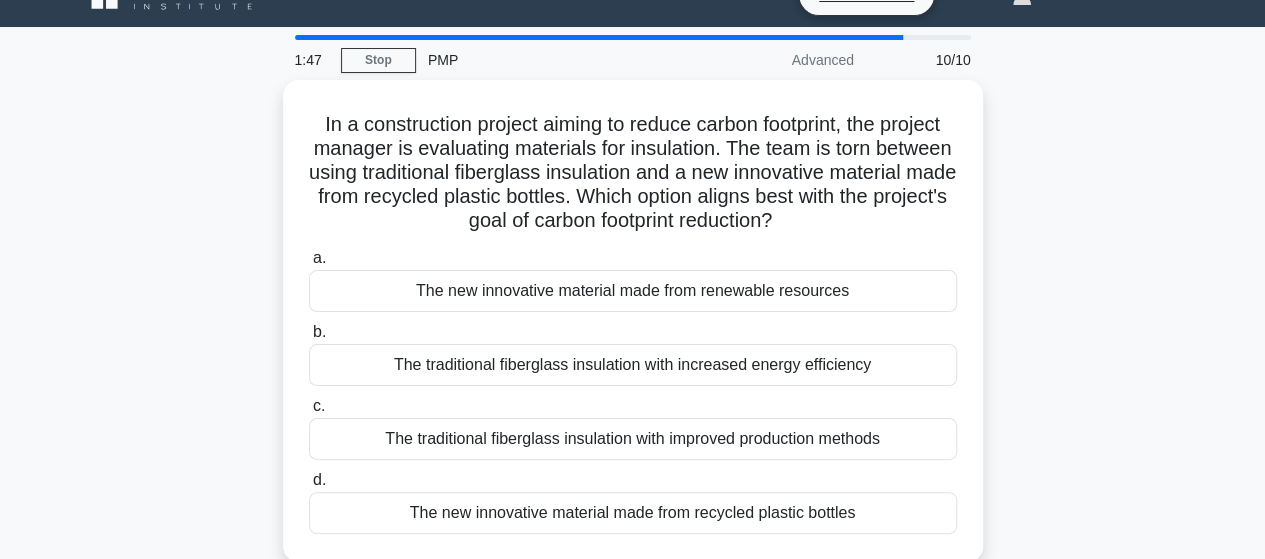 scroll, scrollTop: 40, scrollLeft: 0, axis: vertical 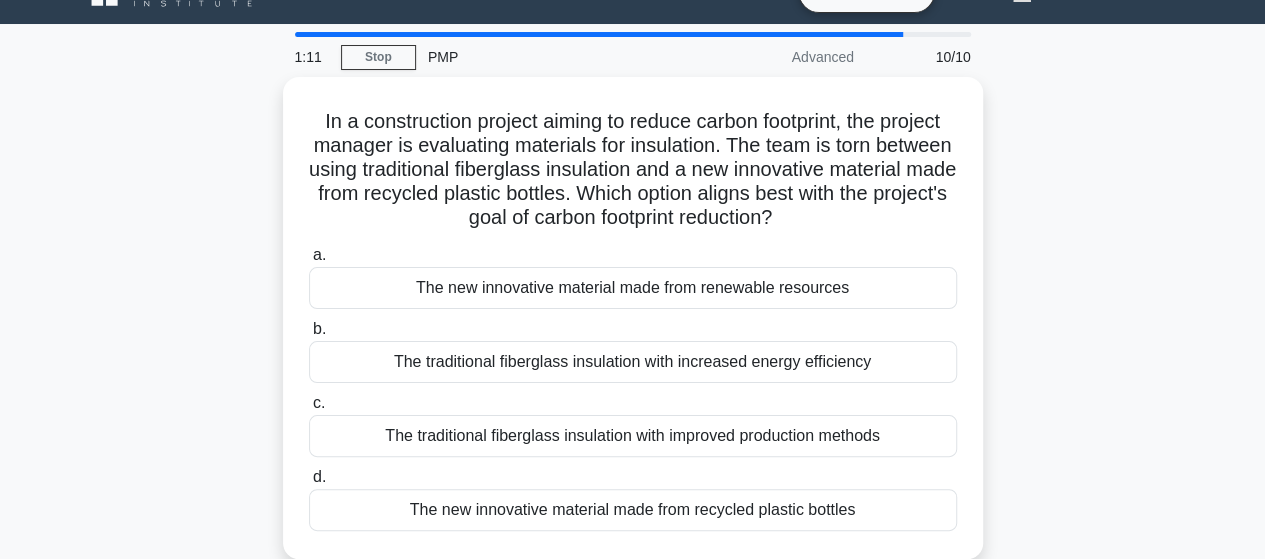 click on "In a construction project aiming to reduce carbon footprint, the project manager is evaluating materials for insulation. The team is torn between using traditional fiberglass insulation and a new innovative material made from recycled plastic bottles. Which option aligns best with the project's goal of carbon footprint reduction?
.spinner_0XTQ{transform-origin:center;animation:spinner_y6GP .75s linear infinite}@keyframes spinner_y6GP{100%{transform:rotate(360deg)}}
a." at bounding box center (633, 330) 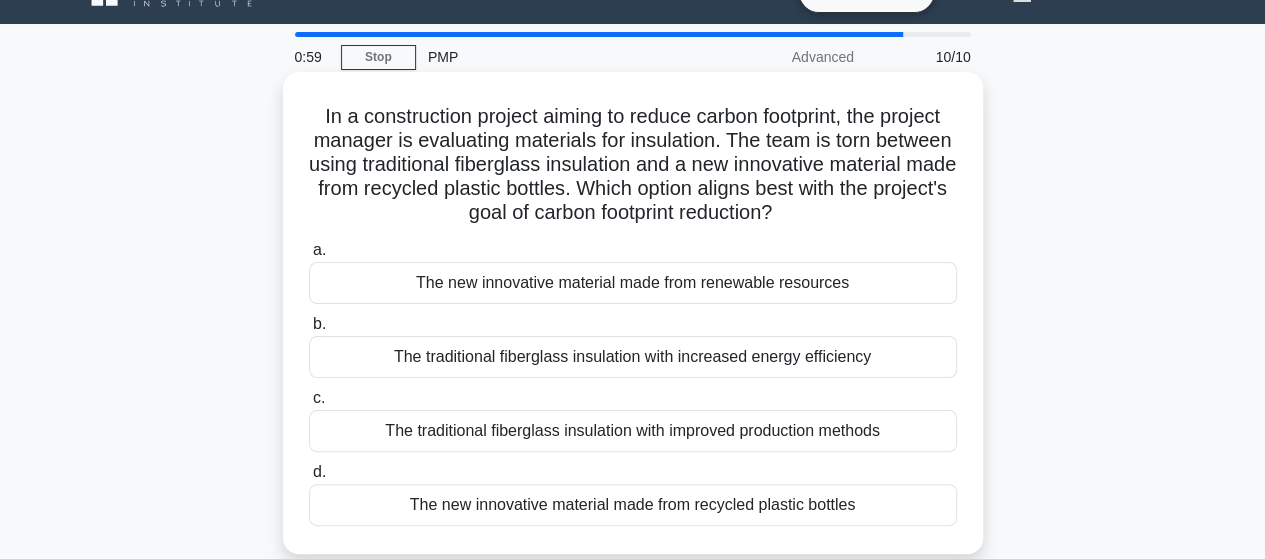 click on "The new innovative material made from renewable resources" at bounding box center (633, 283) 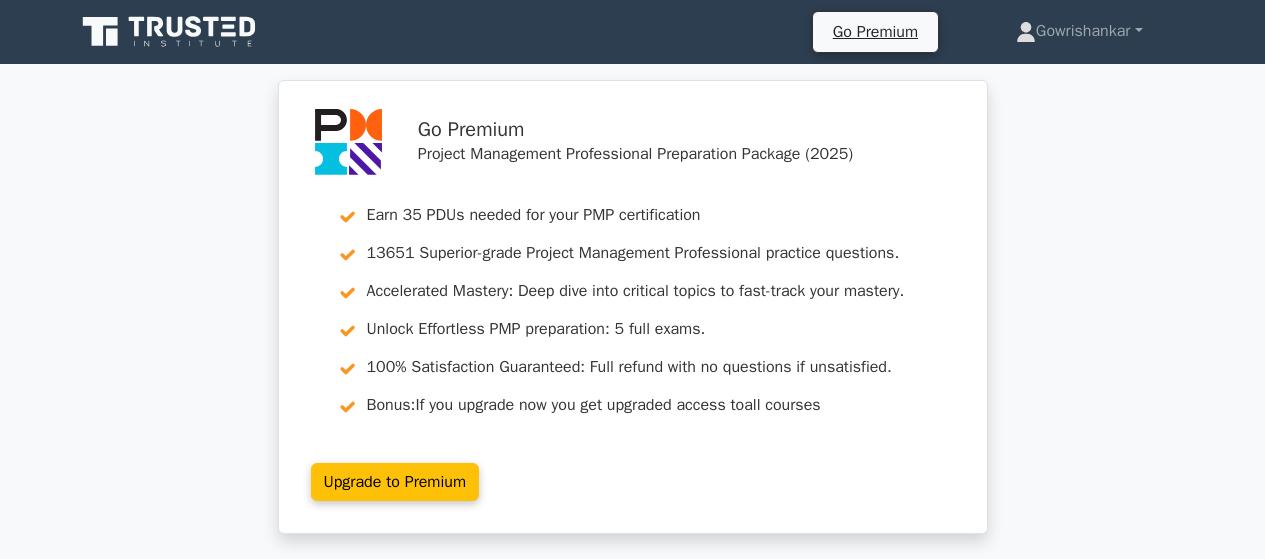 scroll, scrollTop: 0, scrollLeft: 0, axis: both 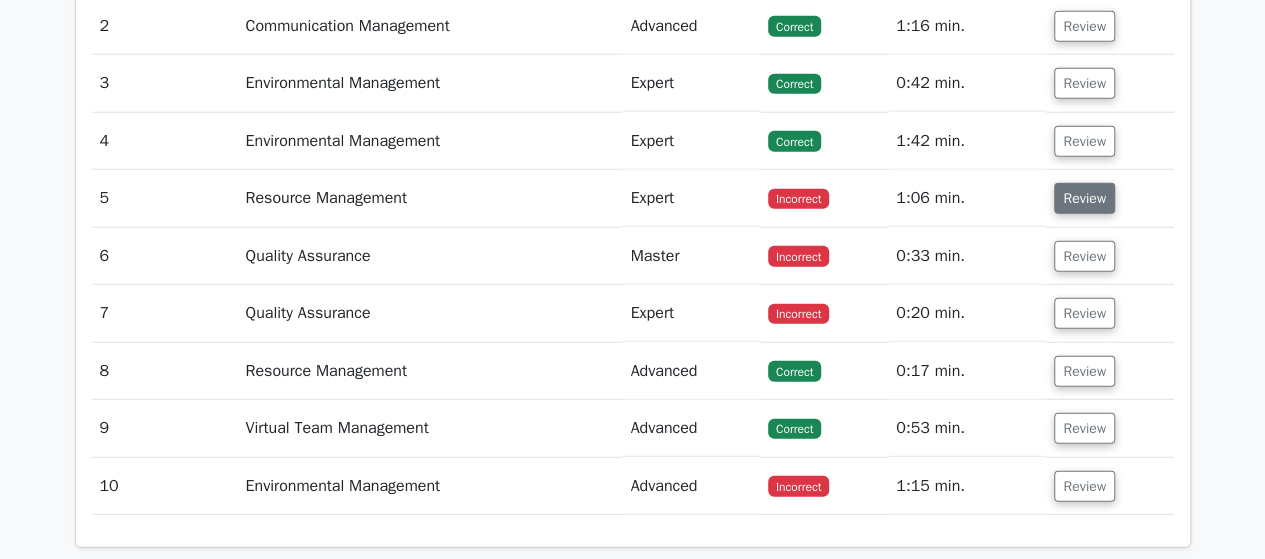 click on "Review" at bounding box center (1084, 198) 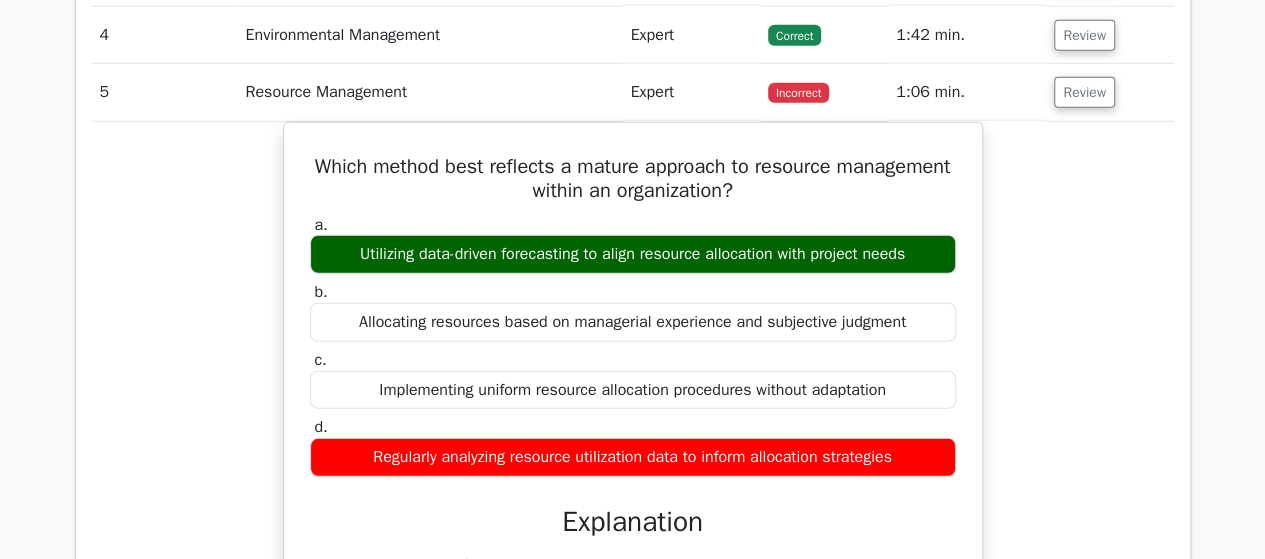 scroll, scrollTop: 2766, scrollLeft: 0, axis: vertical 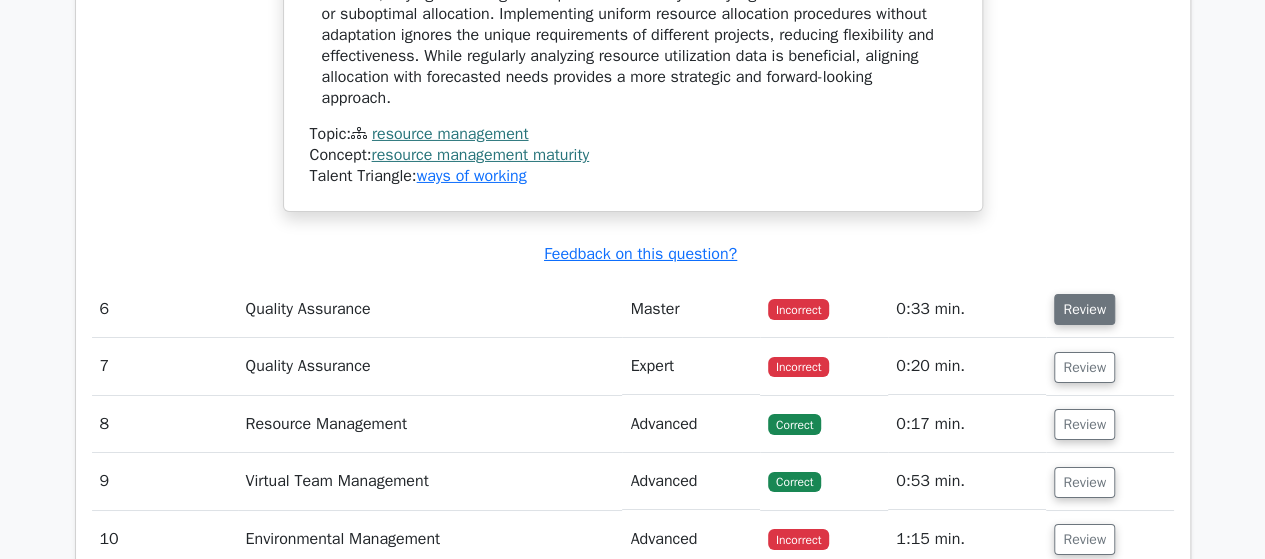 click on "Review" at bounding box center [1084, 309] 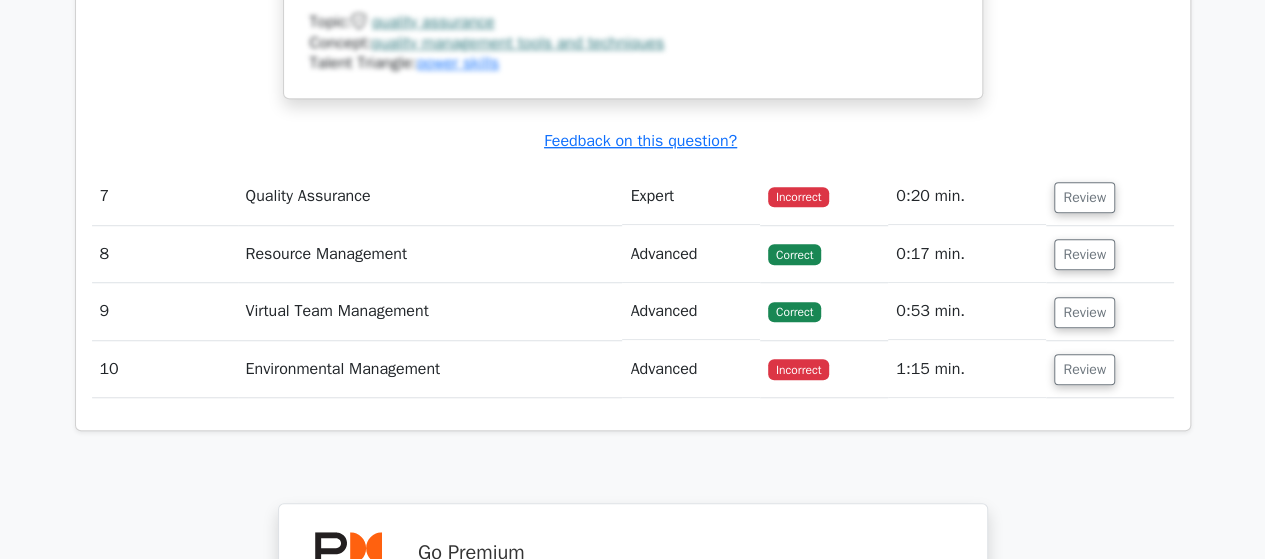 scroll, scrollTop: 4482, scrollLeft: 0, axis: vertical 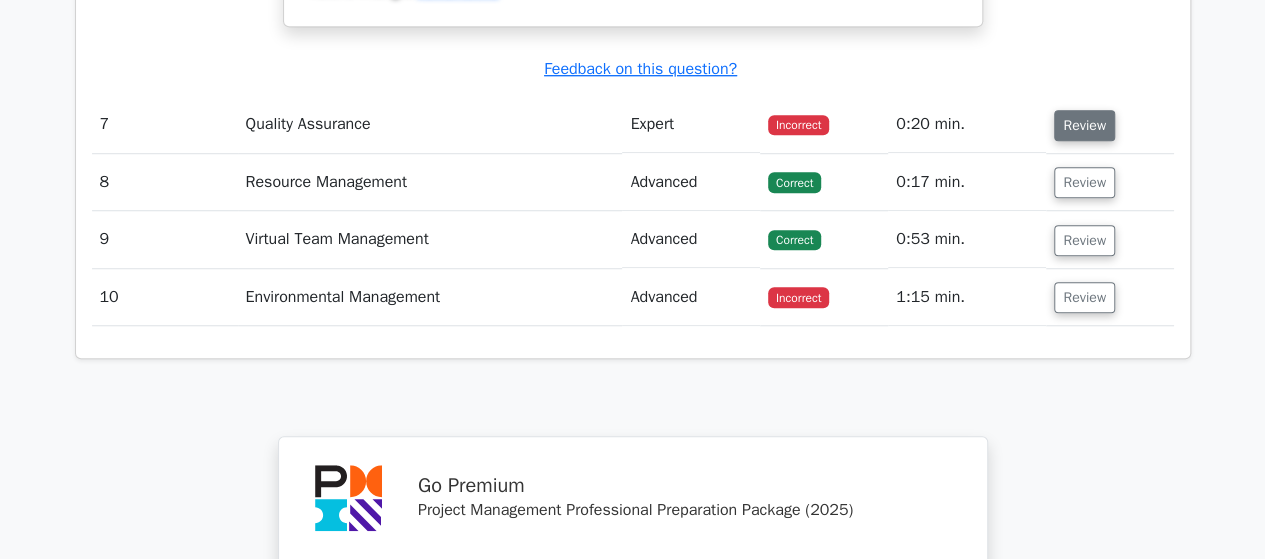 click on "Review" at bounding box center (1084, 125) 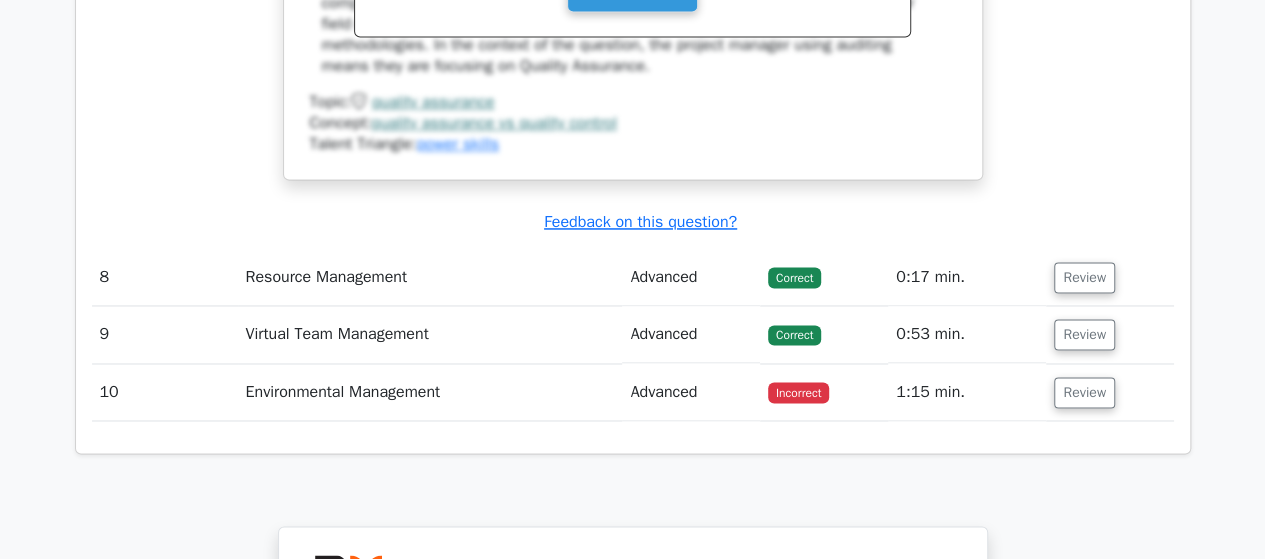 scroll, scrollTop: 5252, scrollLeft: 0, axis: vertical 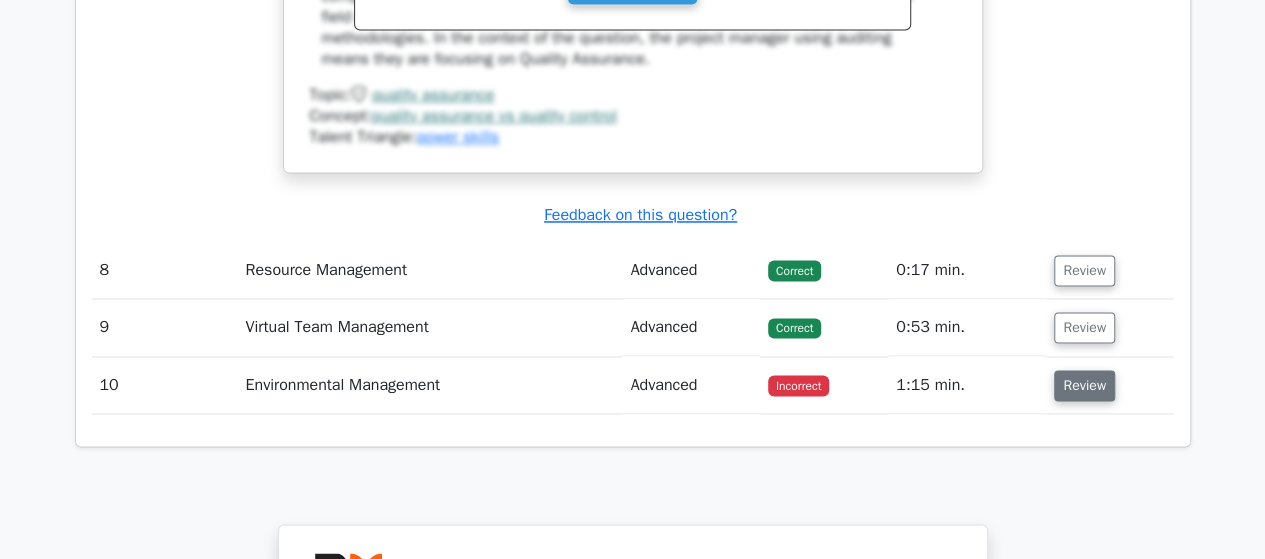 click on "Review" at bounding box center [1084, 385] 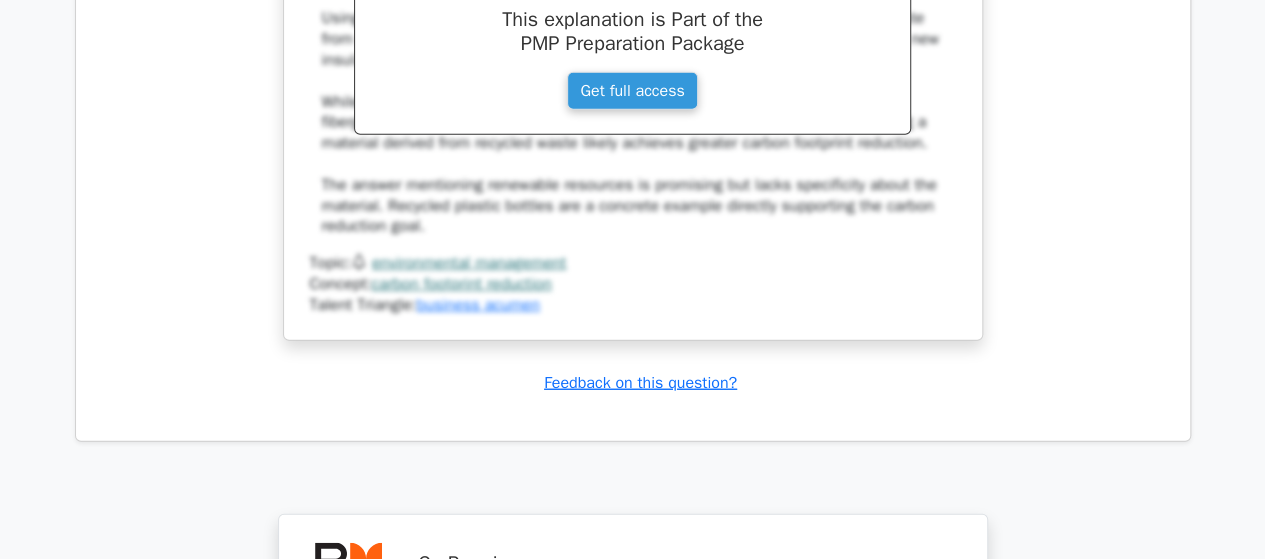 scroll, scrollTop: 6720, scrollLeft: 0, axis: vertical 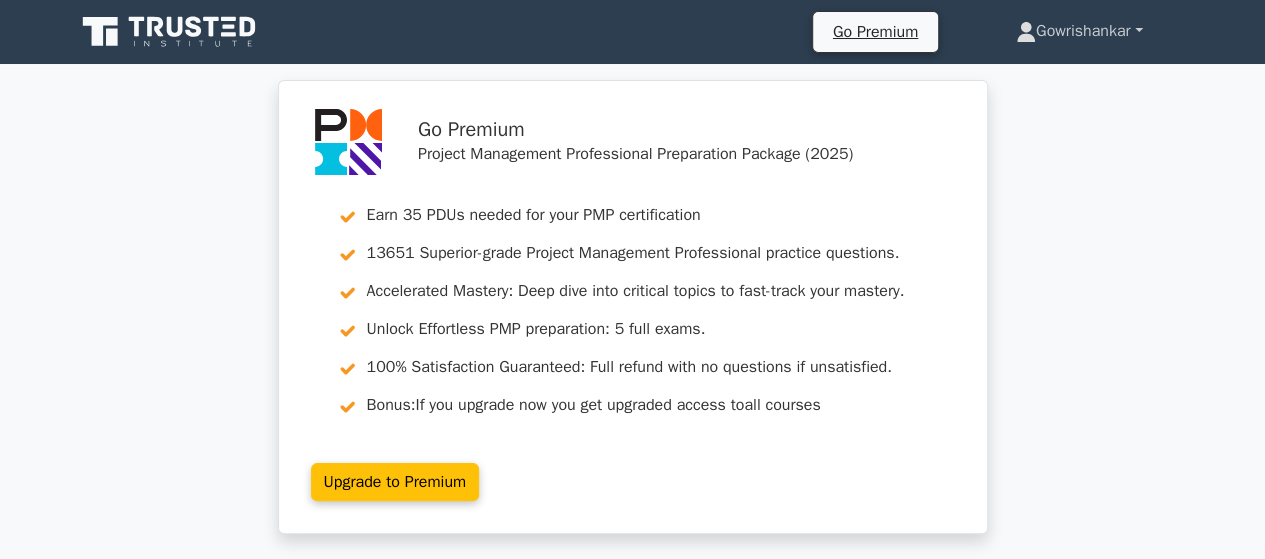 click on "Gowrishankar" at bounding box center (1079, 31) 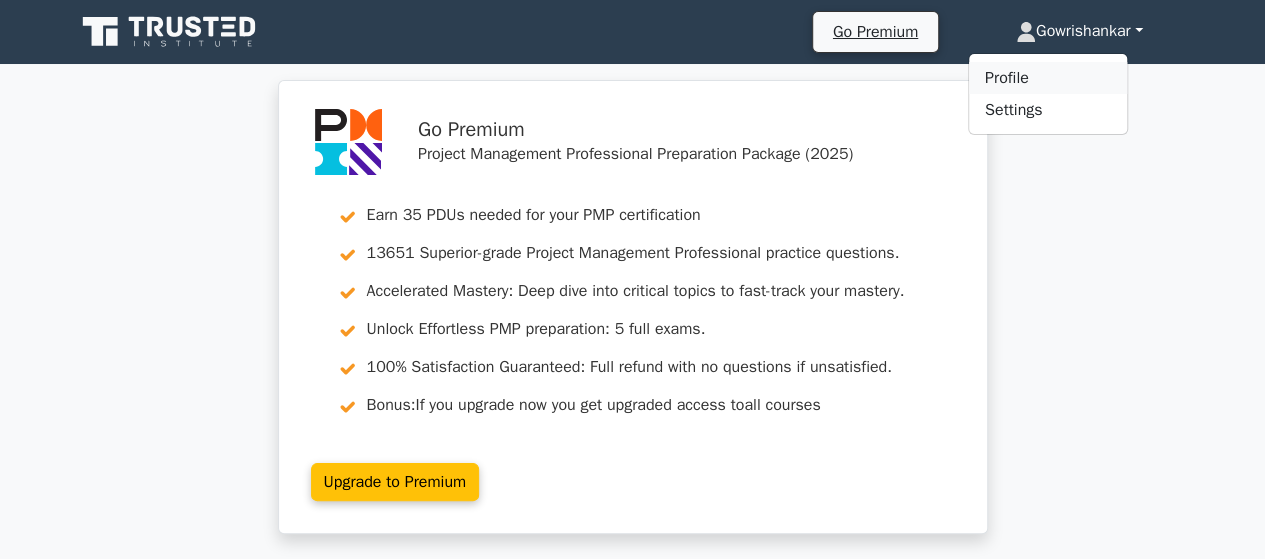 click on "Profile" at bounding box center (1048, 78) 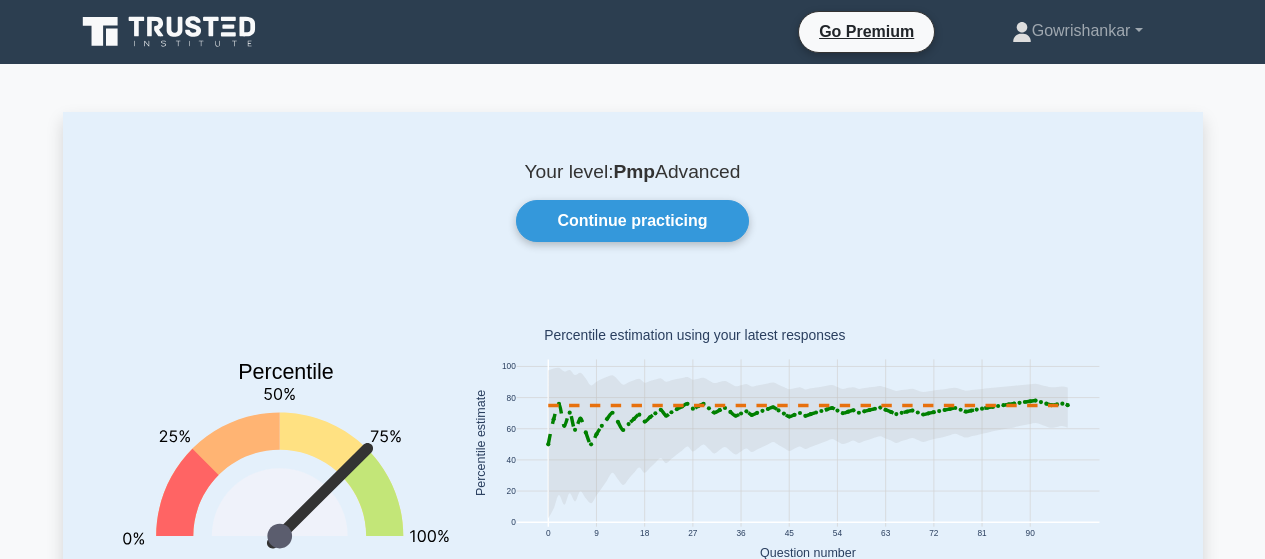 scroll, scrollTop: 978, scrollLeft: 0, axis: vertical 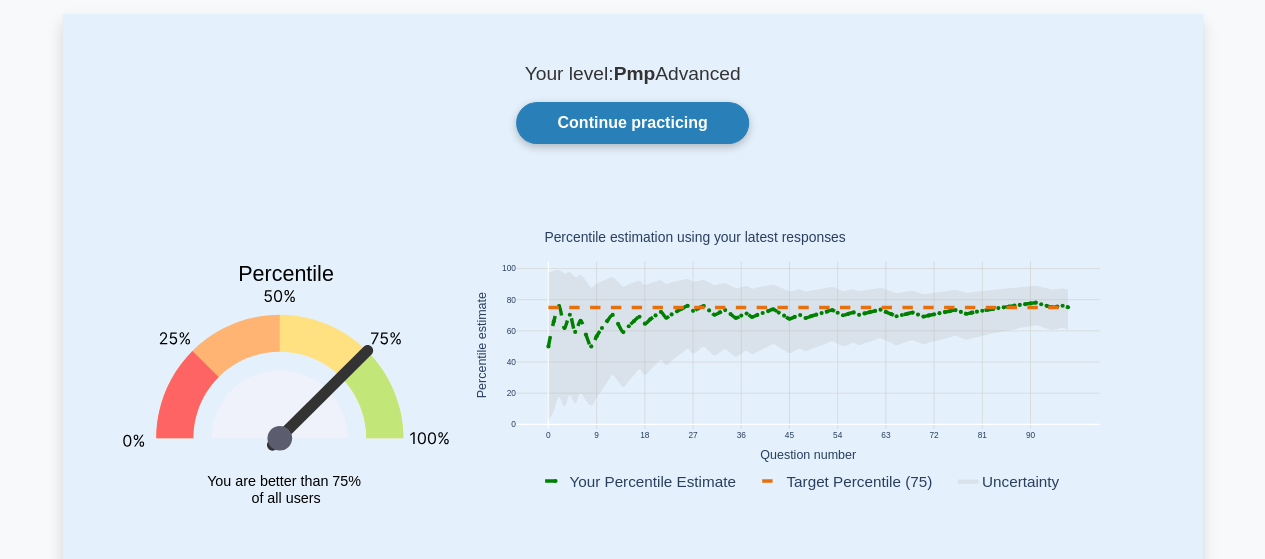 click on "Continue practicing" at bounding box center [632, 123] 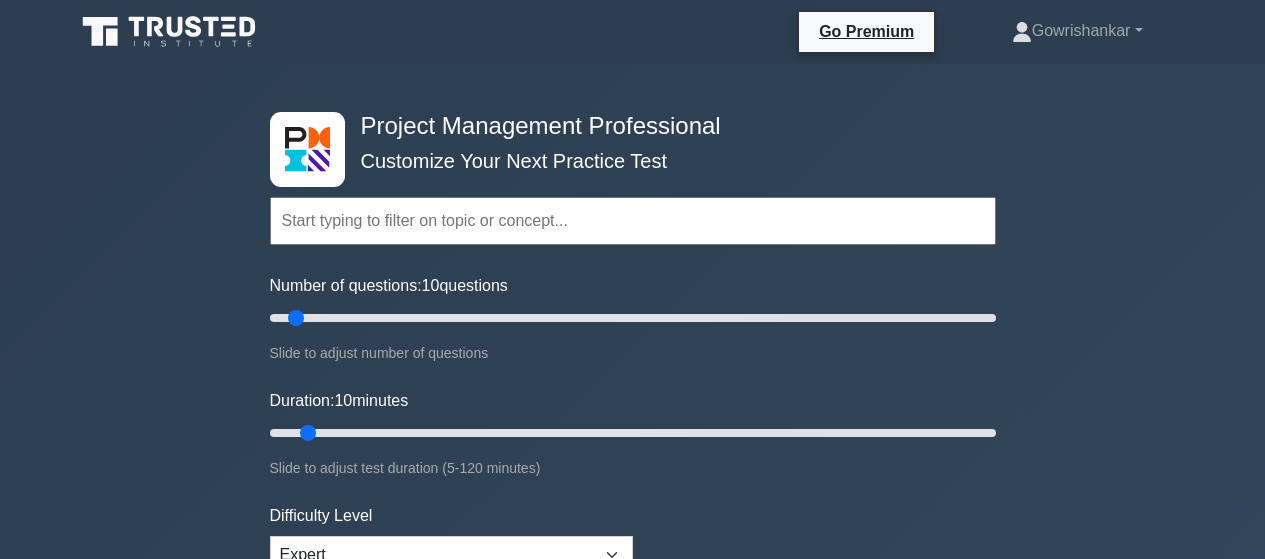 scroll, scrollTop: 0, scrollLeft: 0, axis: both 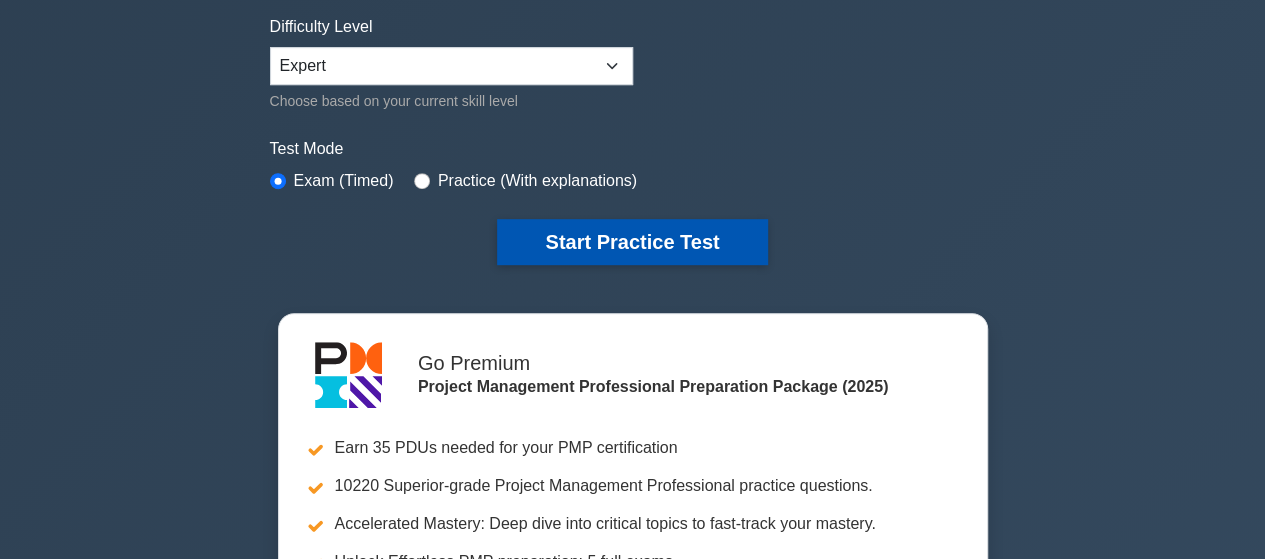 click on "Start Practice Test" at bounding box center [632, 242] 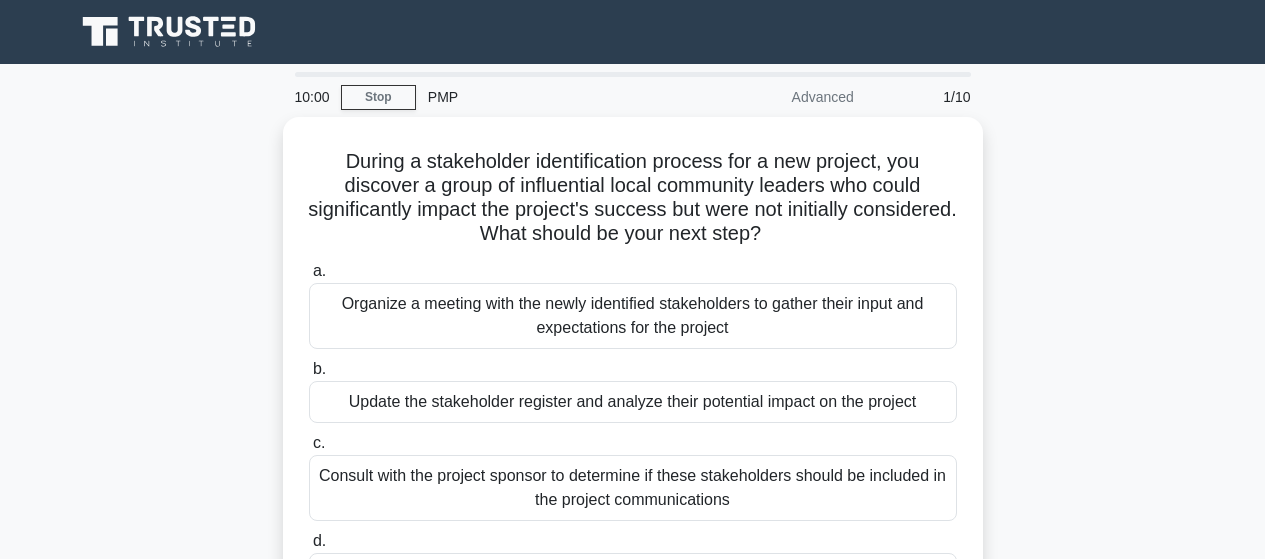 scroll, scrollTop: 0, scrollLeft: 0, axis: both 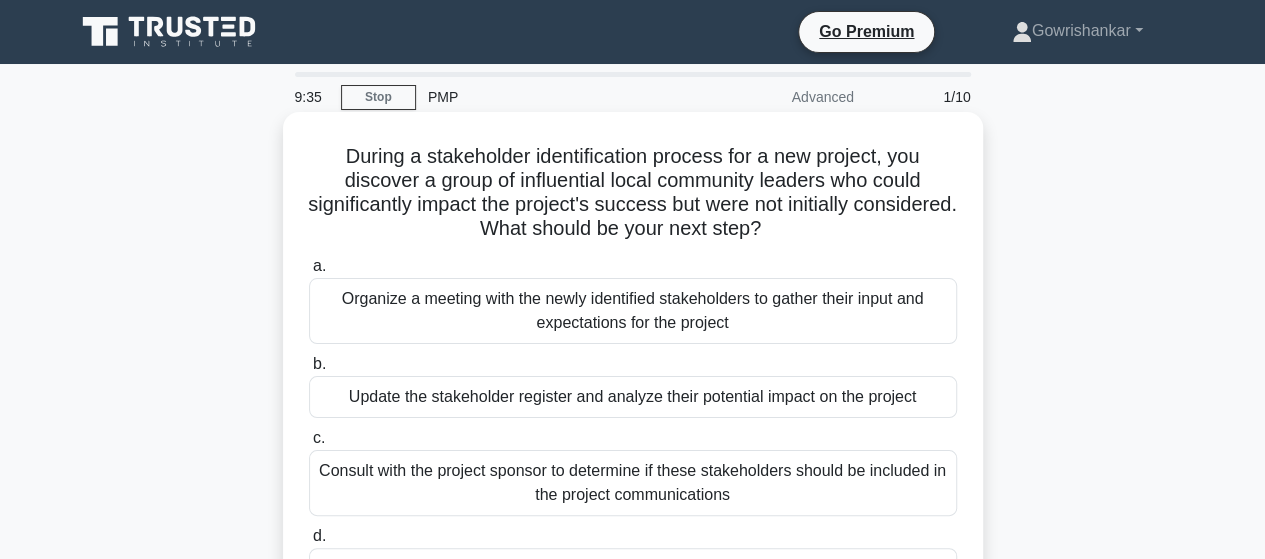 click on "Update the stakeholder register and analyze their potential impact on the project" at bounding box center (633, 397) 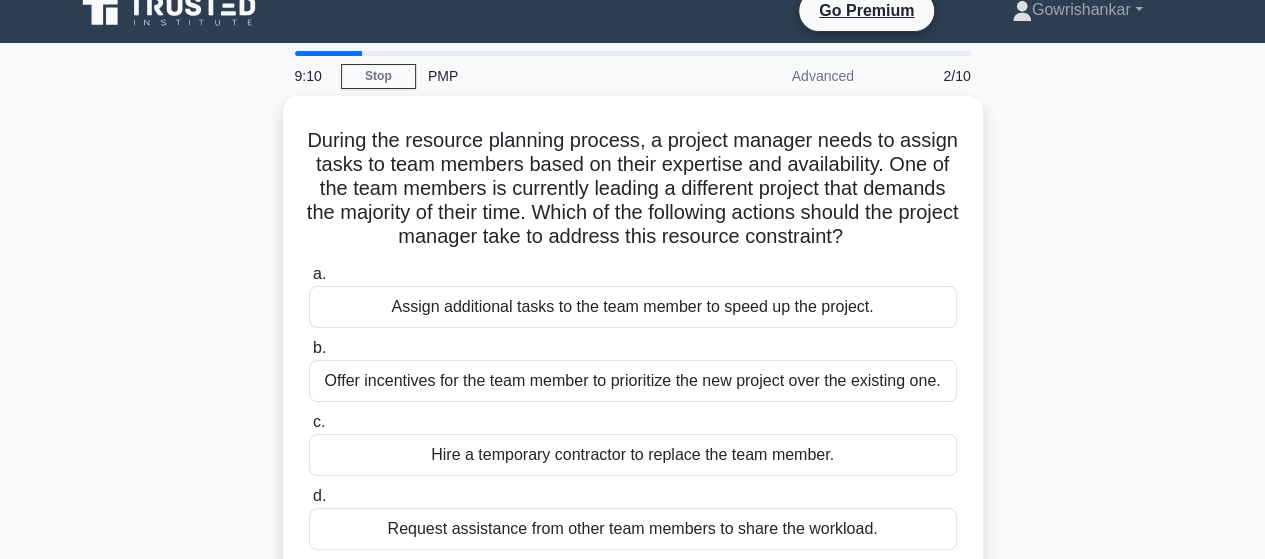 scroll, scrollTop: 40, scrollLeft: 0, axis: vertical 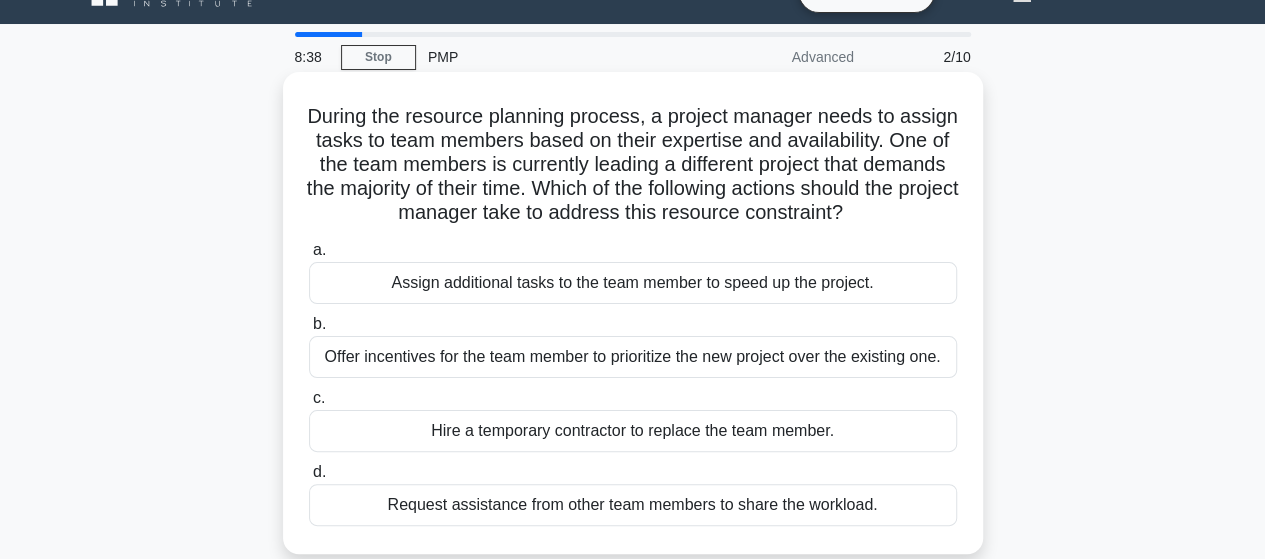 click on "Request assistance from other team members to share the workload." at bounding box center [633, 505] 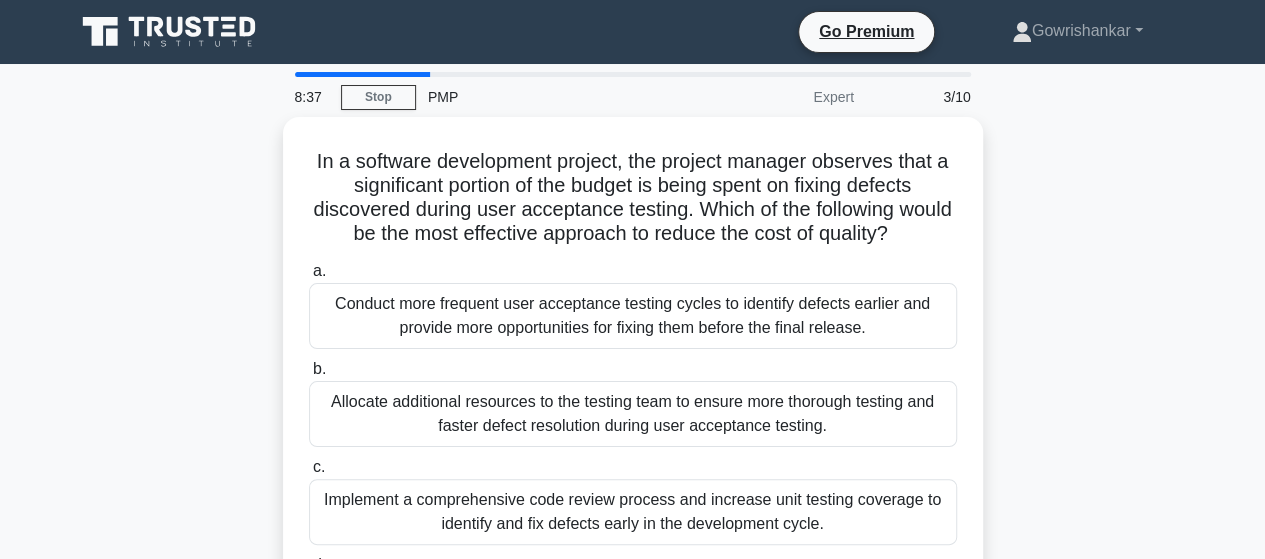 scroll, scrollTop: 0, scrollLeft: 0, axis: both 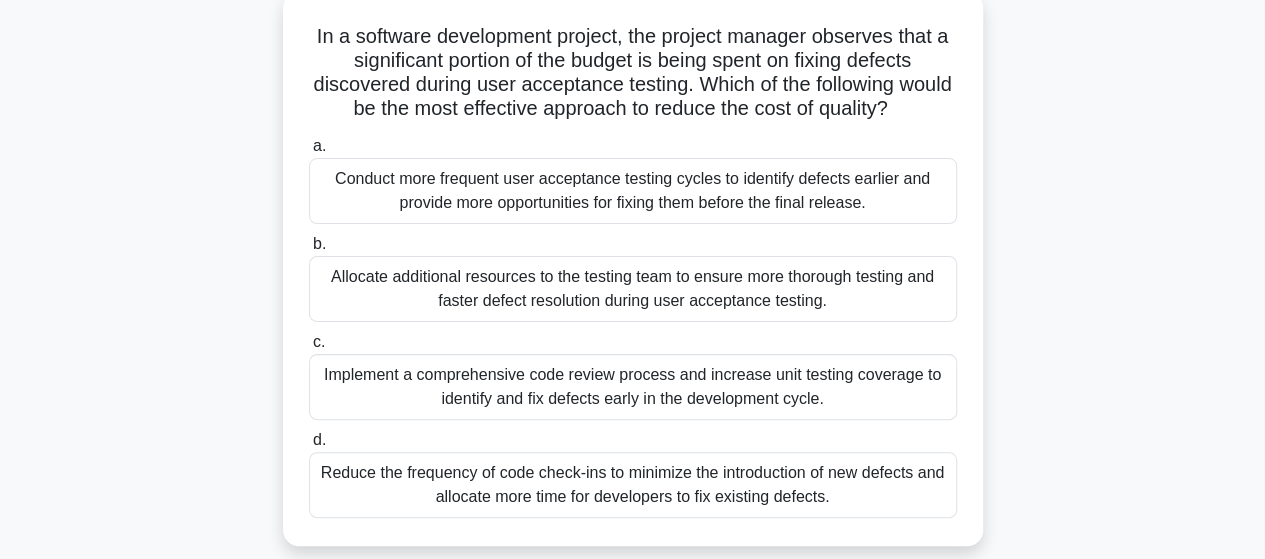 click on "Implement a comprehensive code review process and increase unit testing coverage to identify and fix defects early in the development cycle." at bounding box center [633, 387] 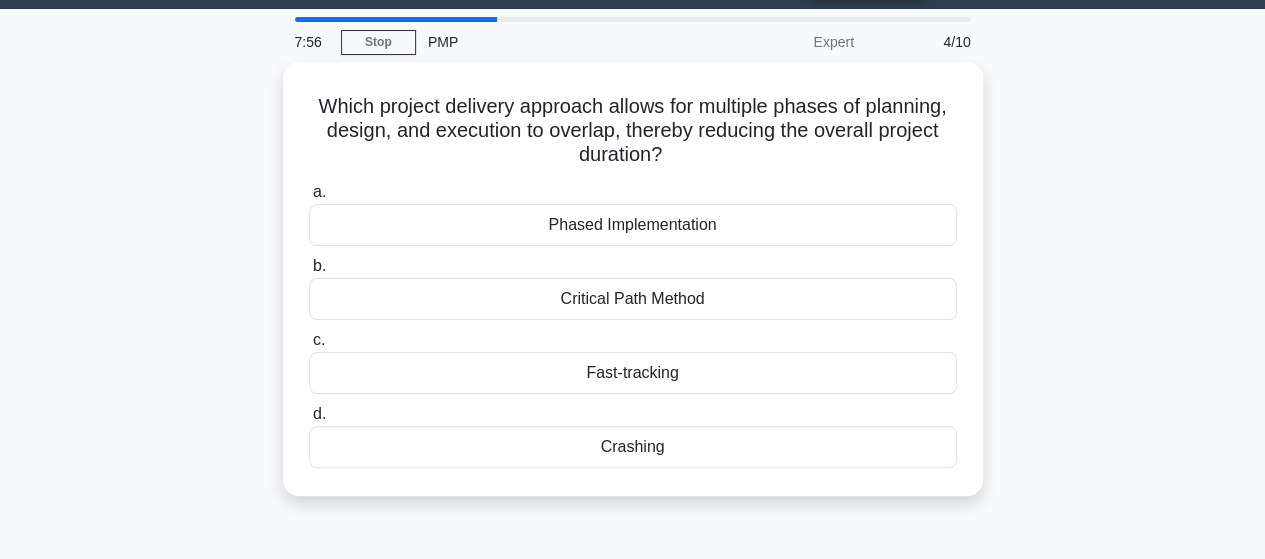 scroll, scrollTop: 0, scrollLeft: 0, axis: both 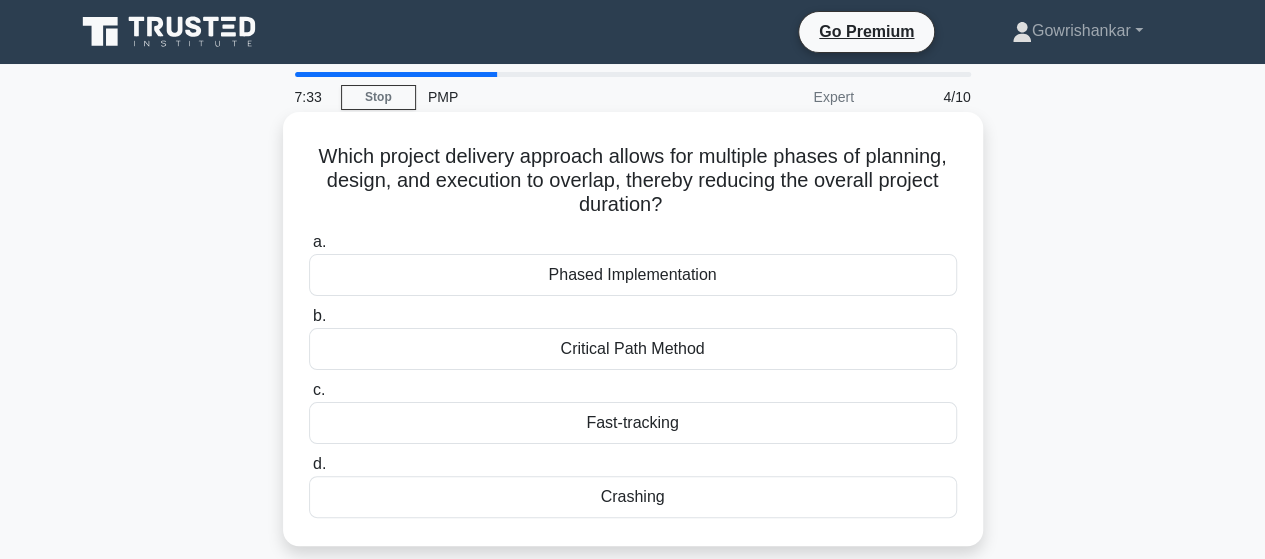 click on "Phased Implementation" at bounding box center [633, 275] 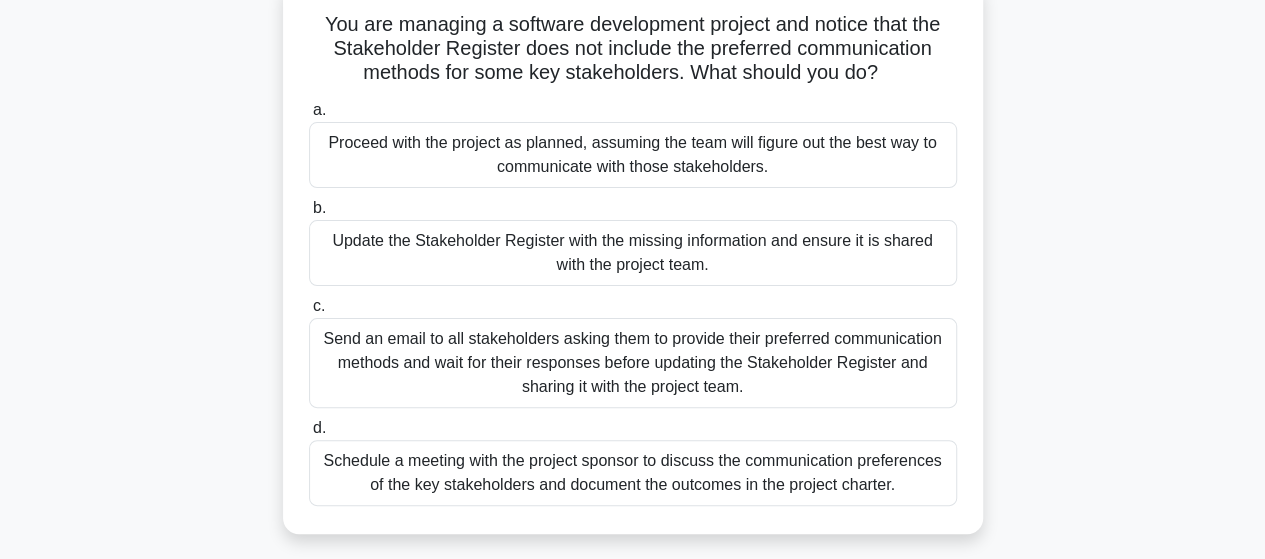 scroll, scrollTop: 160, scrollLeft: 0, axis: vertical 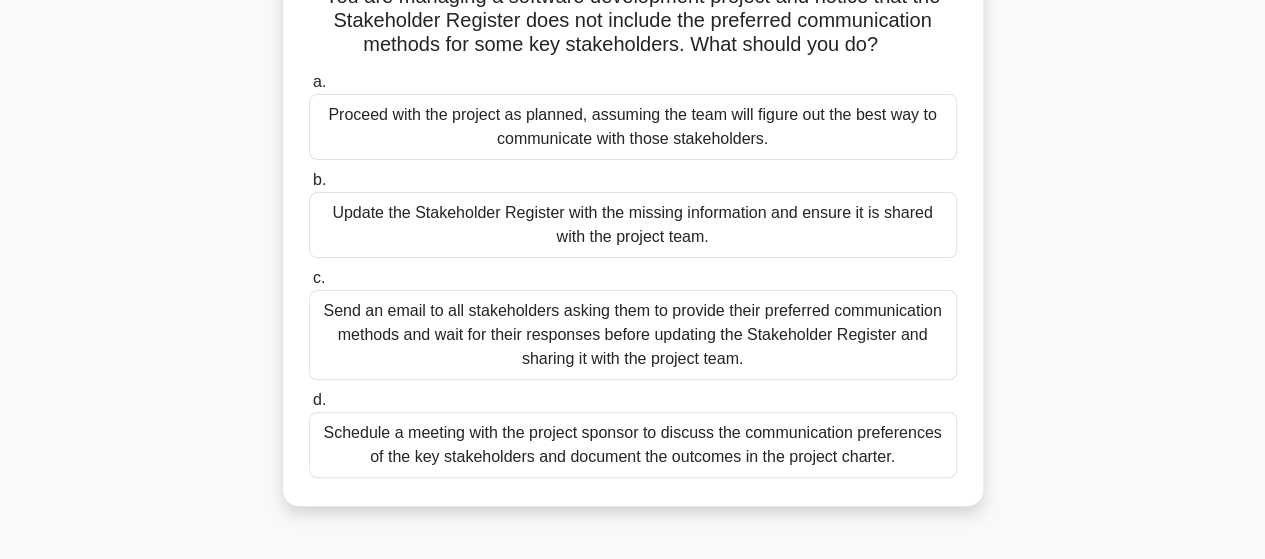 click on "Update the Stakeholder Register with the missing information and ensure it is shared with the project team." at bounding box center (633, 225) 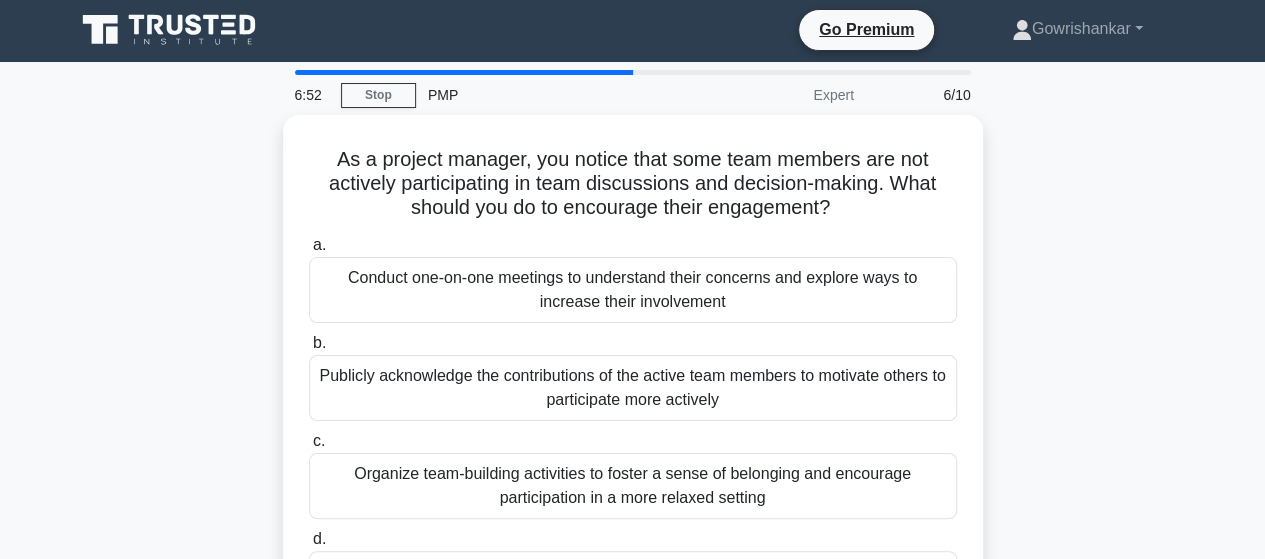 scroll, scrollTop: 0, scrollLeft: 0, axis: both 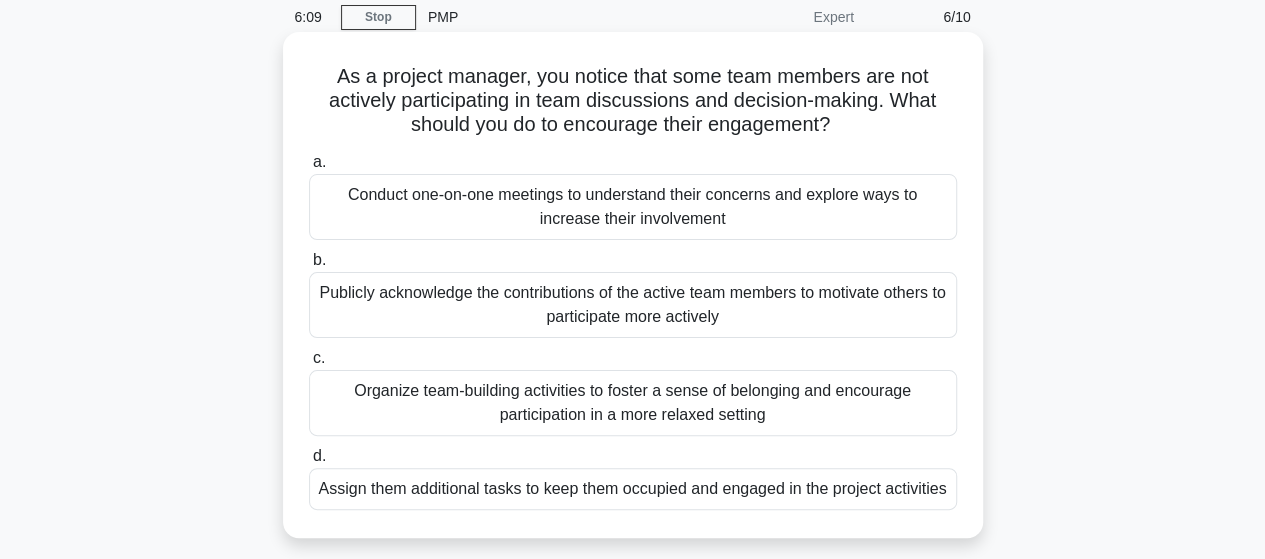 click on "Conduct one-on-one meetings to understand their concerns and explore ways to increase their involvement" at bounding box center (633, 207) 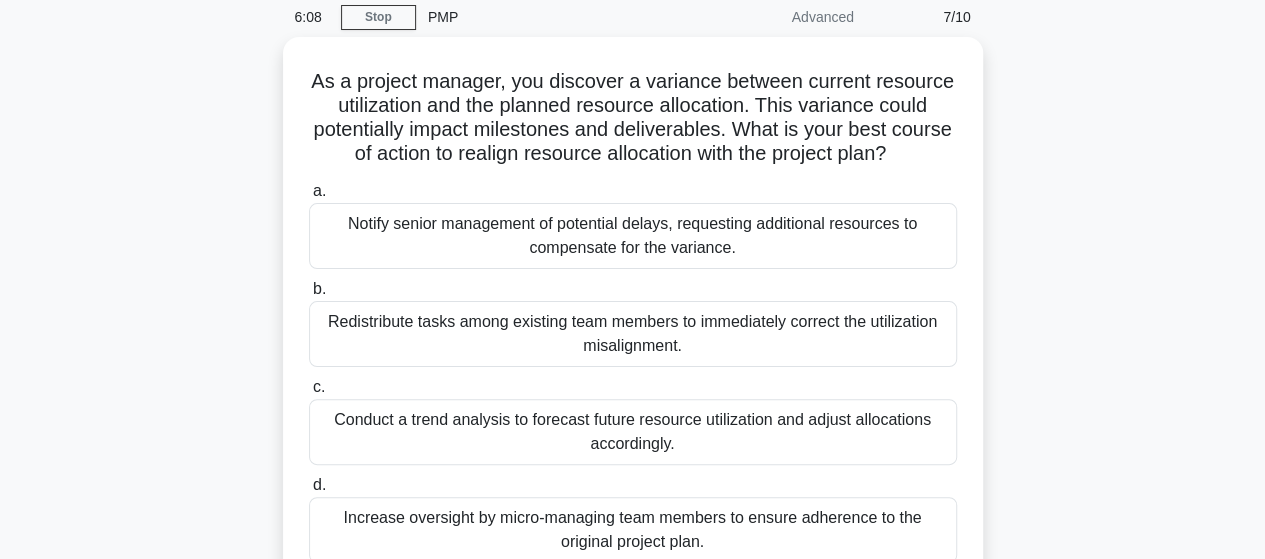 scroll, scrollTop: 0, scrollLeft: 0, axis: both 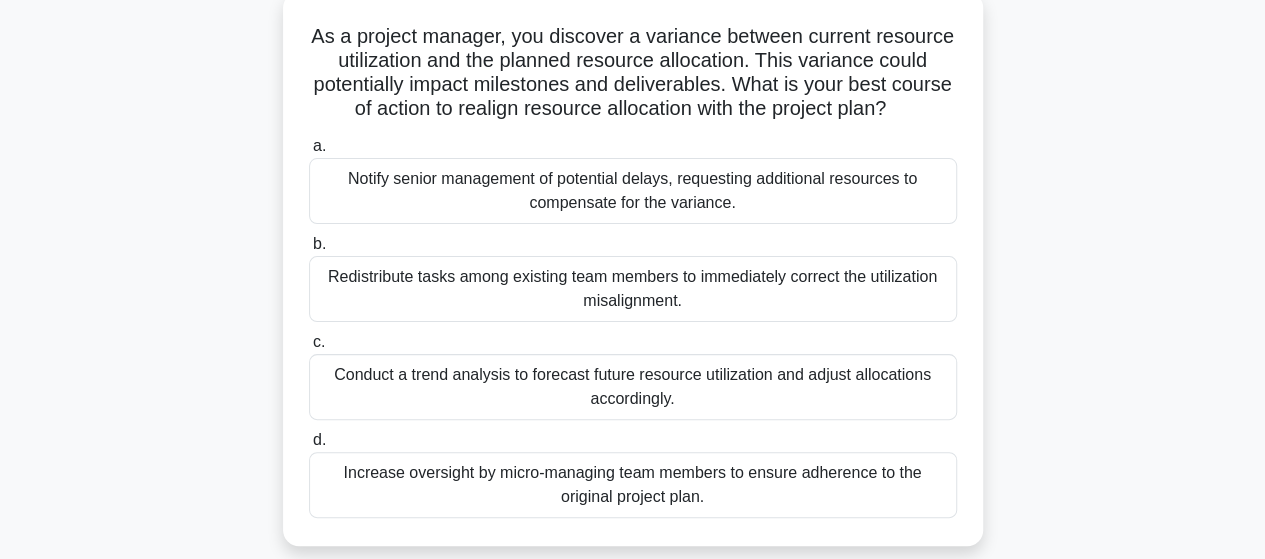 click on "Conduct a trend analysis to forecast future resource utilization and adjust allocations accordingly." at bounding box center [633, 387] 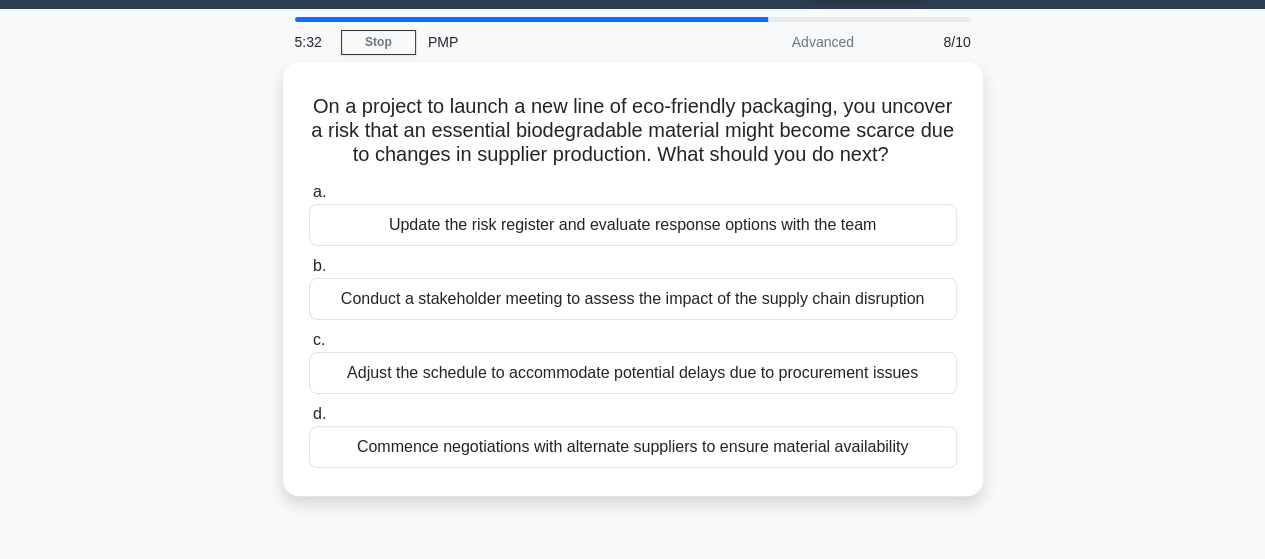 scroll, scrollTop: 0, scrollLeft: 0, axis: both 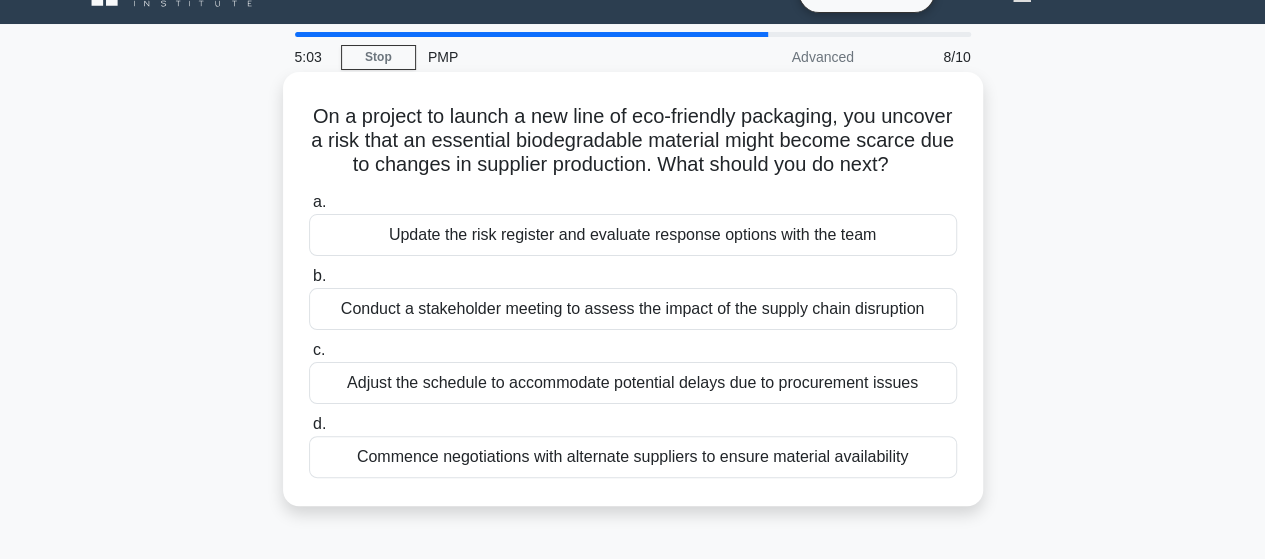 click on "Update the risk register and evaluate response options with the team" at bounding box center [633, 235] 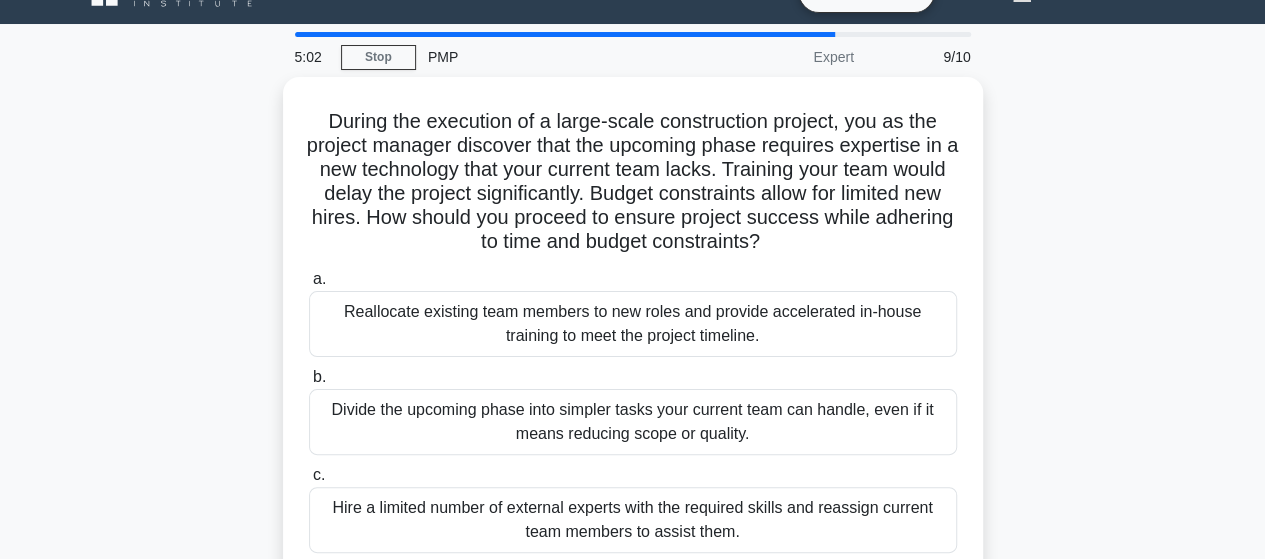 scroll, scrollTop: 0, scrollLeft: 0, axis: both 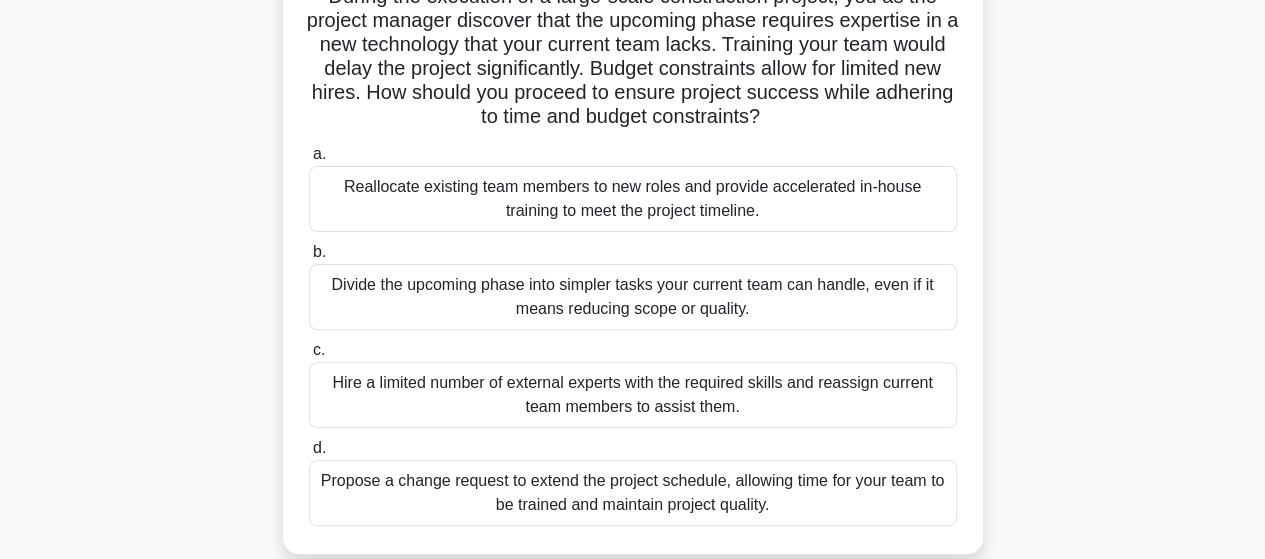 click on "Reallocate existing team members to new roles and provide accelerated in-house training to meet the project timeline." at bounding box center [633, 199] 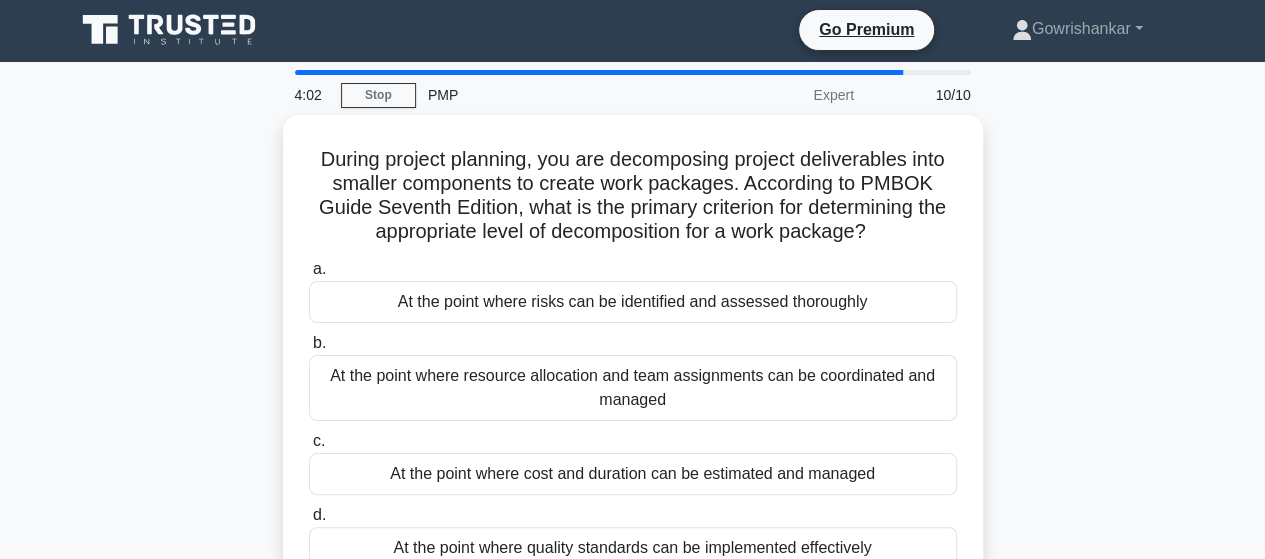 scroll, scrollTop: 0, scrollLeft: 0, axis: both 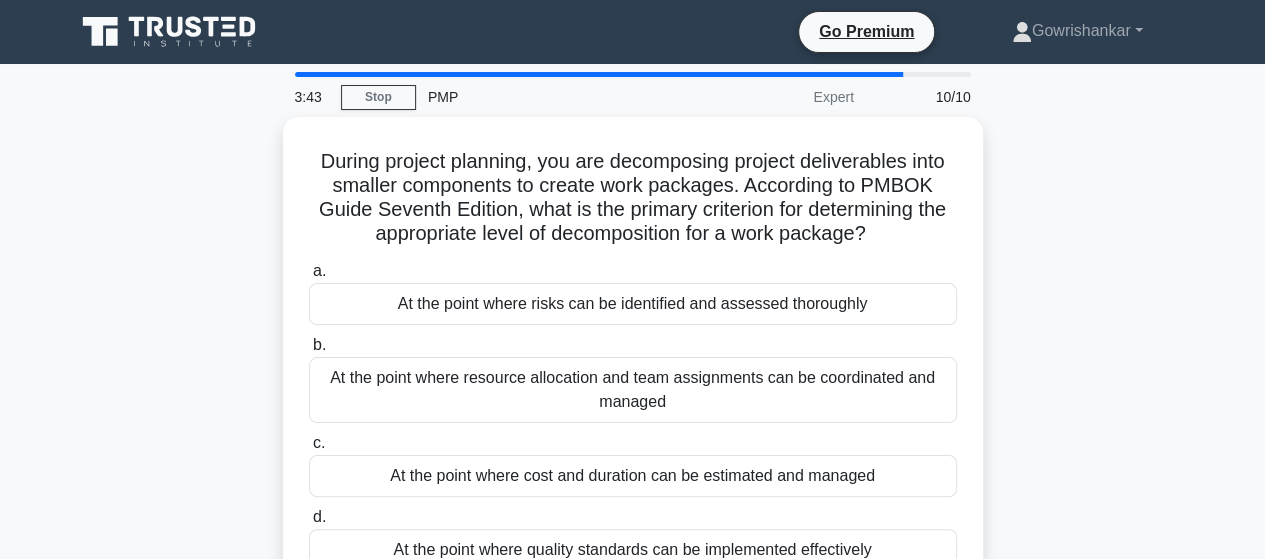 click on "During project planning, you are decomposing project deliverables into smaller components to create work packages. According to PMBOK Guide Seventh Edition, what is the primary criterion for determining the appropriate level of decomposition for a work package?
.spinner_0XTQ{transform-origin:center;animation:spinner_y6GP .75s linear infinite}@keyframes spinner_y6GP{100%{transform:rotate(360deg)}}
a.
b. c." at bounding box center [633, 370] 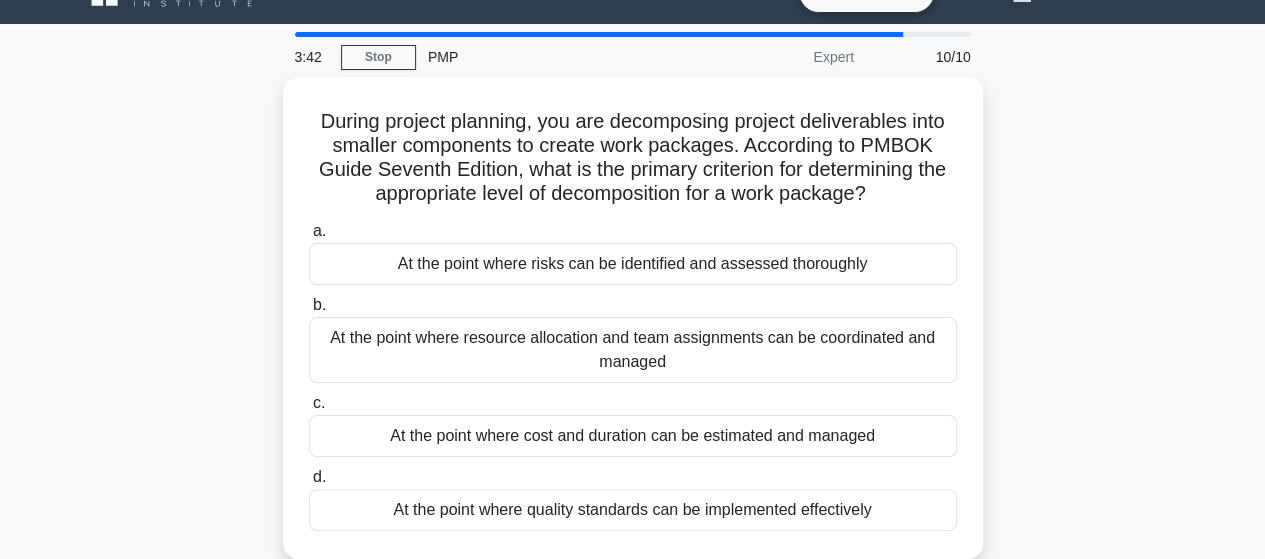 scroll, scrollTop: 80, scrollLeft: 0, axis: vertical 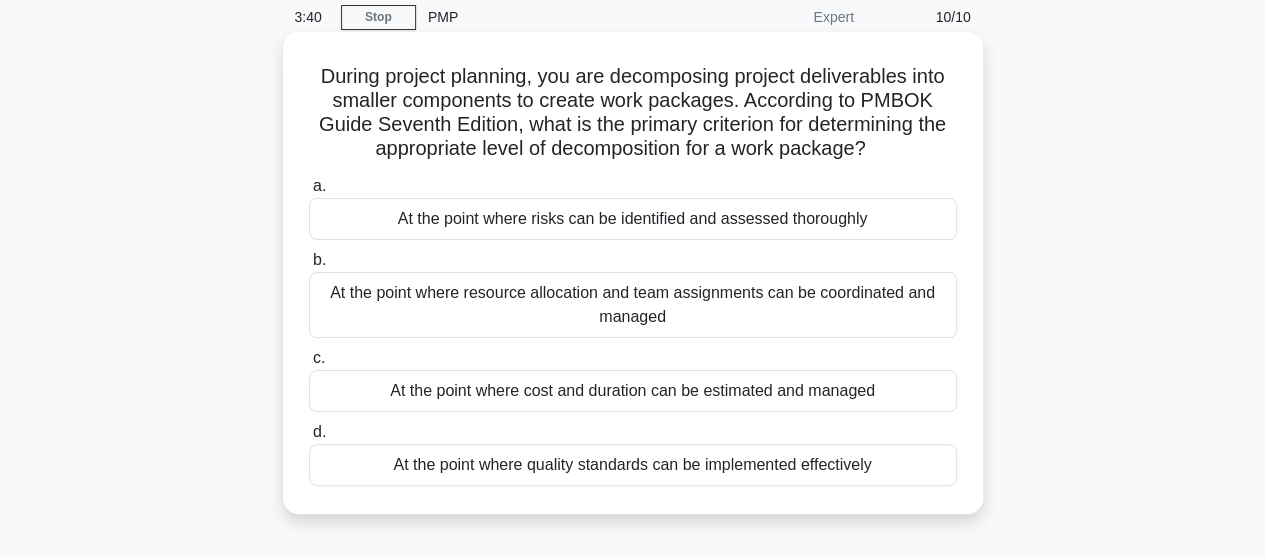 click on "At the point where resource allocation and team assignments can be coordinated and managed" at bounding box center [633, 305] 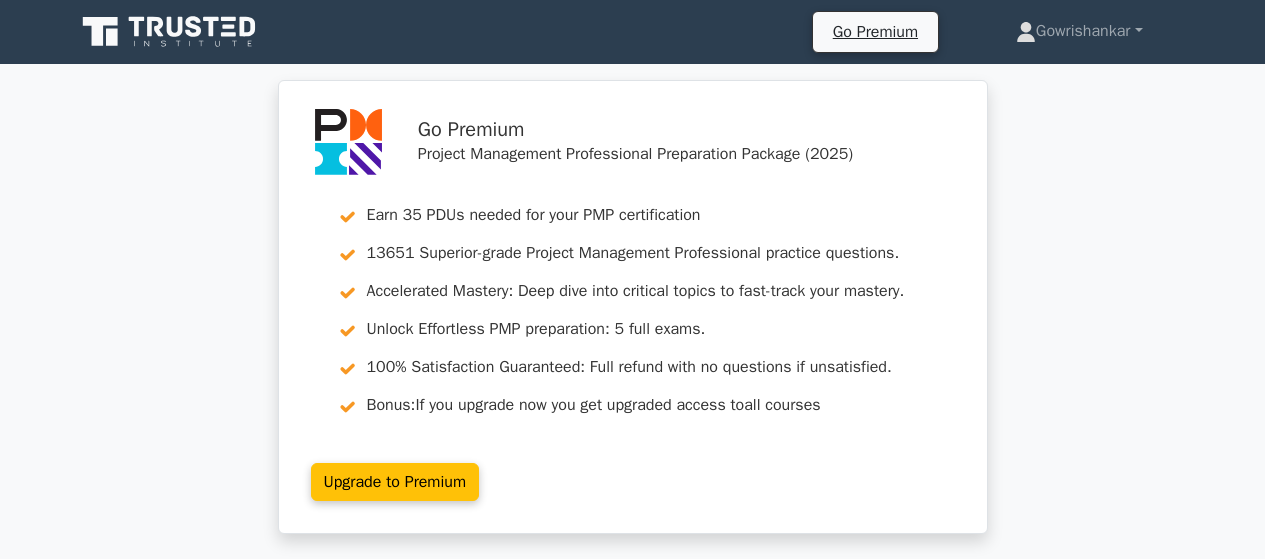 scroll, scrollTop: 0, scrollLeft: 0, axis: both 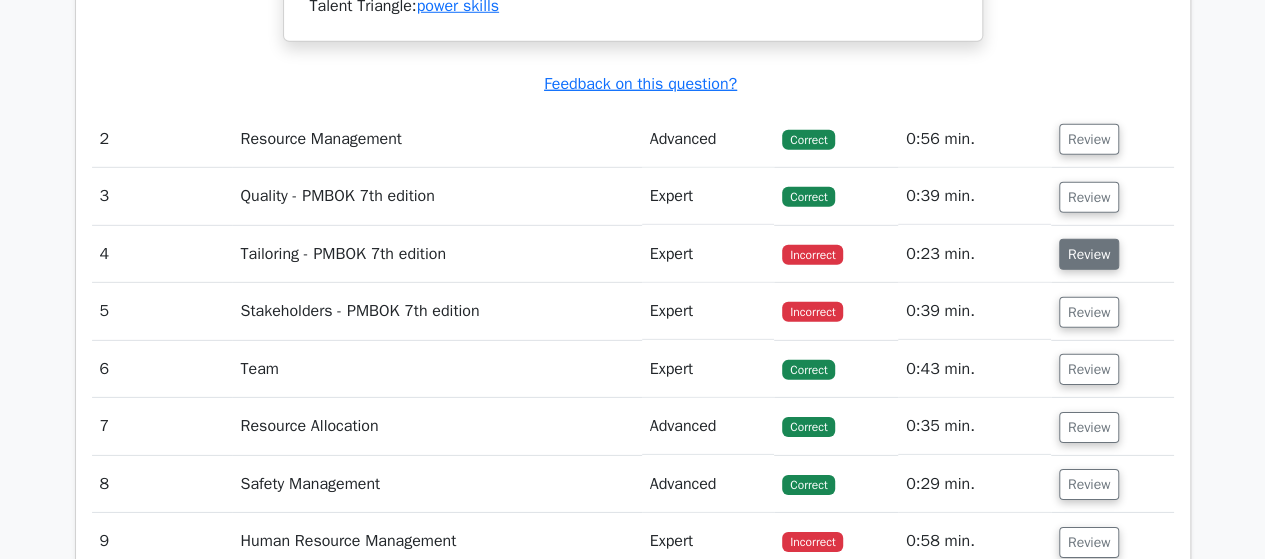 click on "Review" at bounding box center (1089, 254) 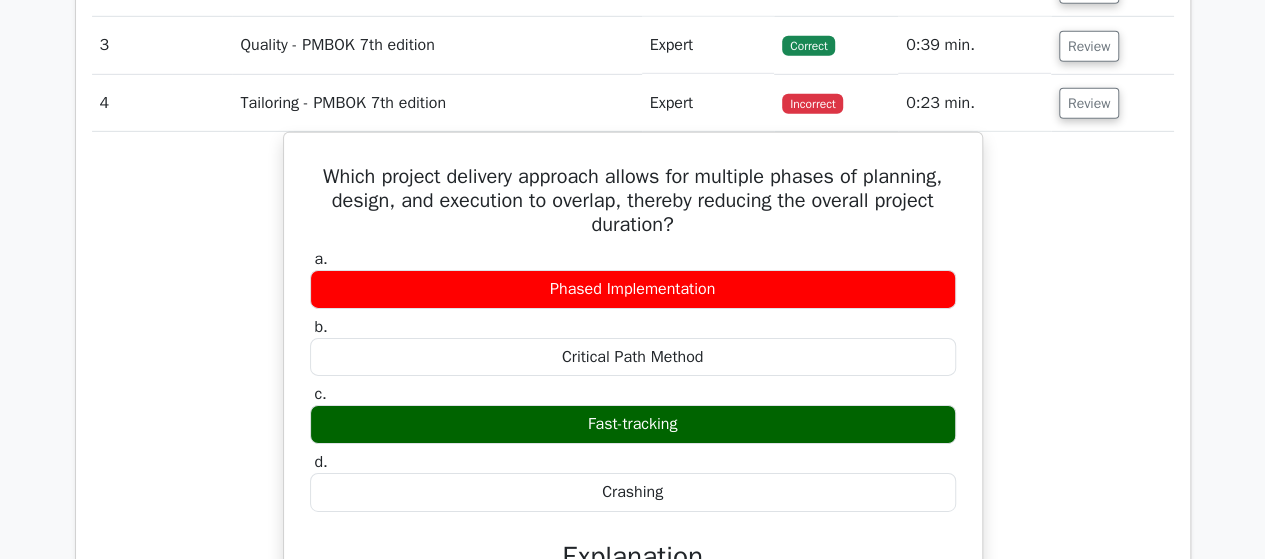 scroll, scrollTop: 3096, scrollLeft: 0, axis: vertical 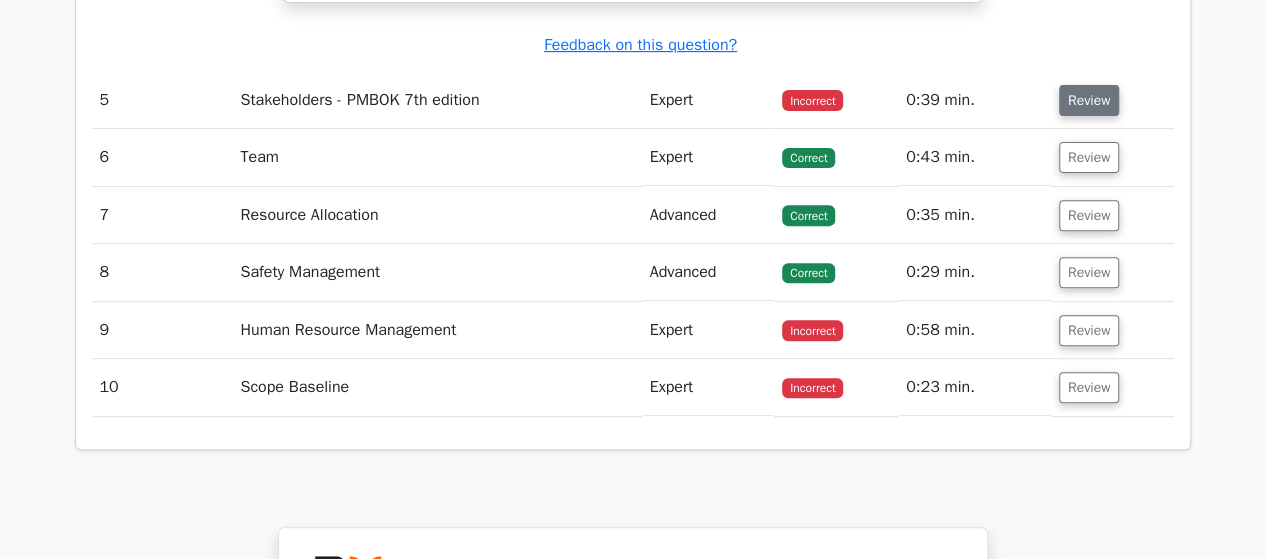 click on "Review" at bounding box center (1089, 100) 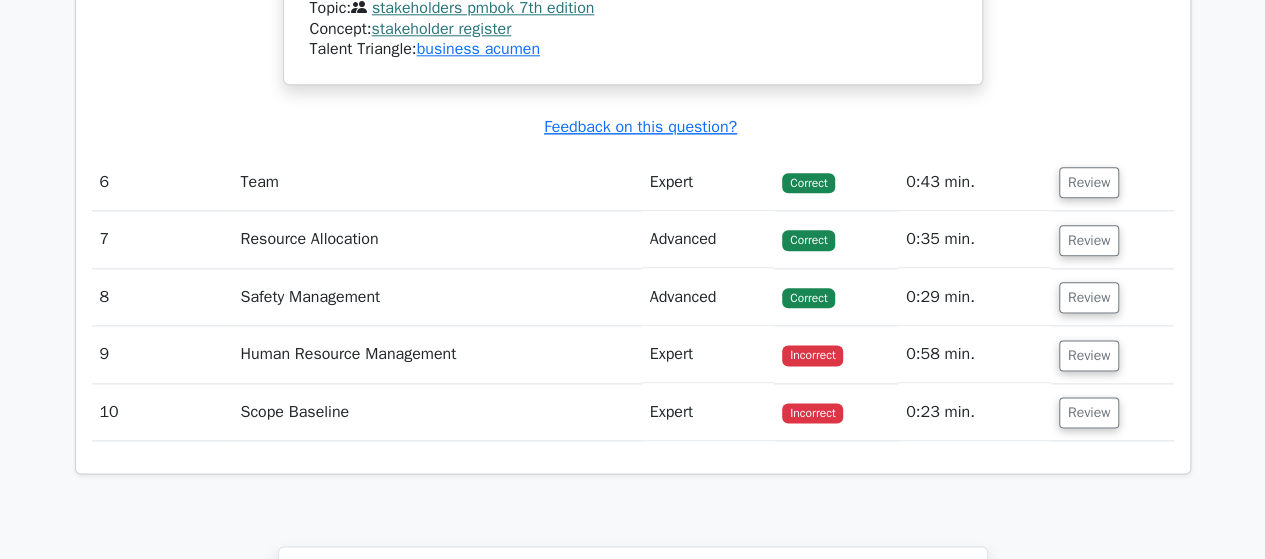 scroll, scrollTop: 4908, scrollLeft: 0, axis: vertical 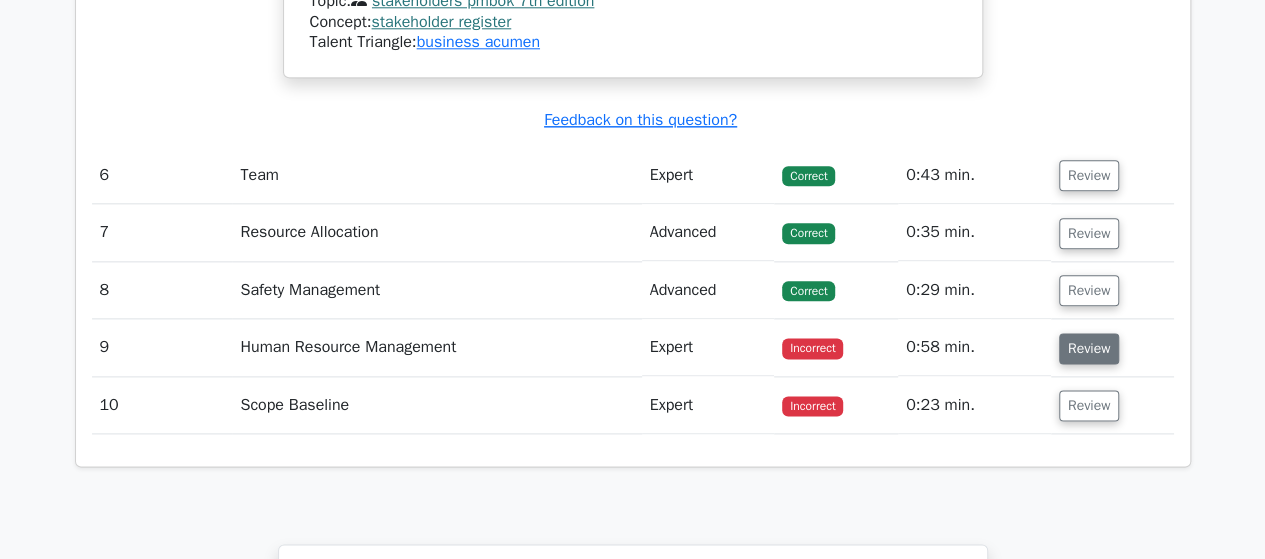 click on "Review" at bounding box center [1089, 348] 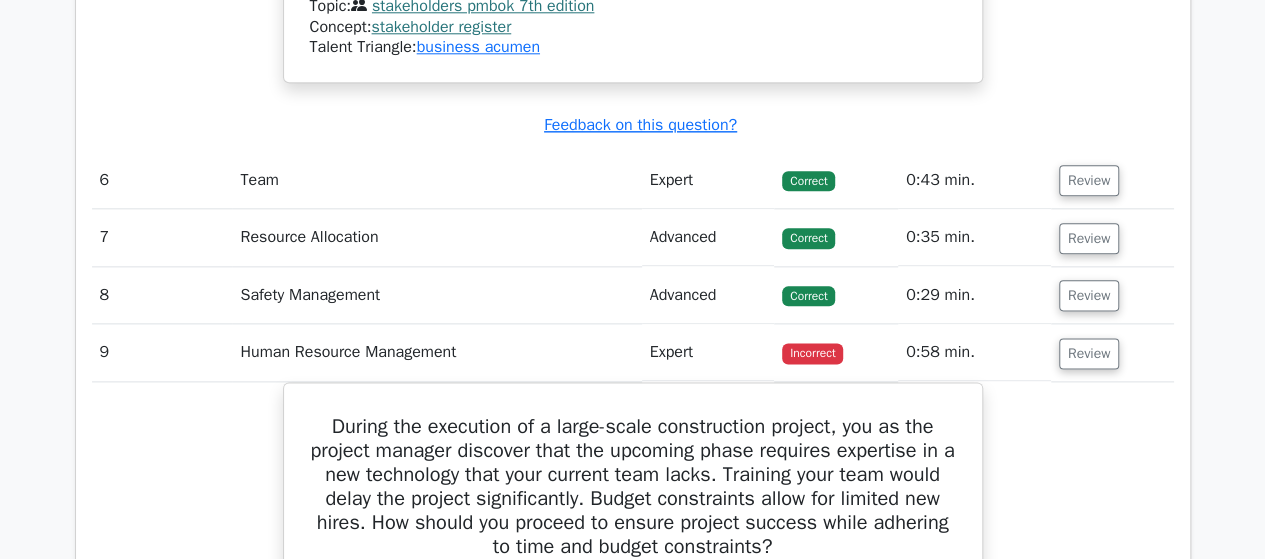 scroll, scrollTop: 5398, scrollLeft: 0, axis: vertical 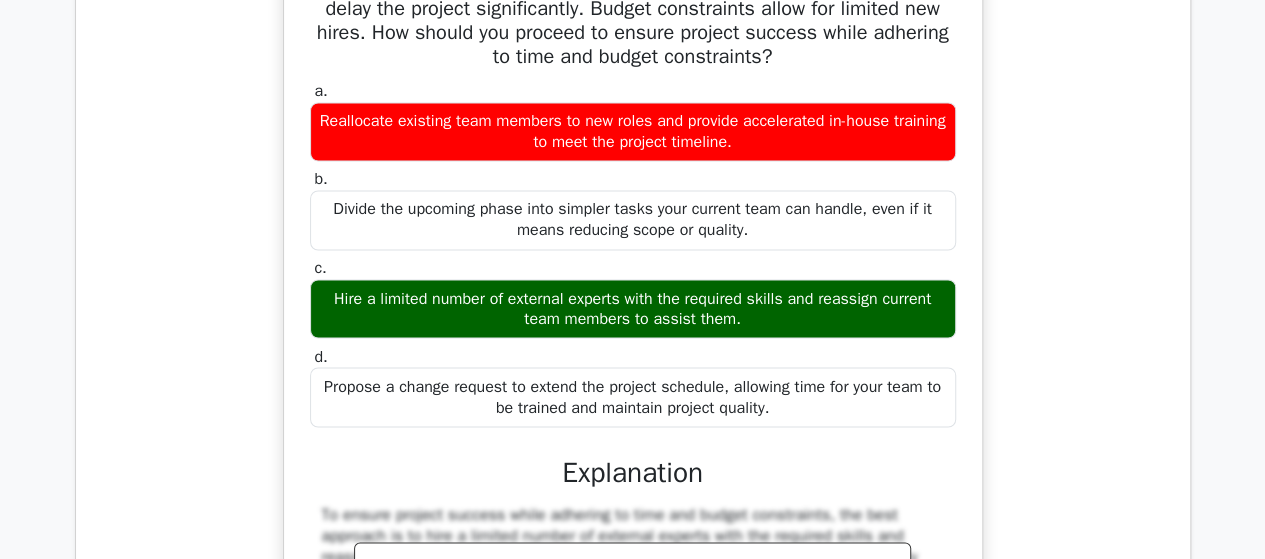 click on "Go Premium
Project Management Professional Preparation Package (2025)
Earn 35 PDUs needed for your PMP certification
13651 Superior-grade  Project Management Professional practice questions.
Accelerated Mastery: Deep dive into critical topics to fast-track your mastery.
Unlock Effortless PMP preparation: 5 full exams.
100% Satisfaction Guaranteed: Full refund with no questions if unsatisfied.
Bonus: all courses" at bounding box center (632, -1797) 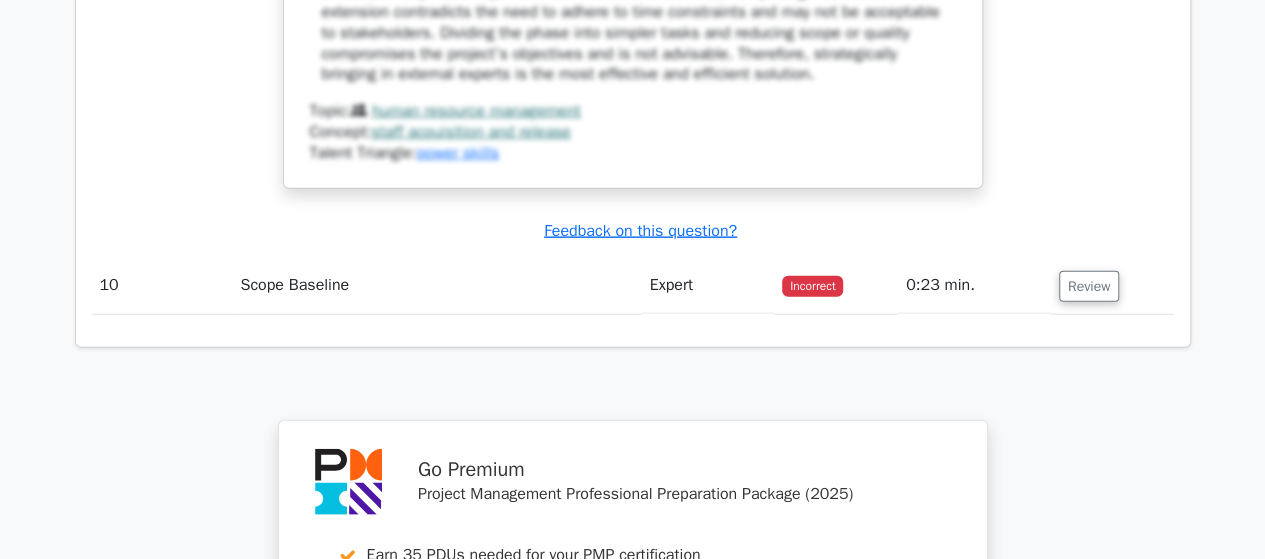 scroll, scrollTop: 6148, scrollLeft: 0, axis: vertical 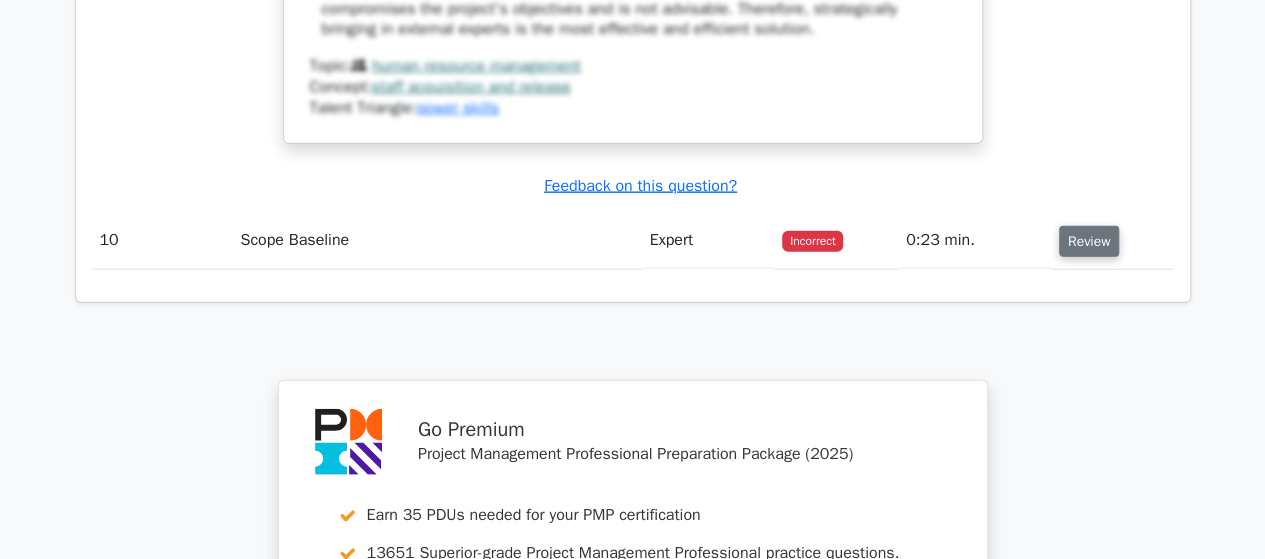 click on "Review" at bounding box center (1089, 241) 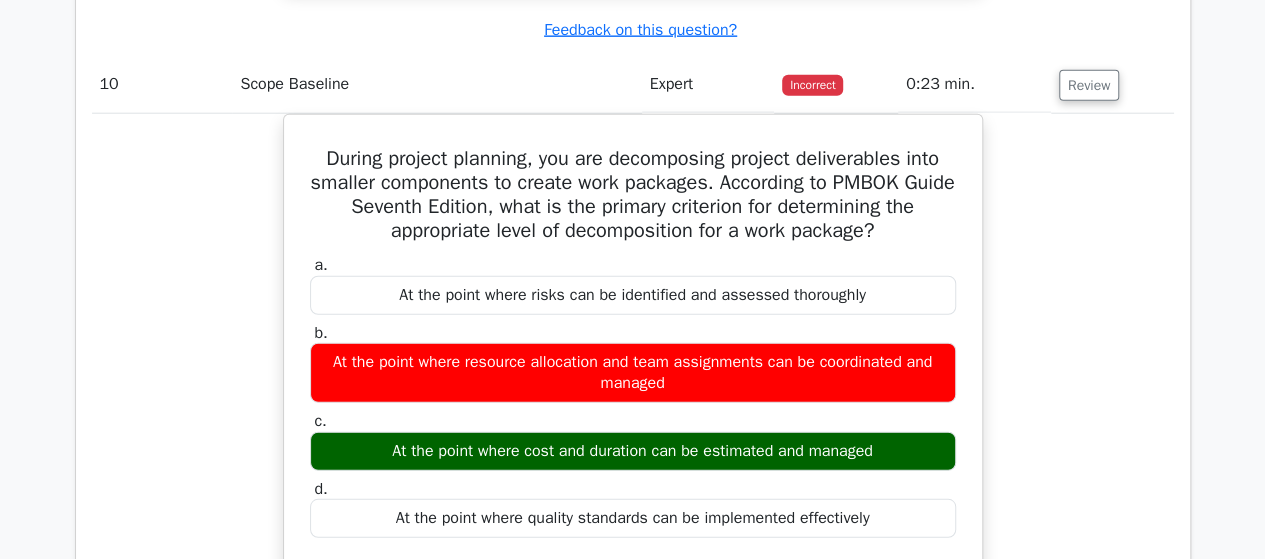 scroll, scrollTop: 6348, scrollLeft: 0, axis: vertical 